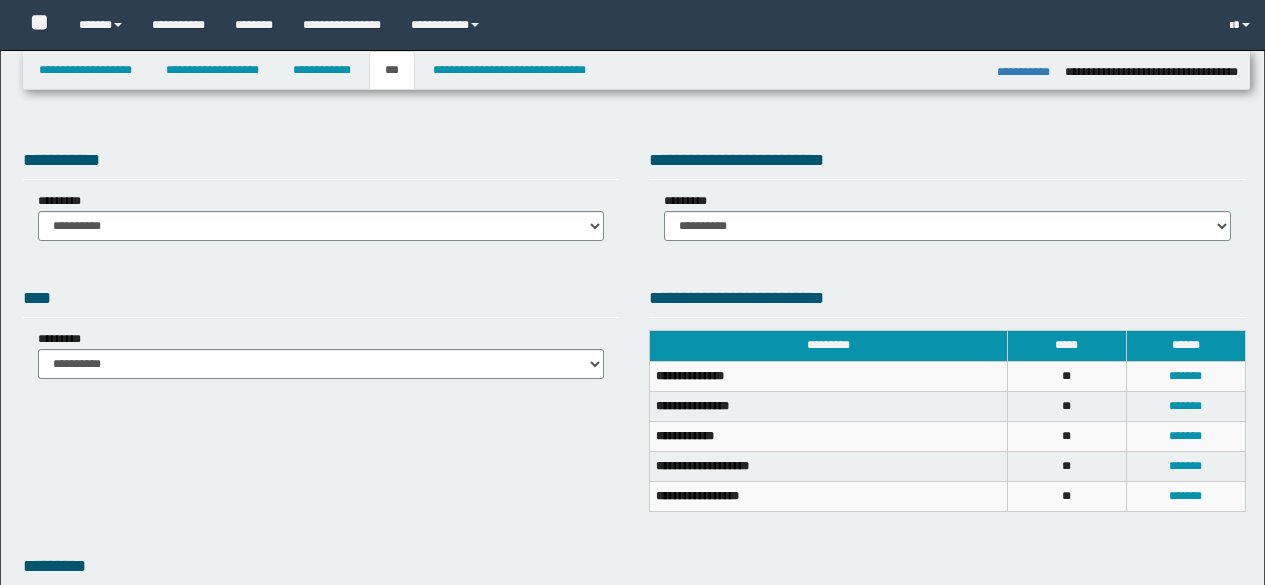 select on "*" 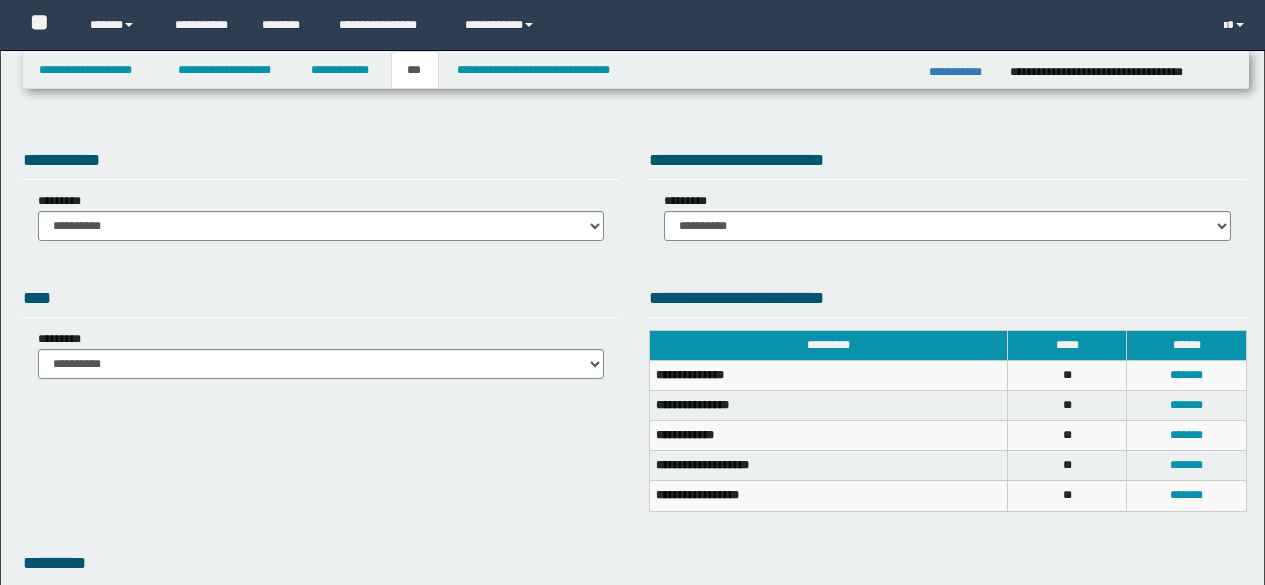scroll, scrollTop: 0, scrollLeft: 0, axis: both 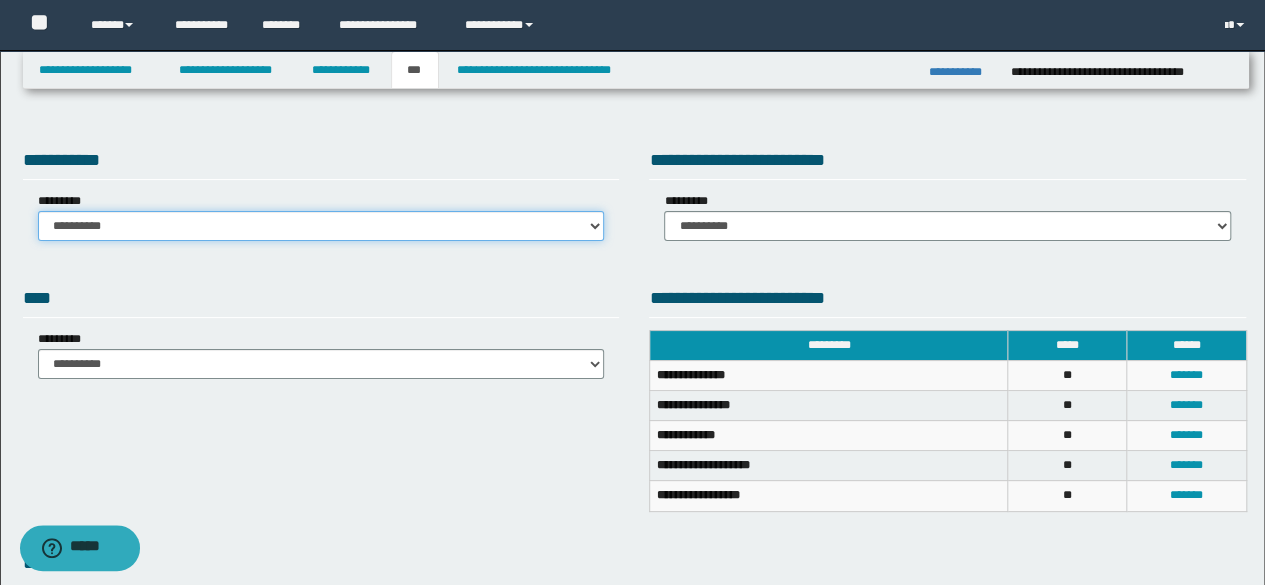 click on "**********" at bounding box center (321, 226) 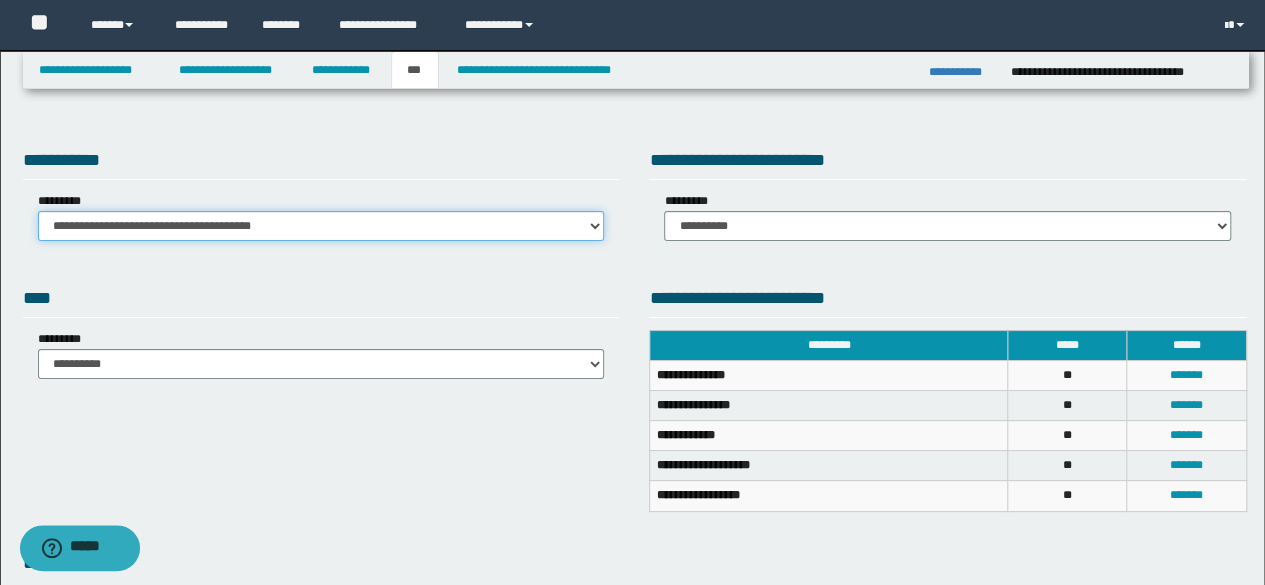 click on "**********" at bounding box center (321, 226) 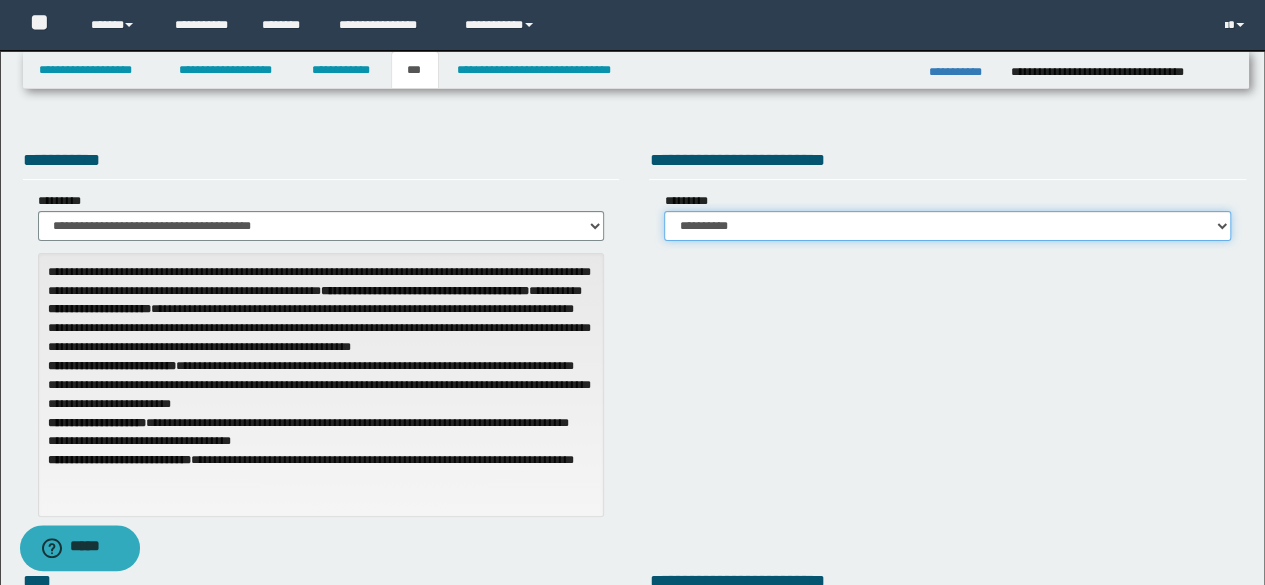 click on "**********" at bounding box center [947, 226] 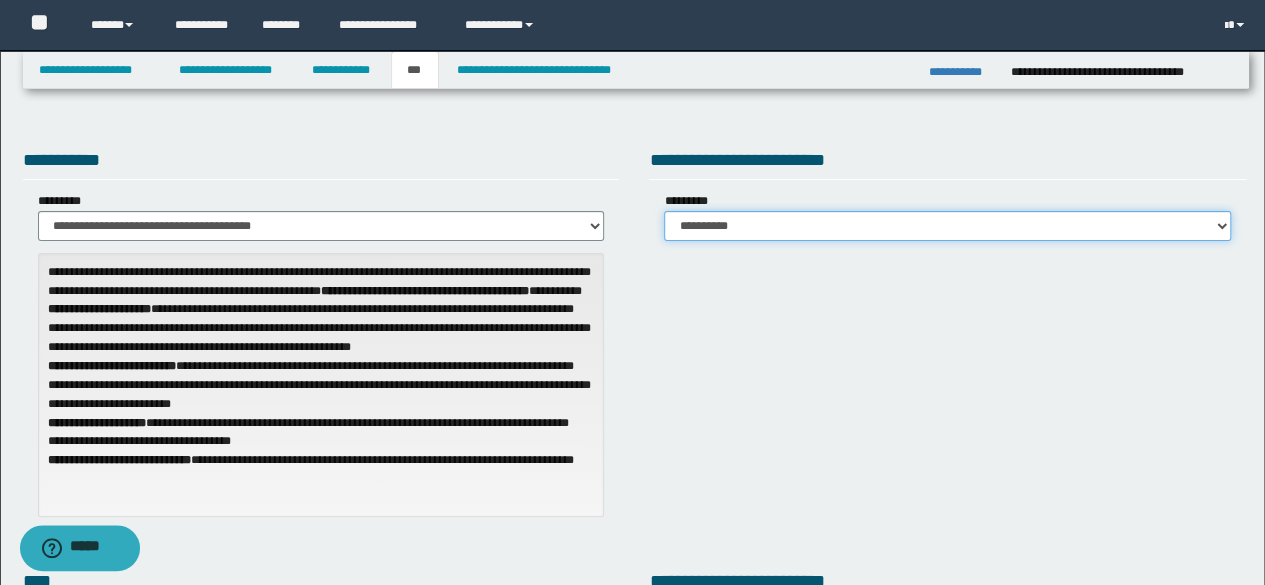 select on "***" 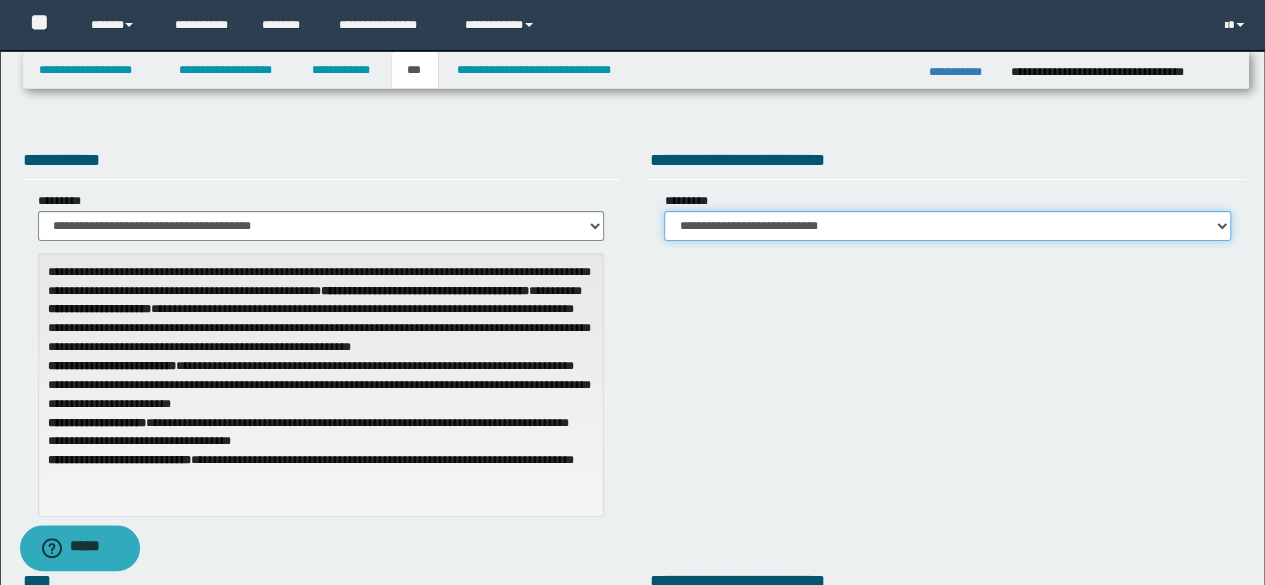 click on "**********" at bounding box center [947, 226] 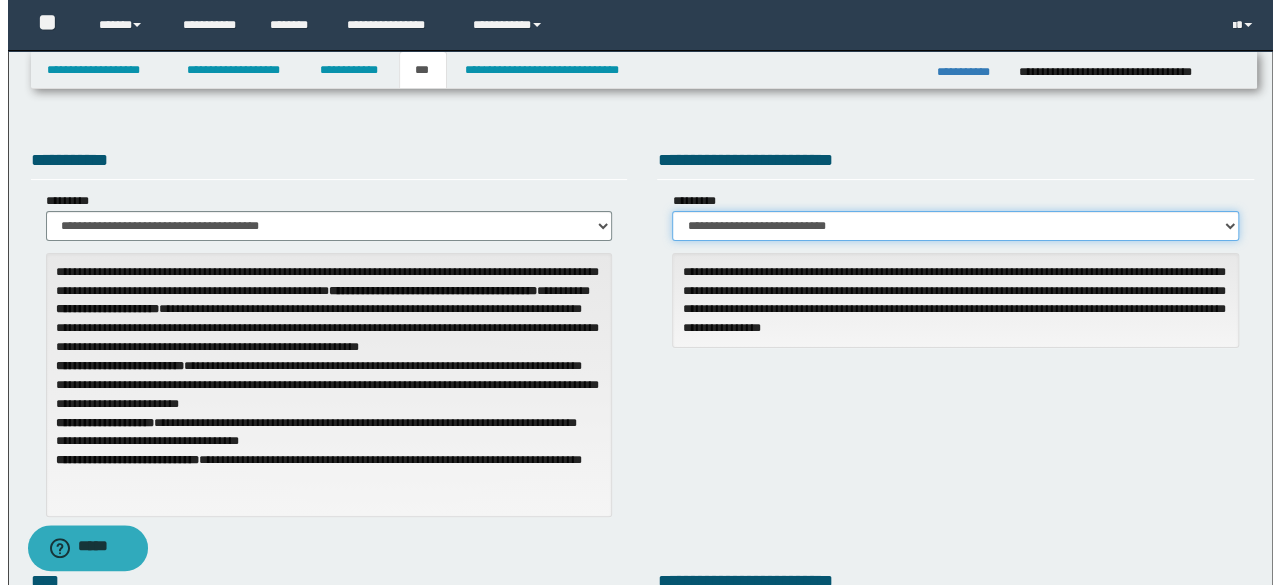 scroll, scrollTop: 512, scrollLeft: 0, axis: vertical 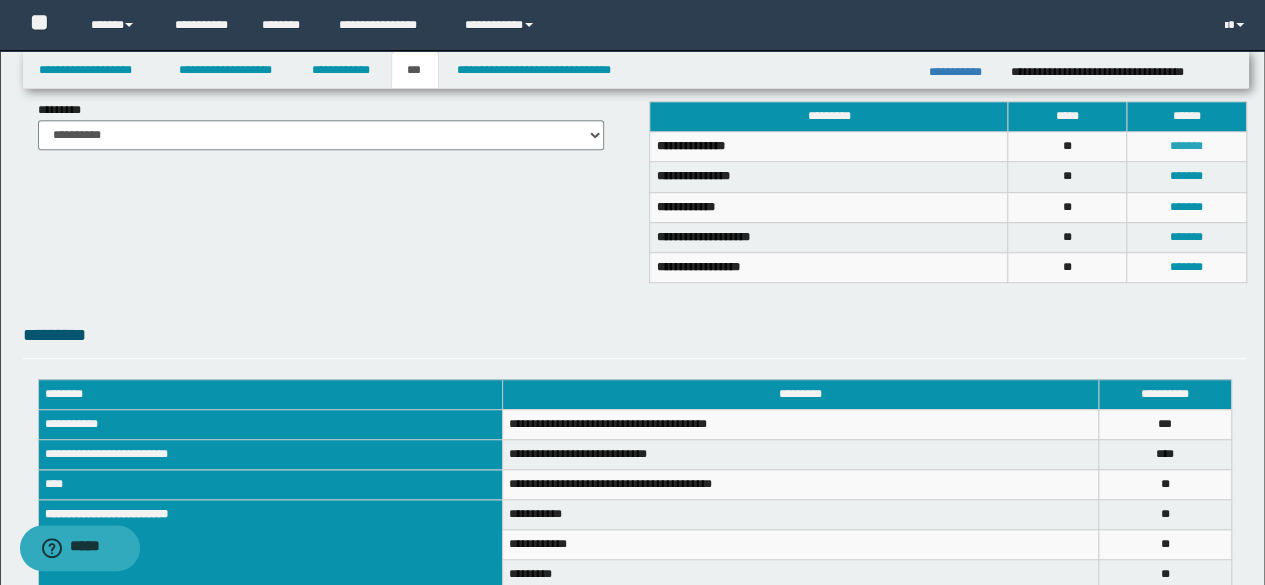 click on "*******" at bounding box center [1186, 146] 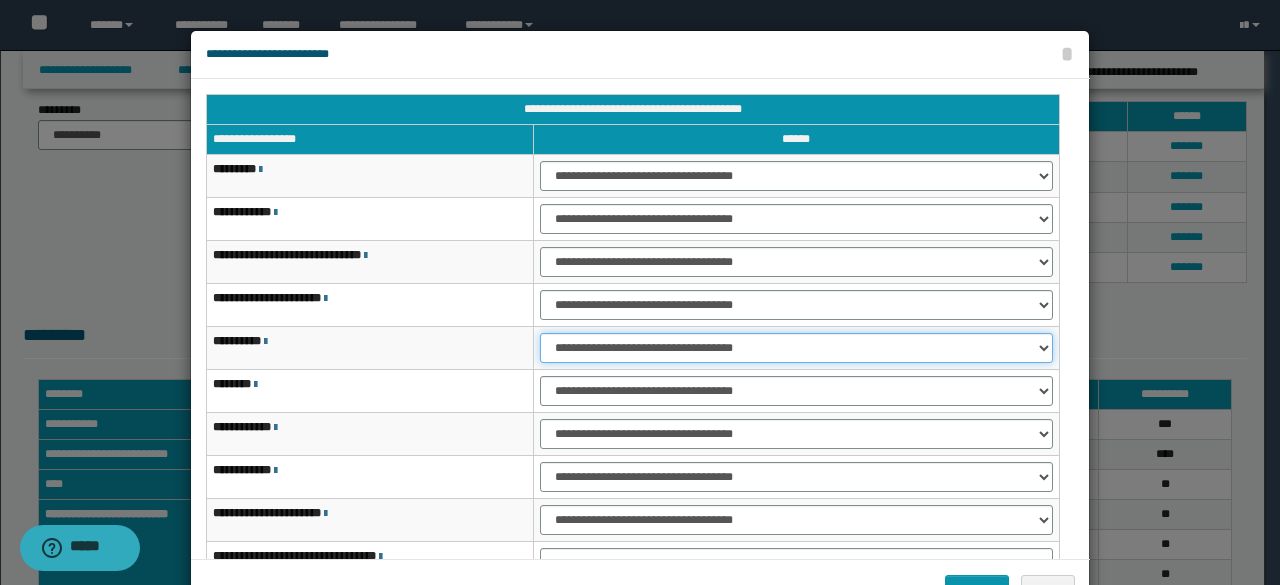 click on "**********" at bounding box center (796, 348) 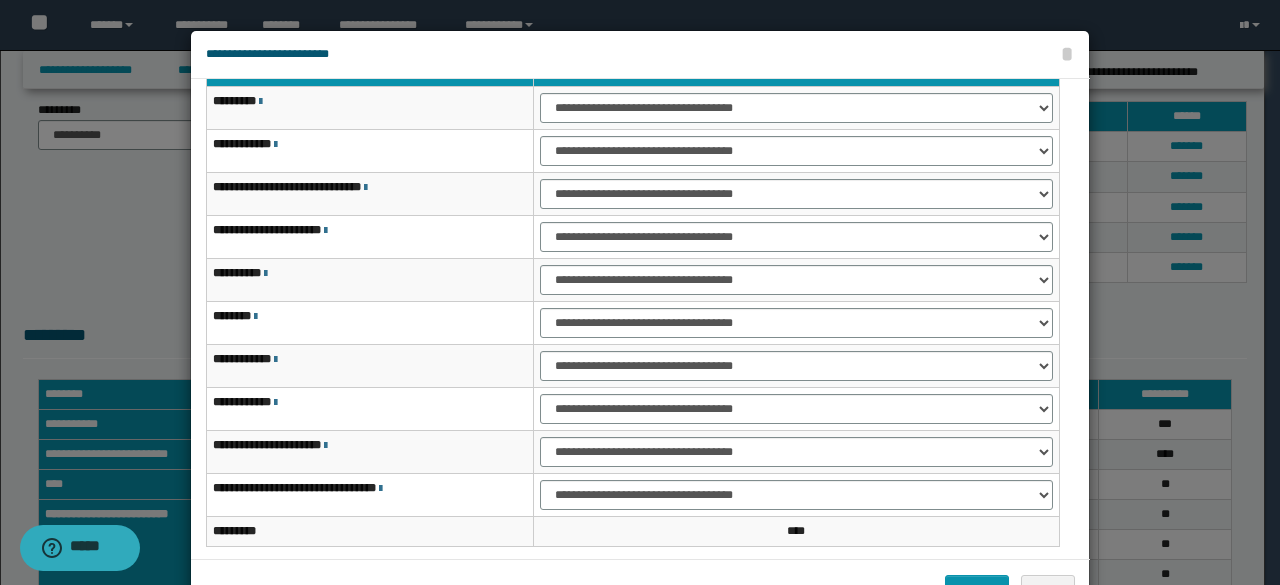 scroll, scrollTop: 116, scrollLeft: 0, axis: vertical 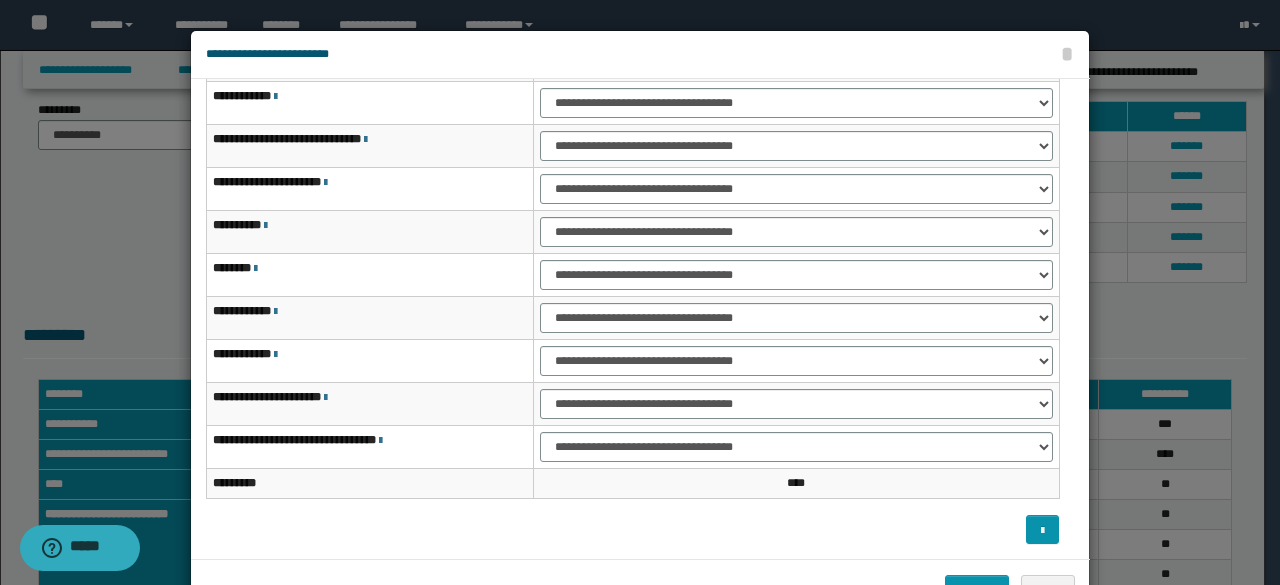 click on "**********" at bounding box center (796, 404) 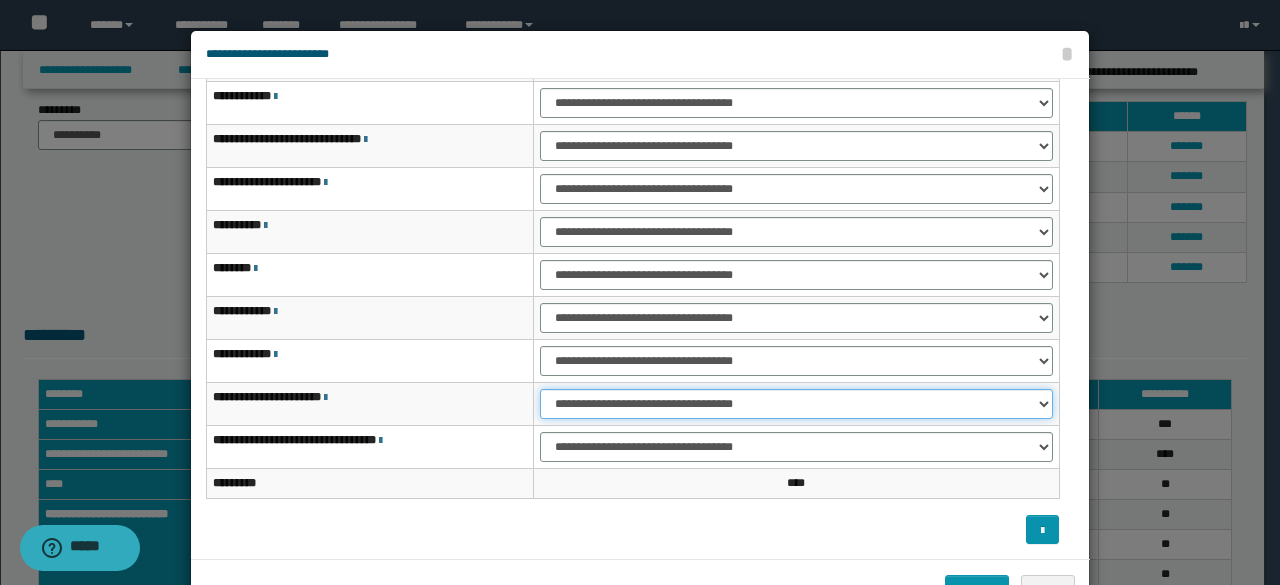 click on "**********" at bounding box center [796, 404] 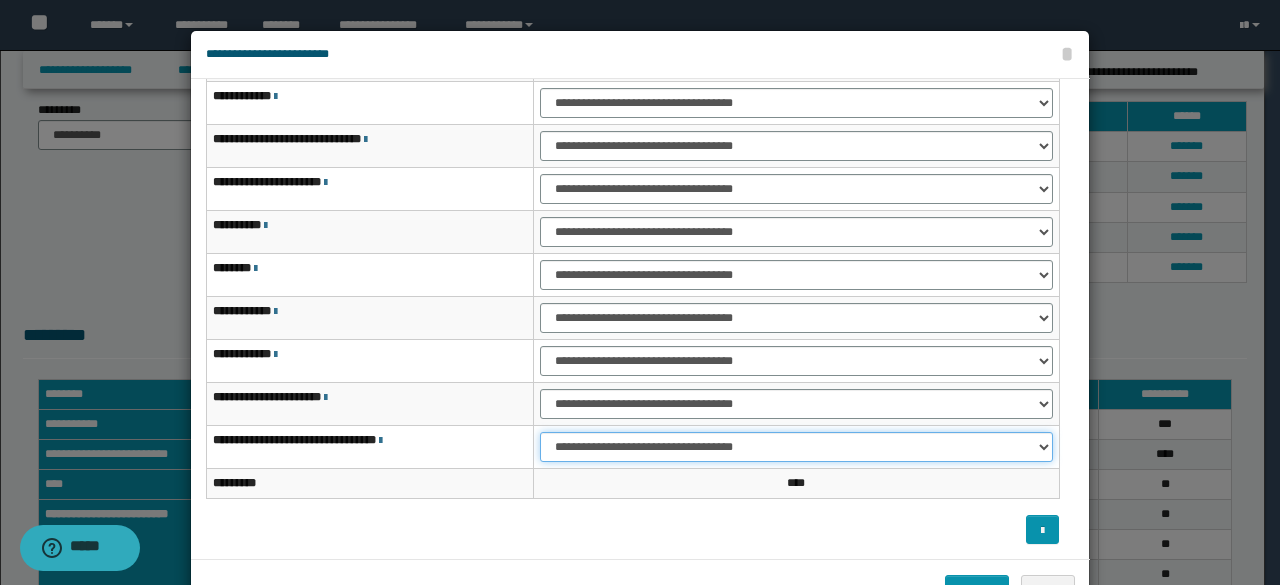 click on "**********" at bounding box center (796, 447) 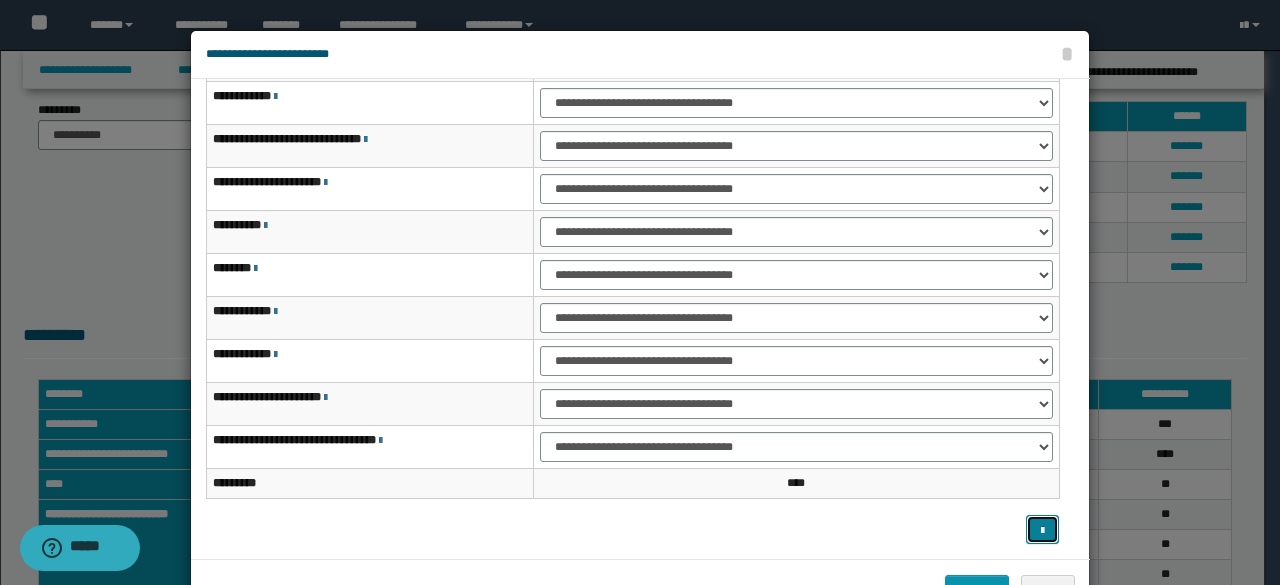 click at bounding box center [1042, 529] 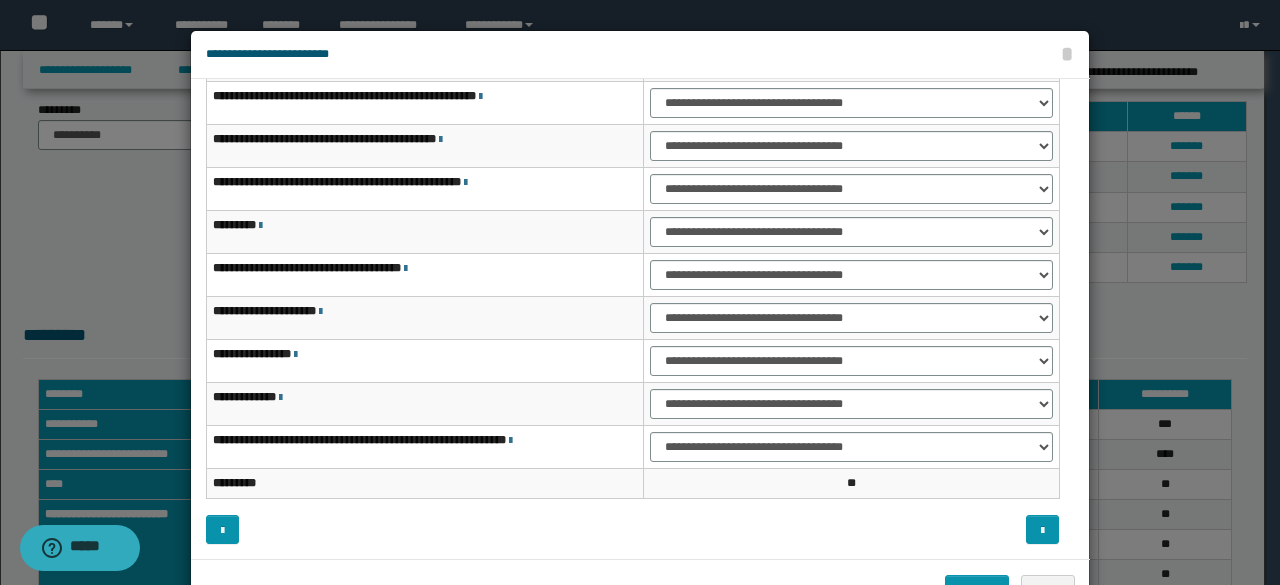 scroll, scrollTop: 47, scrollLeft: 0, axis: vertical 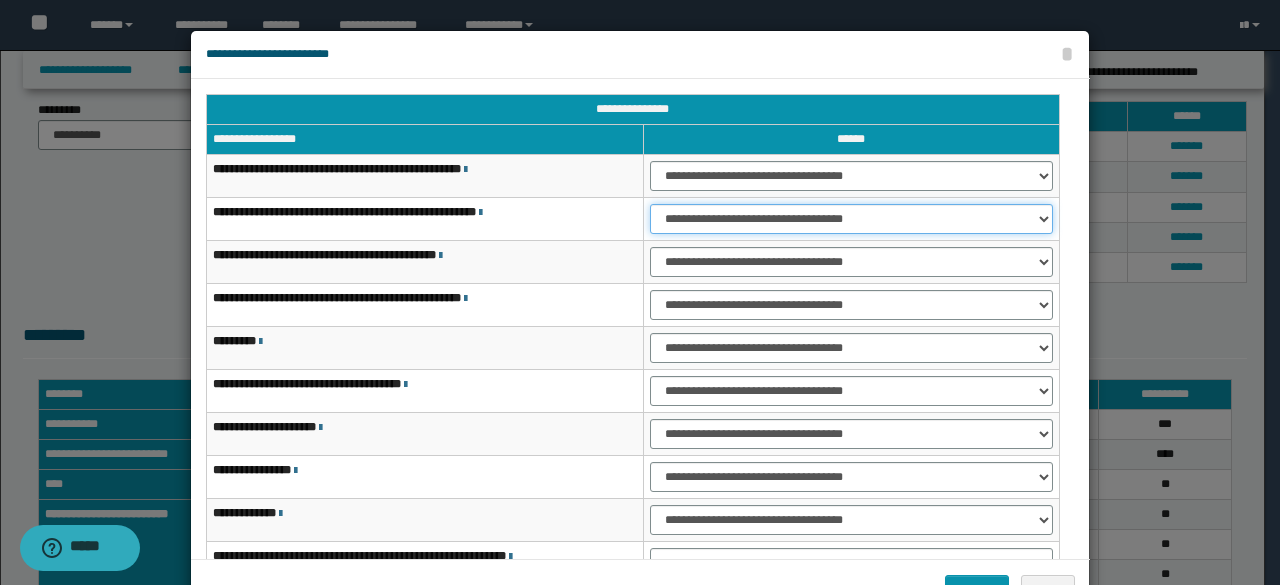 click on "**********" at bounding box center (851, 219) 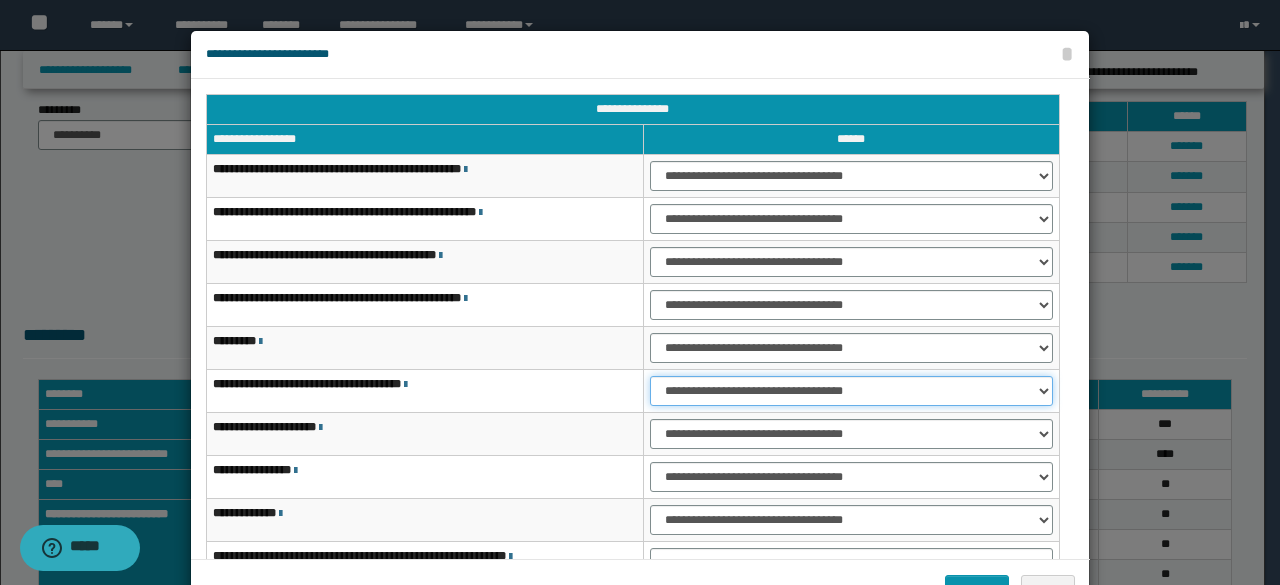 click on "**********" at bounding box center [851, 391] 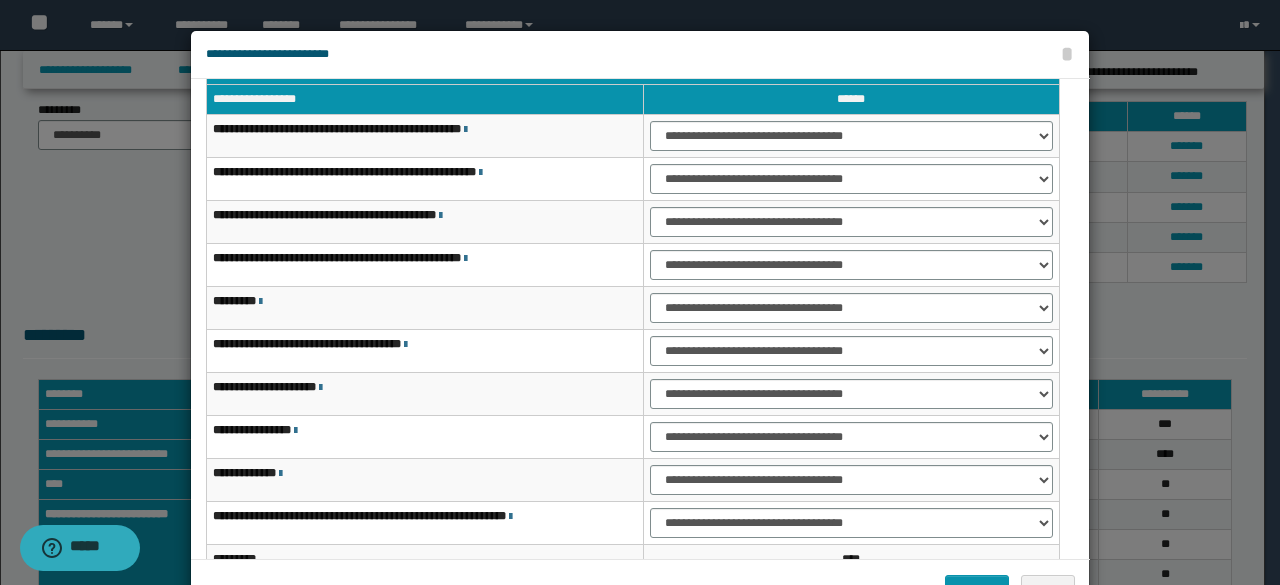 scroll, scrollTop: 80, scrollLeft: 0, axis: vertical 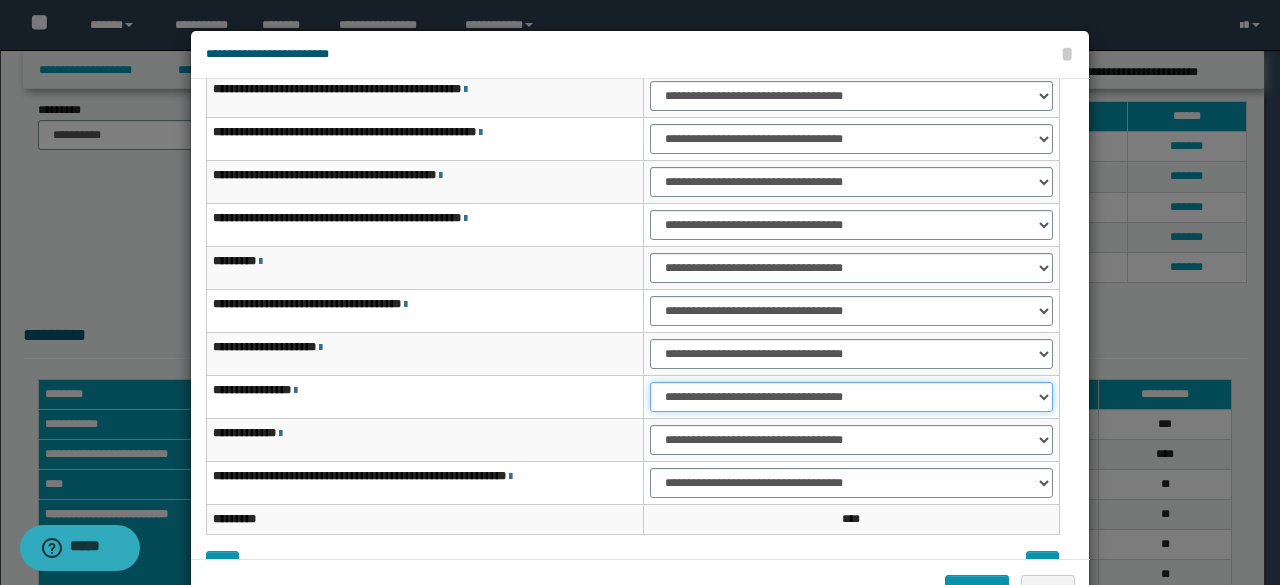 click on "**********" at bounding box center (851, 397) 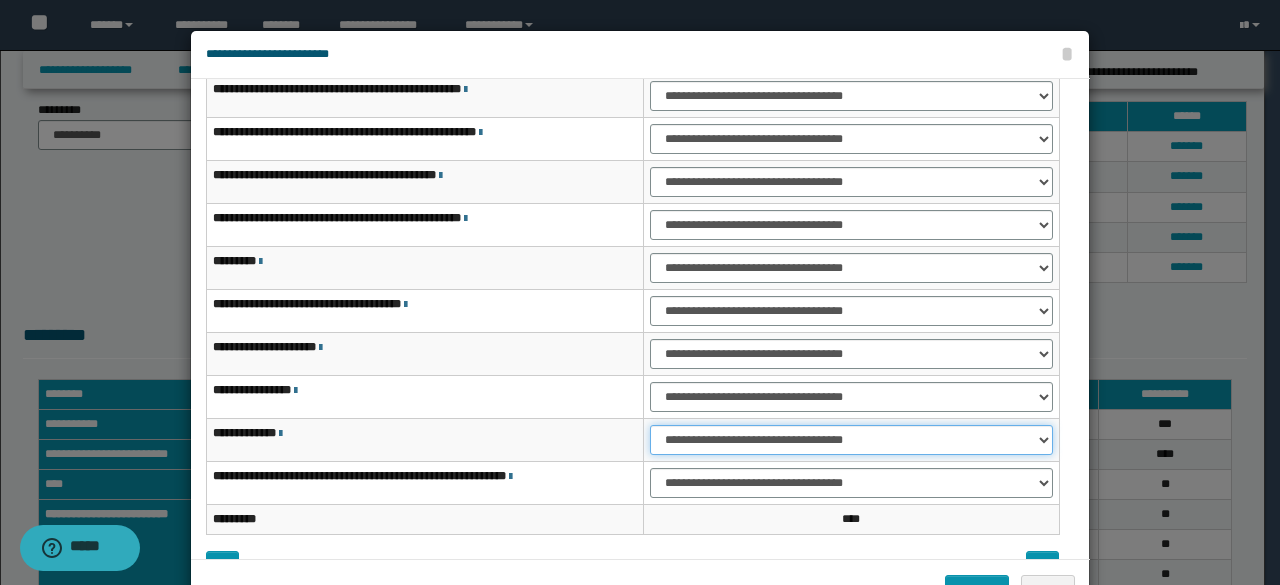 click on "**********" at bounding box center (851, 440) 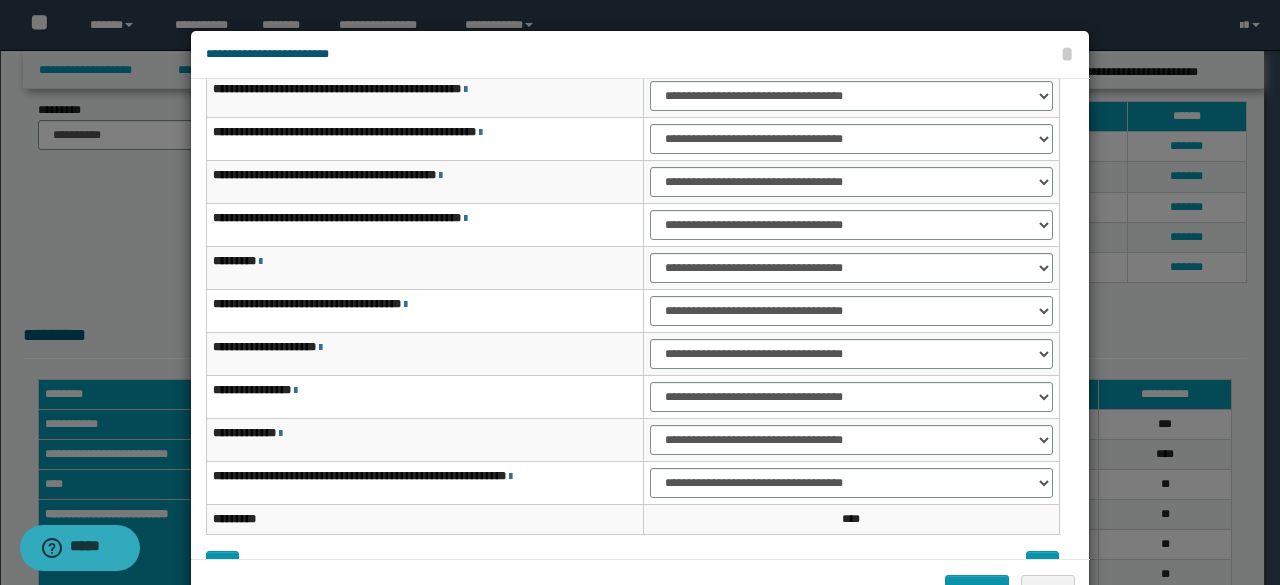 scroll, scrollTop: 116, scrollLeft: 0, axis: vertical 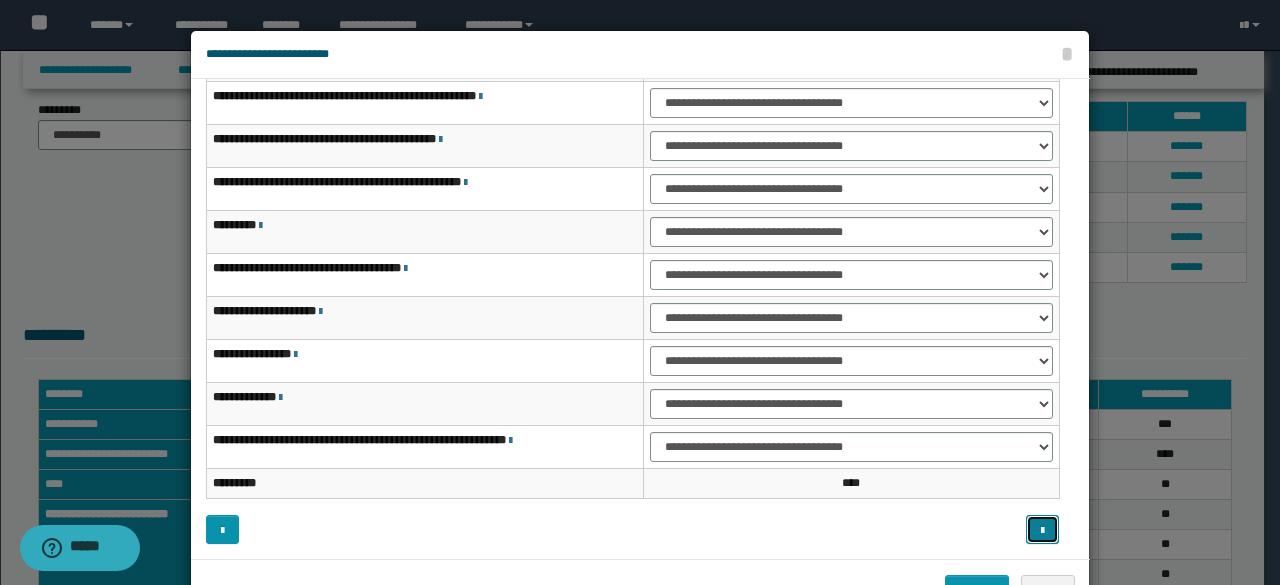 click at bounding box center [1042, 529] 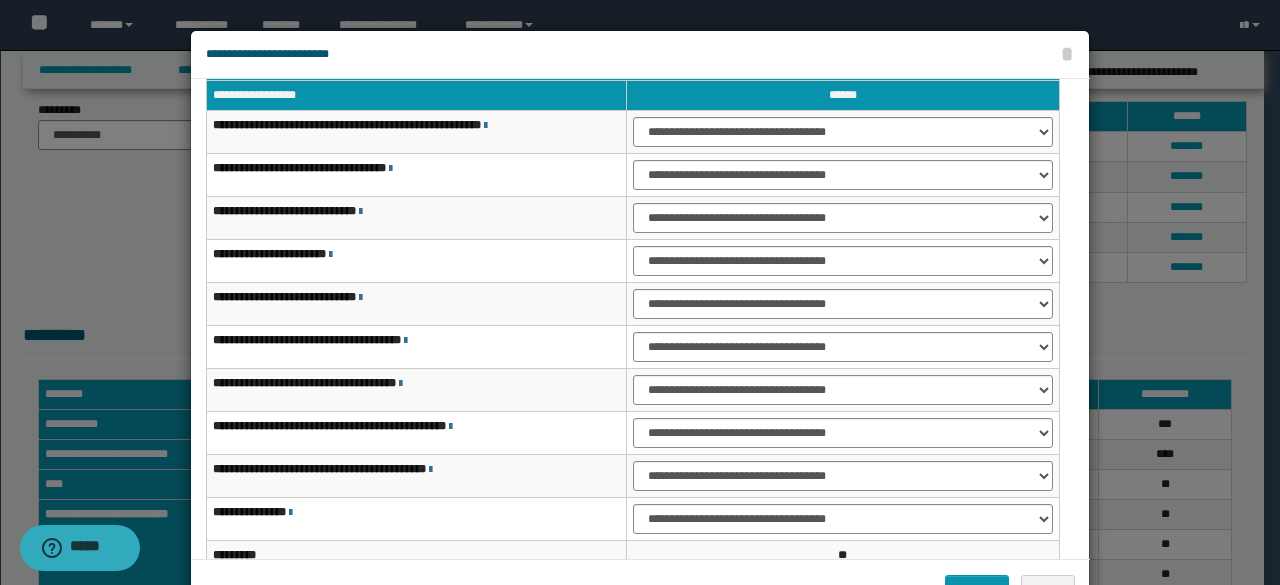 scroll, scrollTop: 0, scrollLeft: 0, axis: both 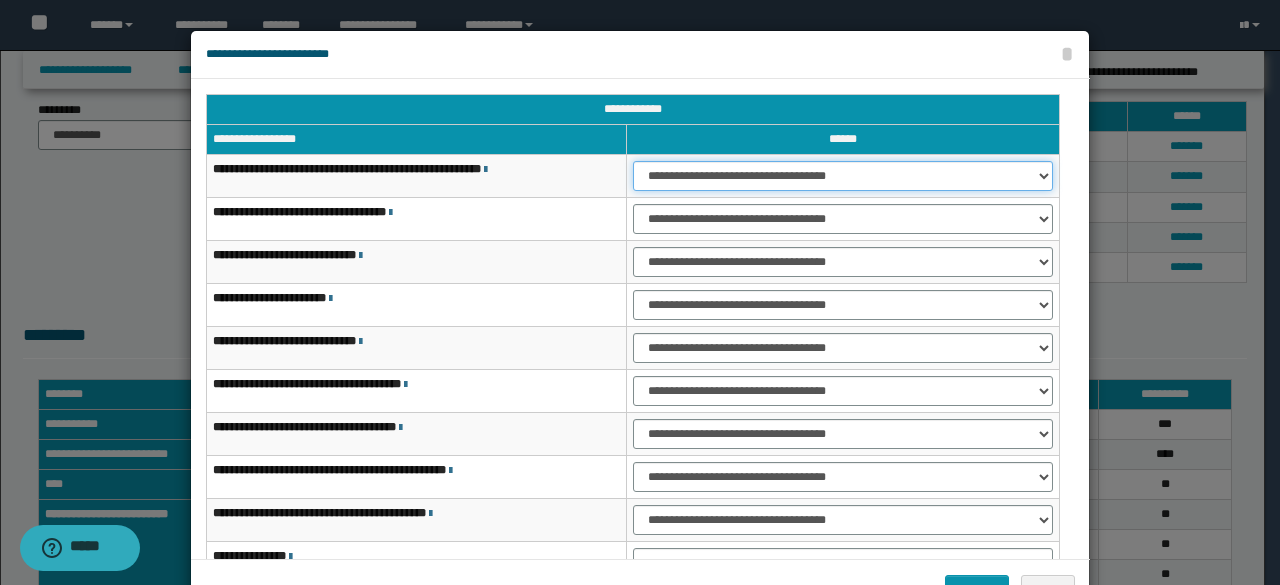 click on "**********" at bounding box center [843, 176] 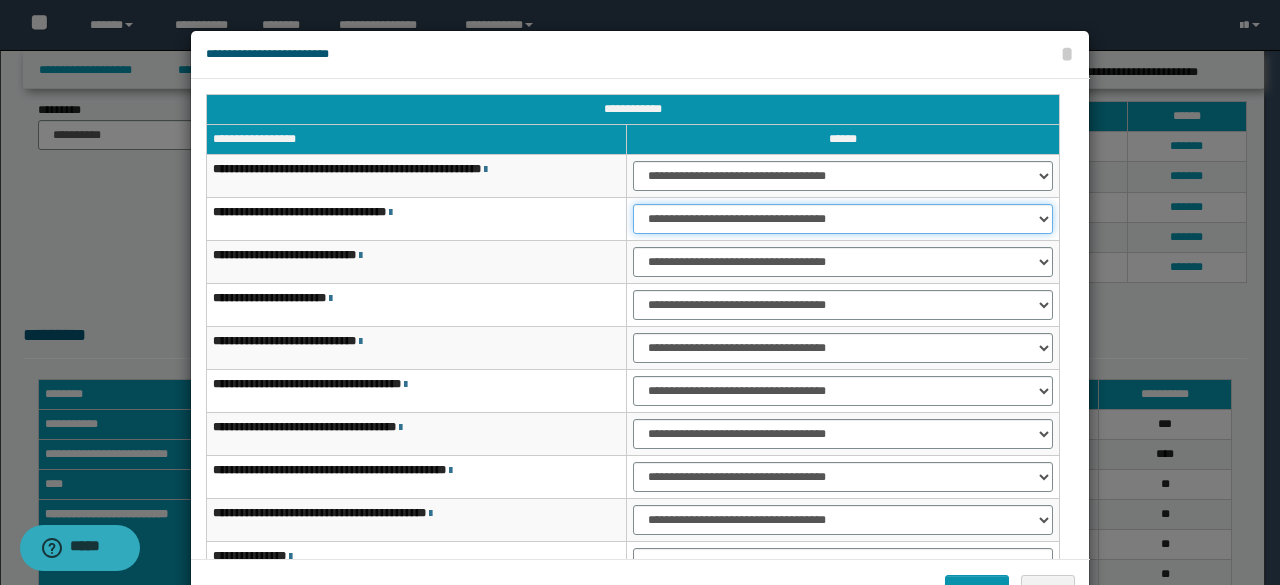 click on "**********" at bounding box center [843, 219] 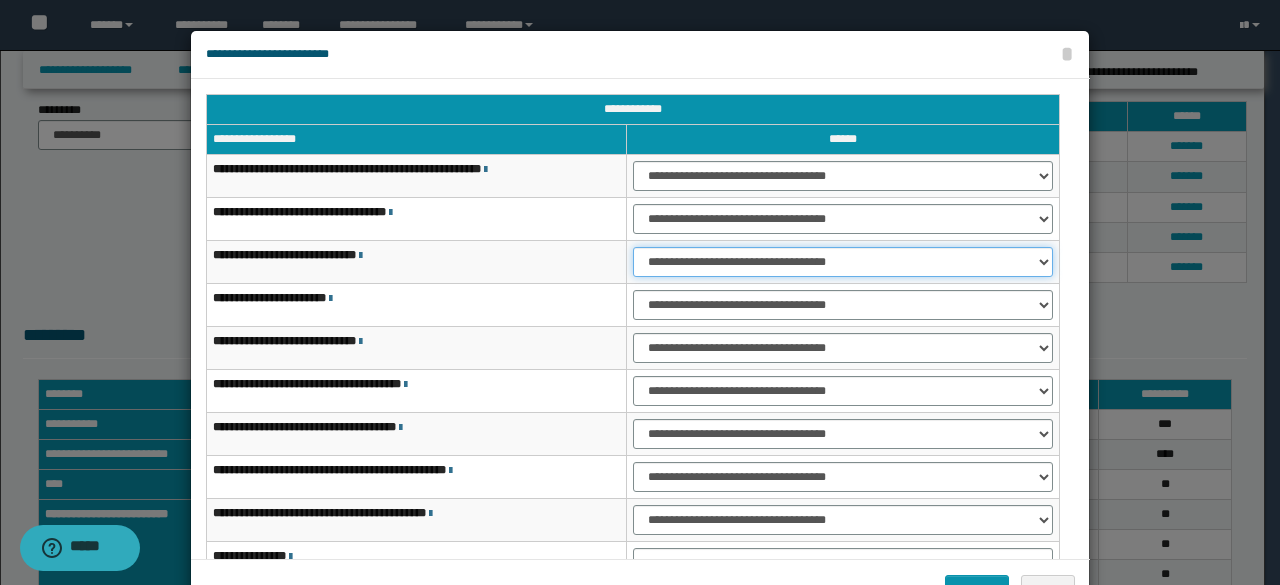 click on "**********" at bounding box center (843, 262) 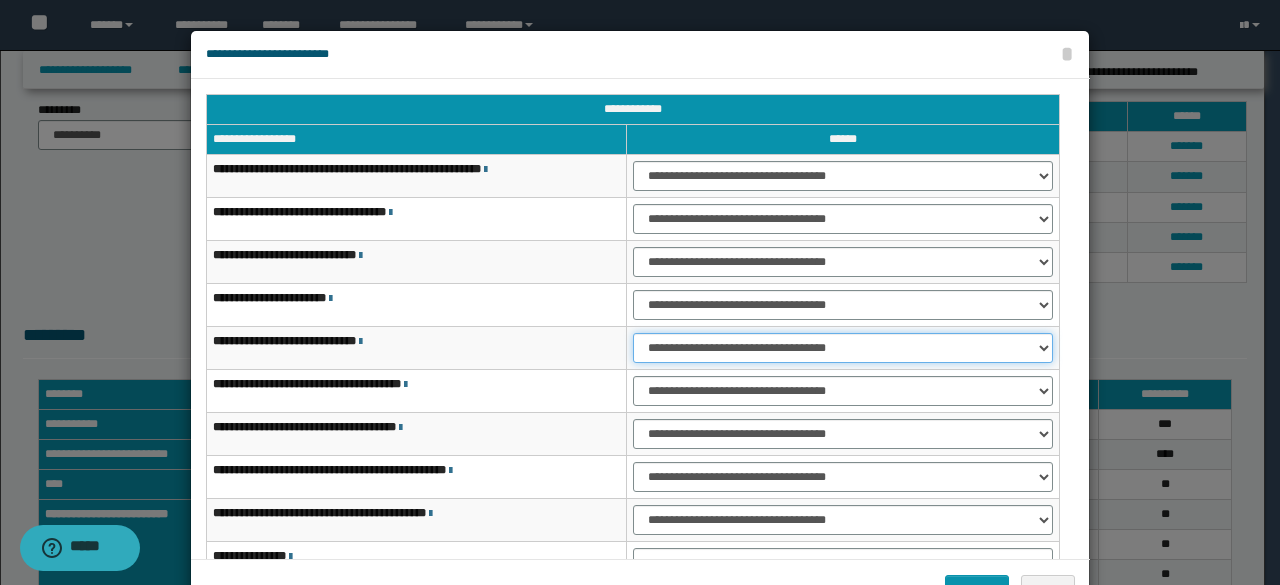 click on "**********" at bounding box center [843, 348] 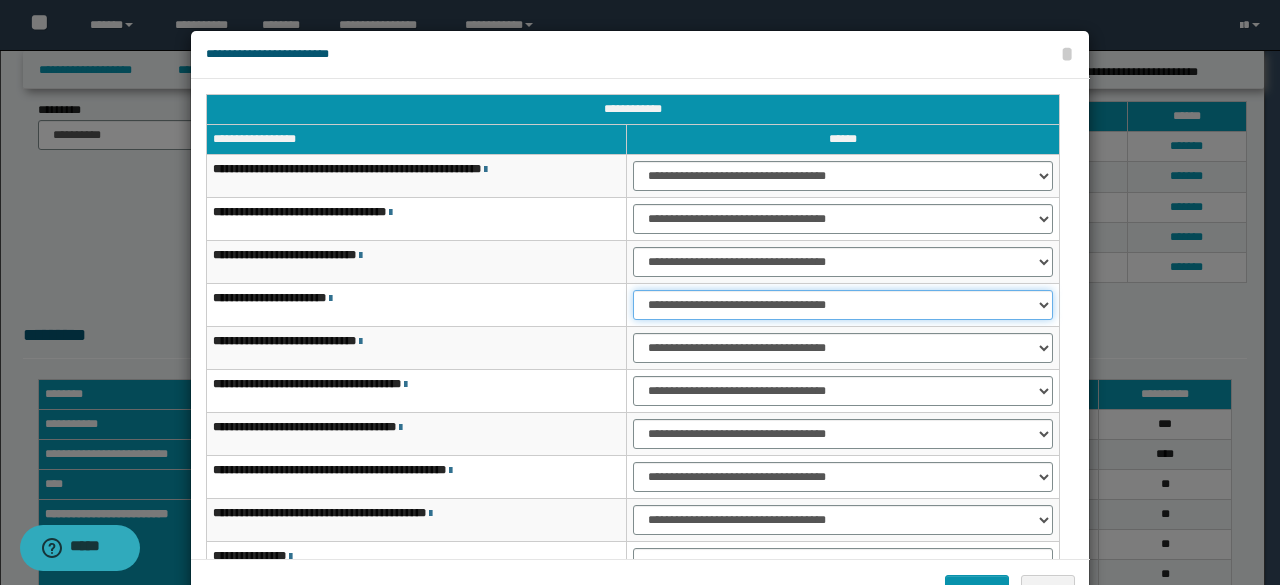 click on "**********" at bounding box center [843, 305] 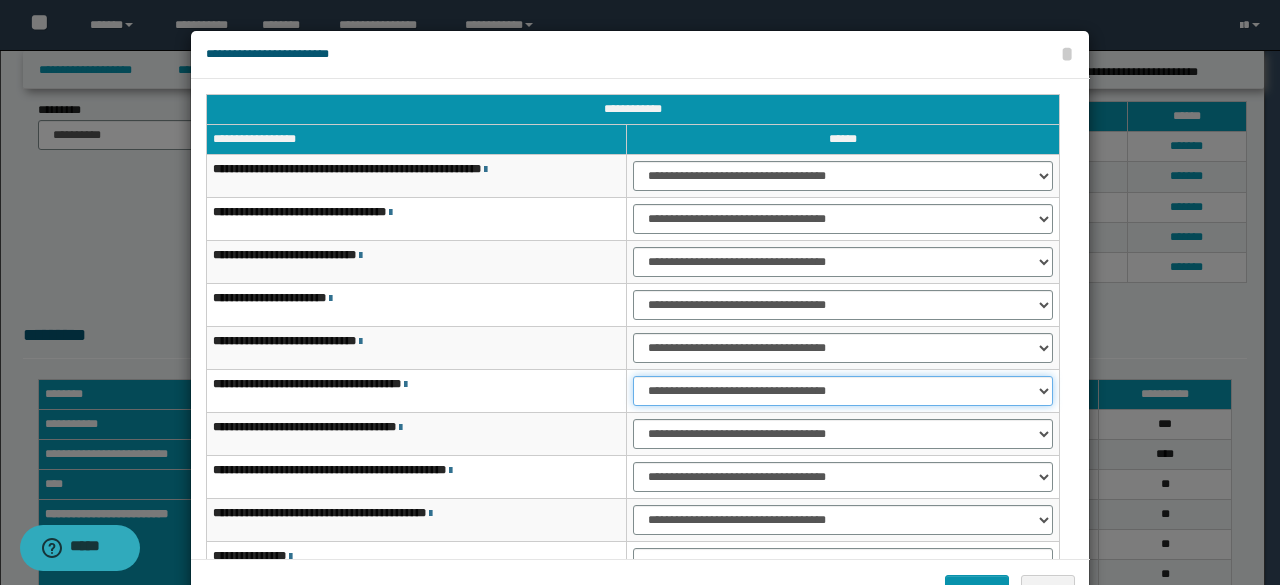 click on "**********" at bounding box center [843, 391] 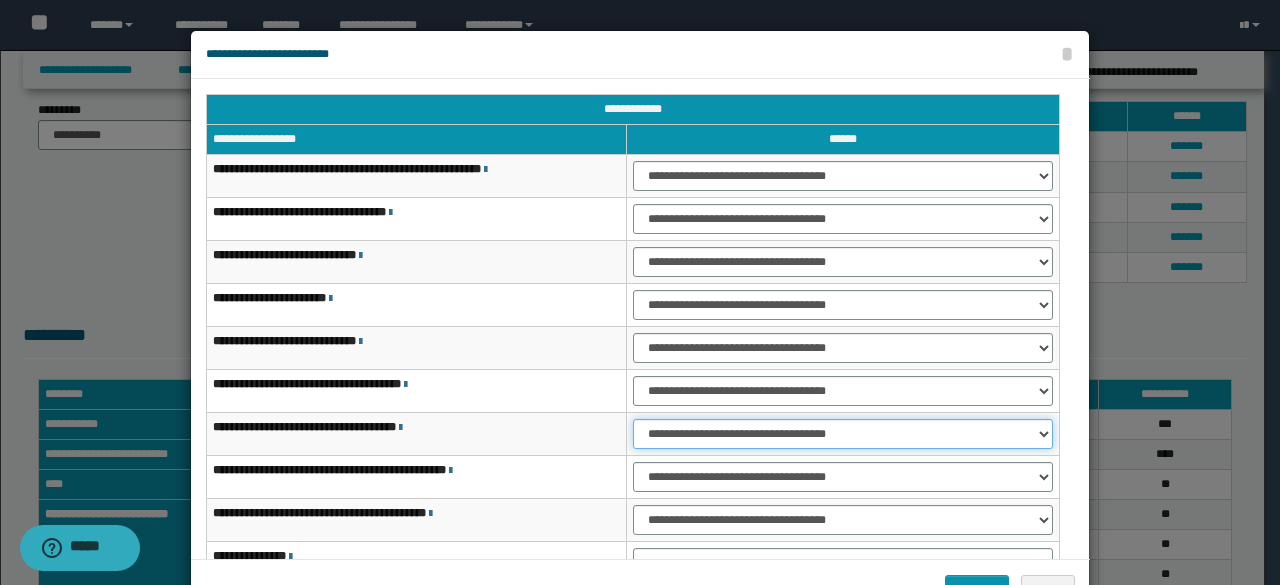 click on "**********" at bounding box center [843, 434] 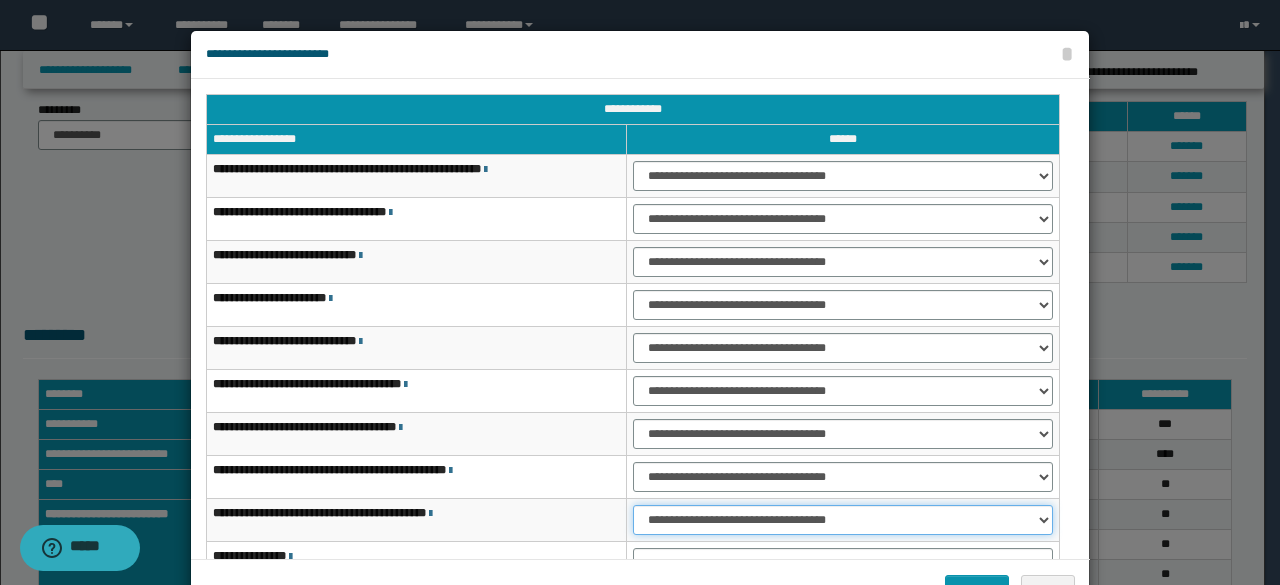click on "**********" at bounding box center (843, 520) 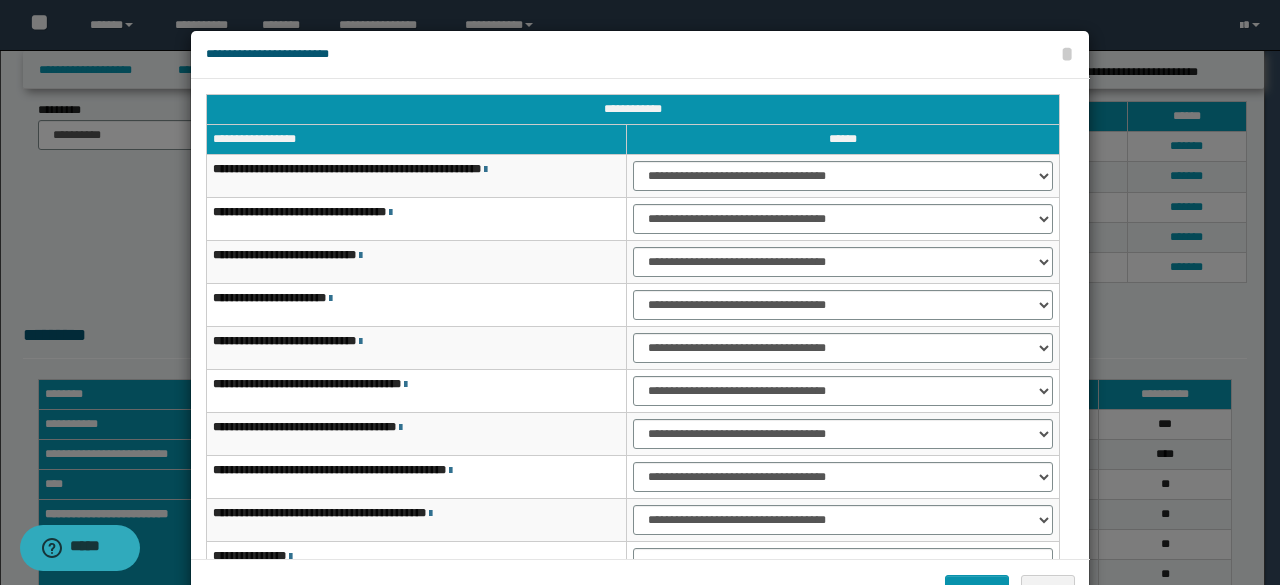 scroll, scrollTop: 116, scrollLeft: 0, axis: vertical 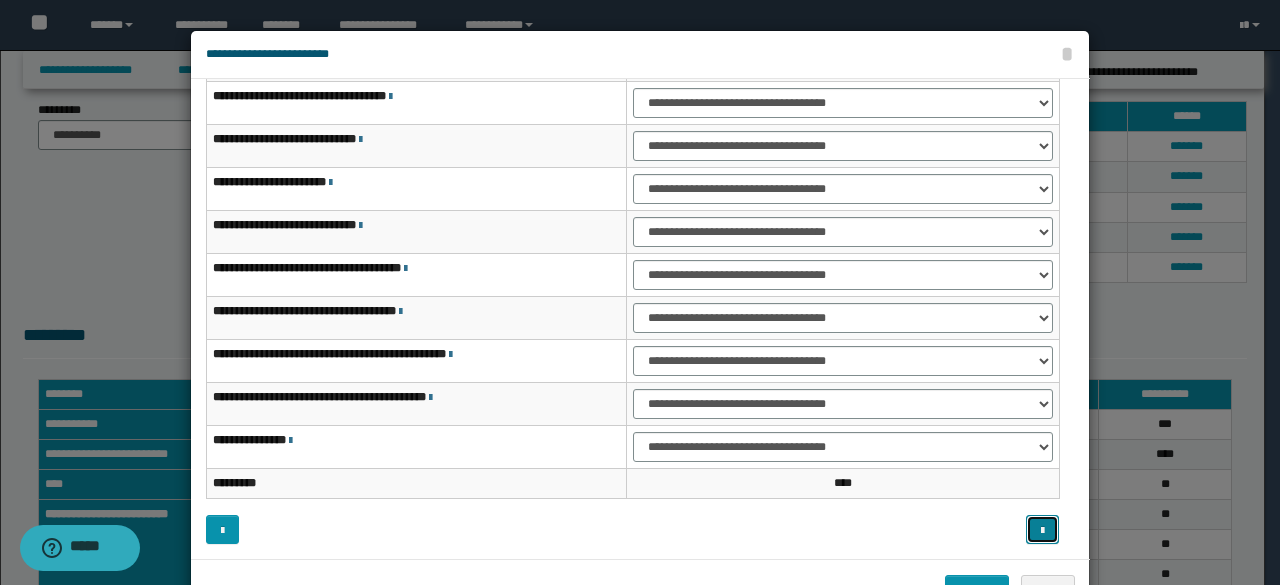 click at bounding box center (1042, 529) 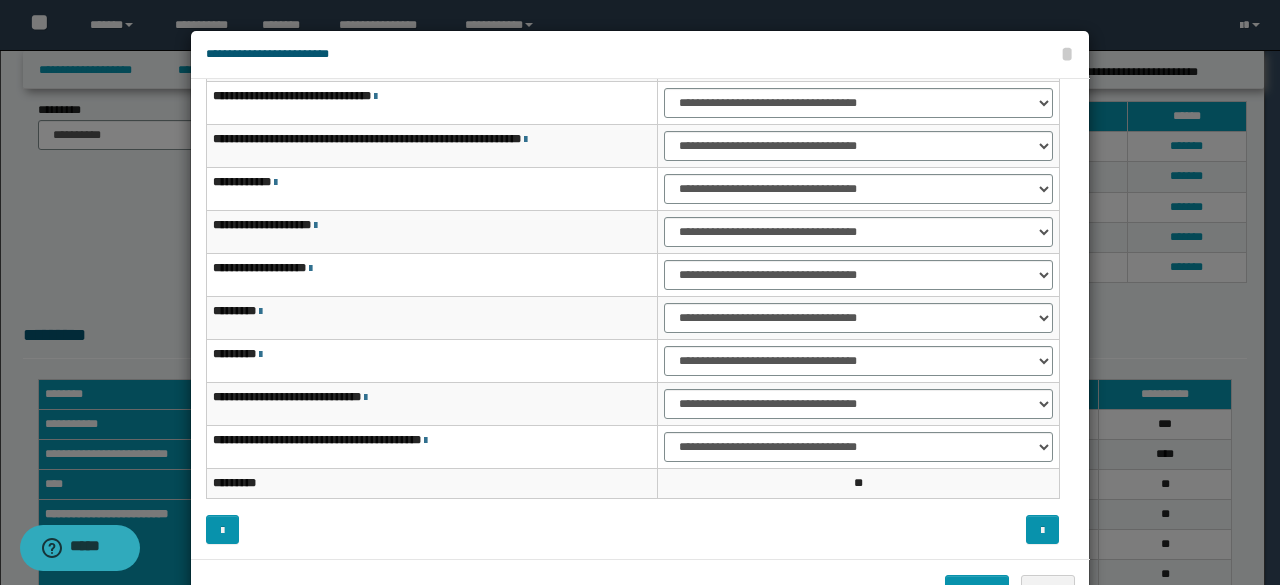 scroll, scrollTop: 0, scrollLeft: 0, axis: both 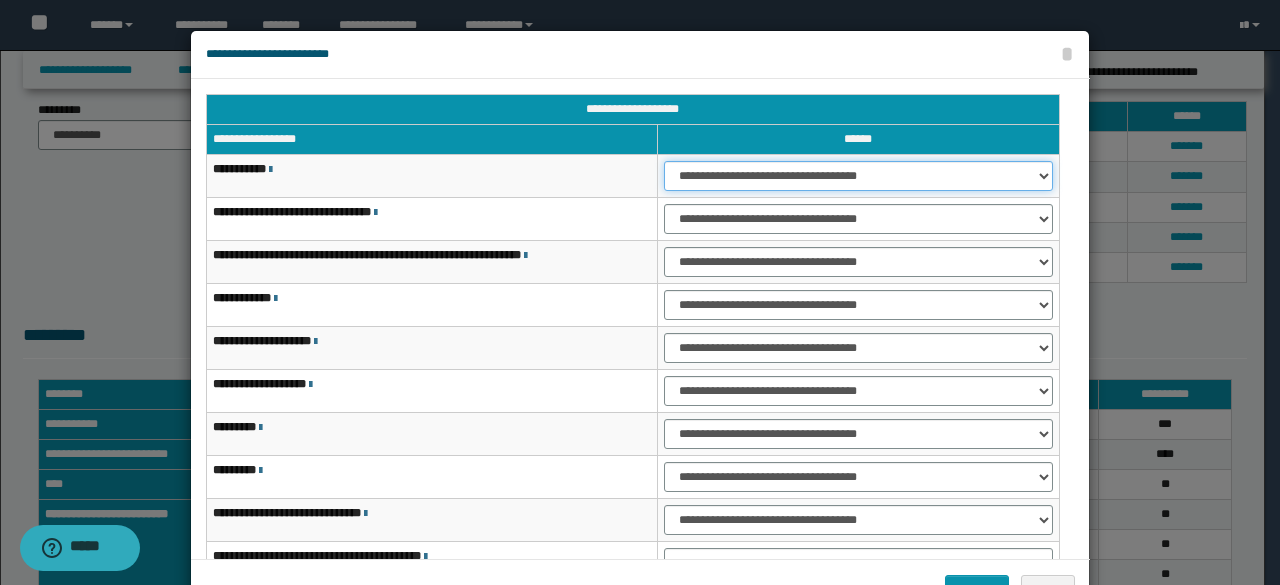click on "**********" at bounding box center [858, 176] 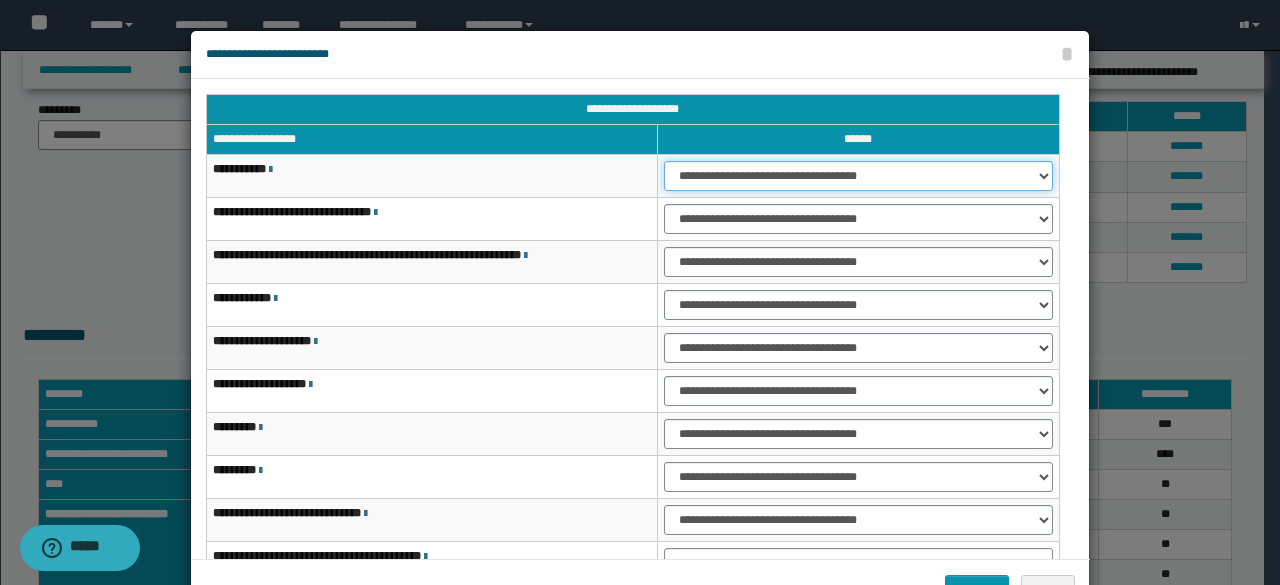 select on "***" 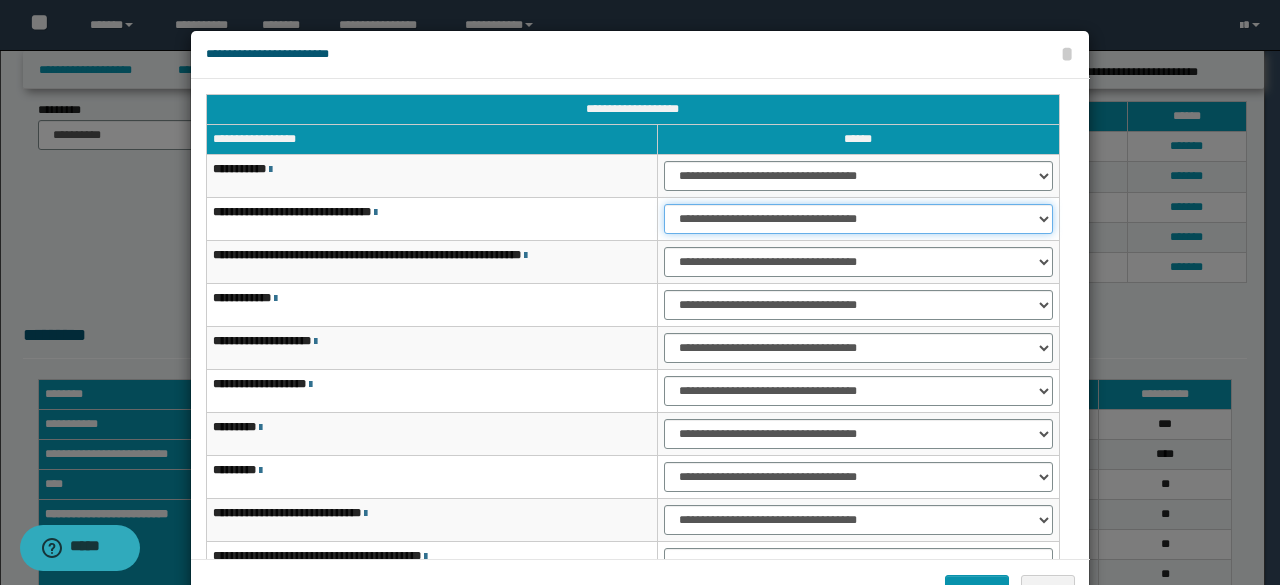 click on "**********" at bounding box center [858, 219] 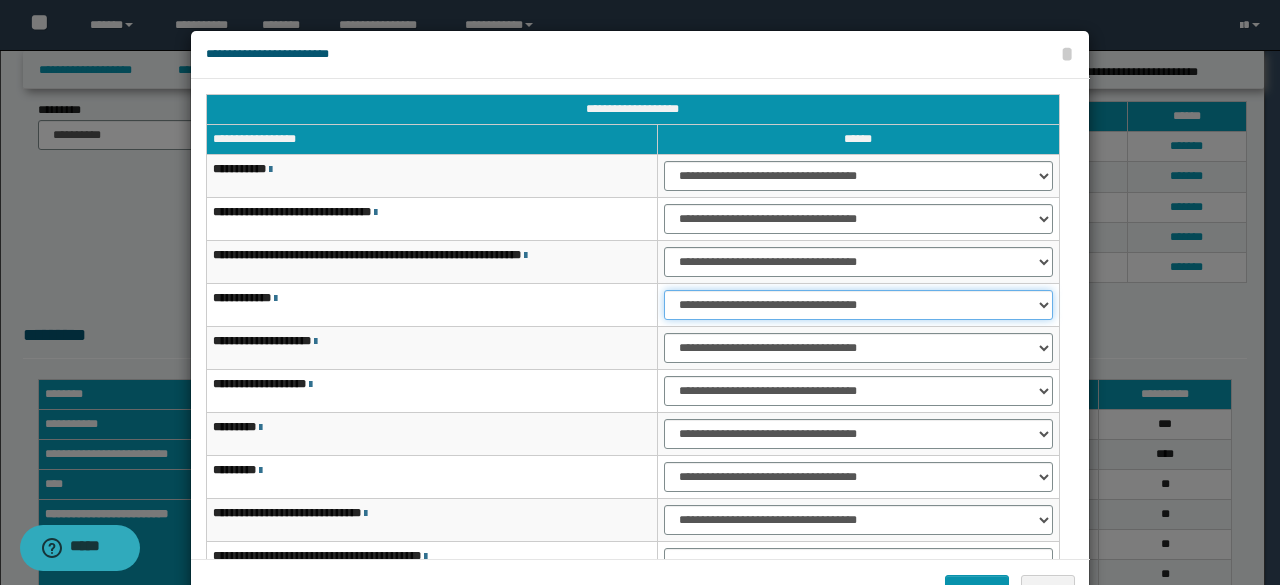 click on "**********" at bounding box center (858, 305) 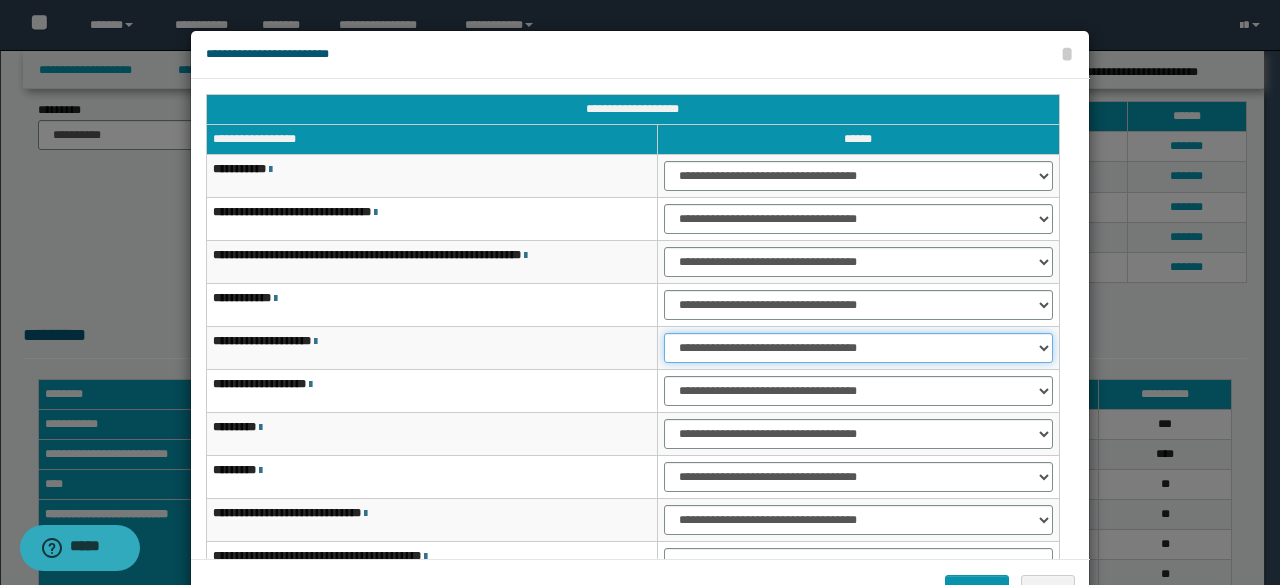 click on "**********" at bounding box center [858, 348] 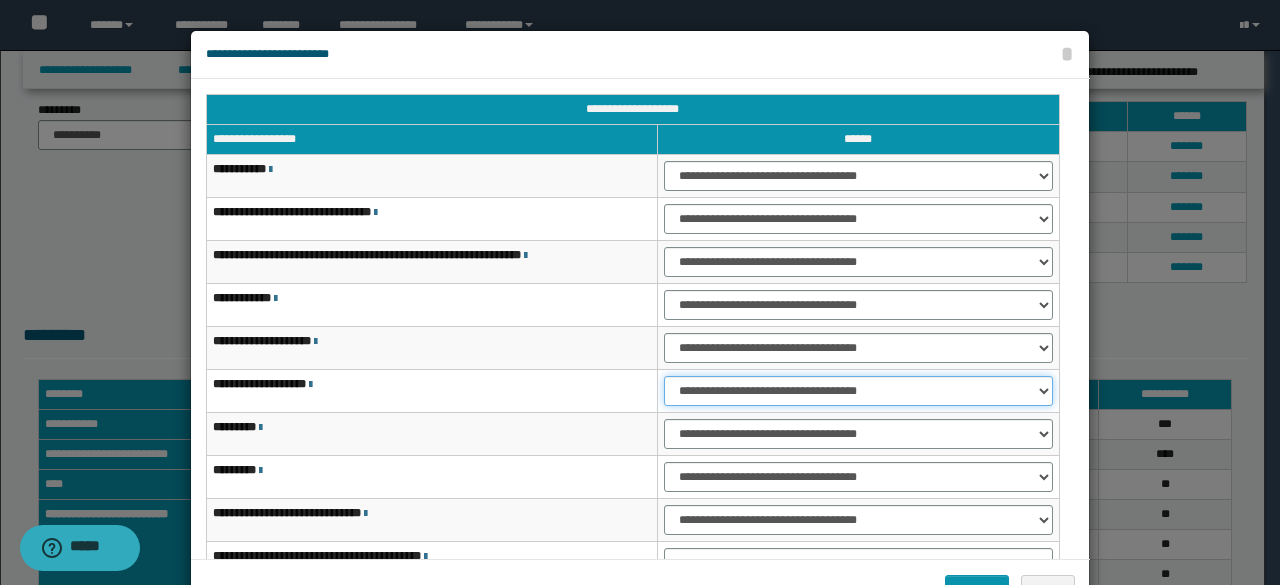 click on "**********" at bounding box center (858, 391) 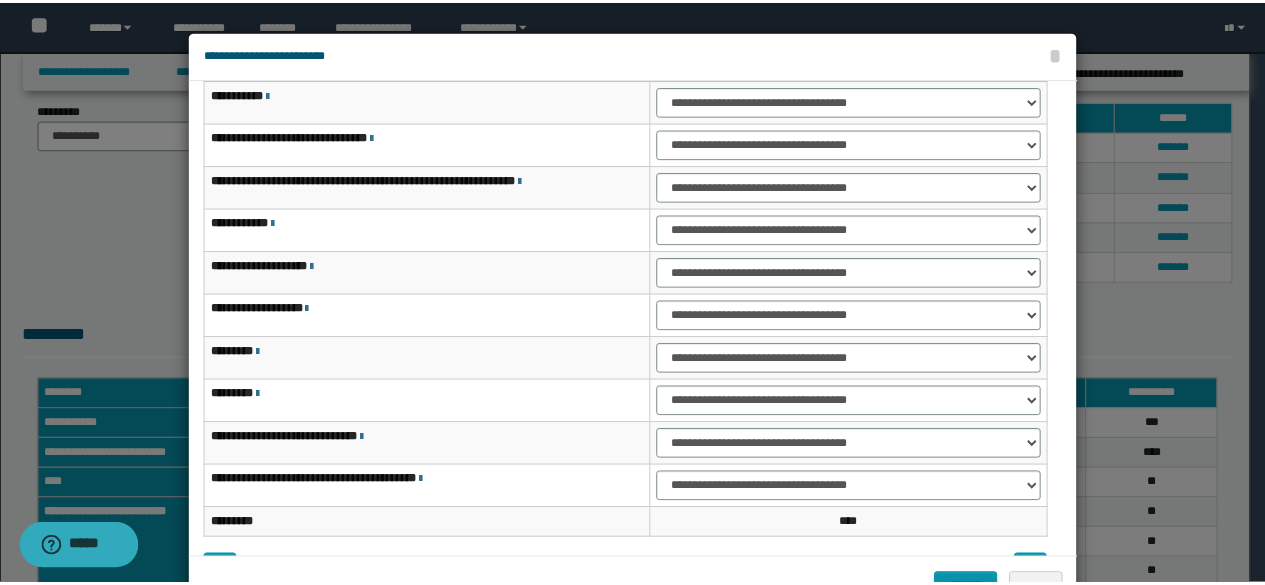 scroll, scrollTop: 116, scrollLeft: 0, axis: vertical 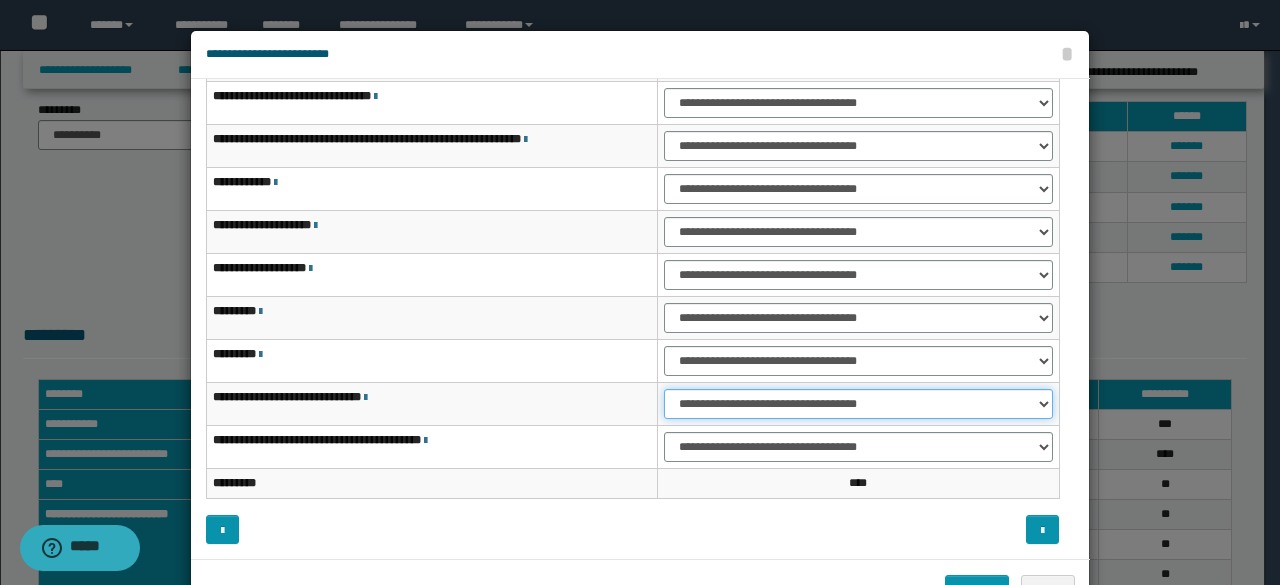 click on "**********" at bounding box center (858, 404) 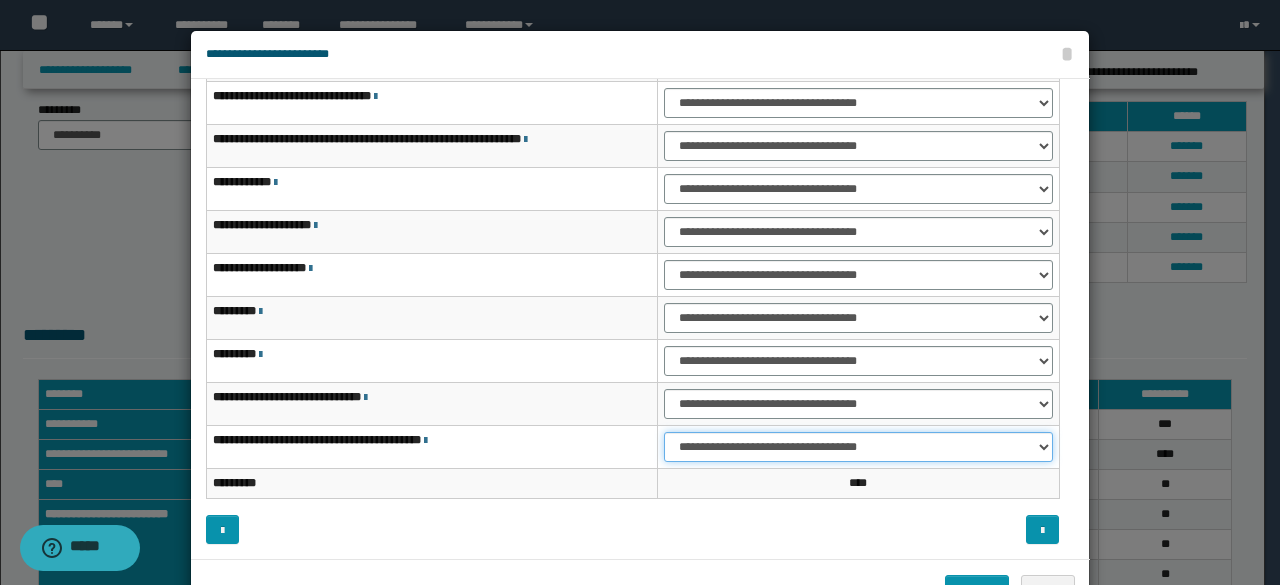 click on "**********" at bounding box center (858, 447) 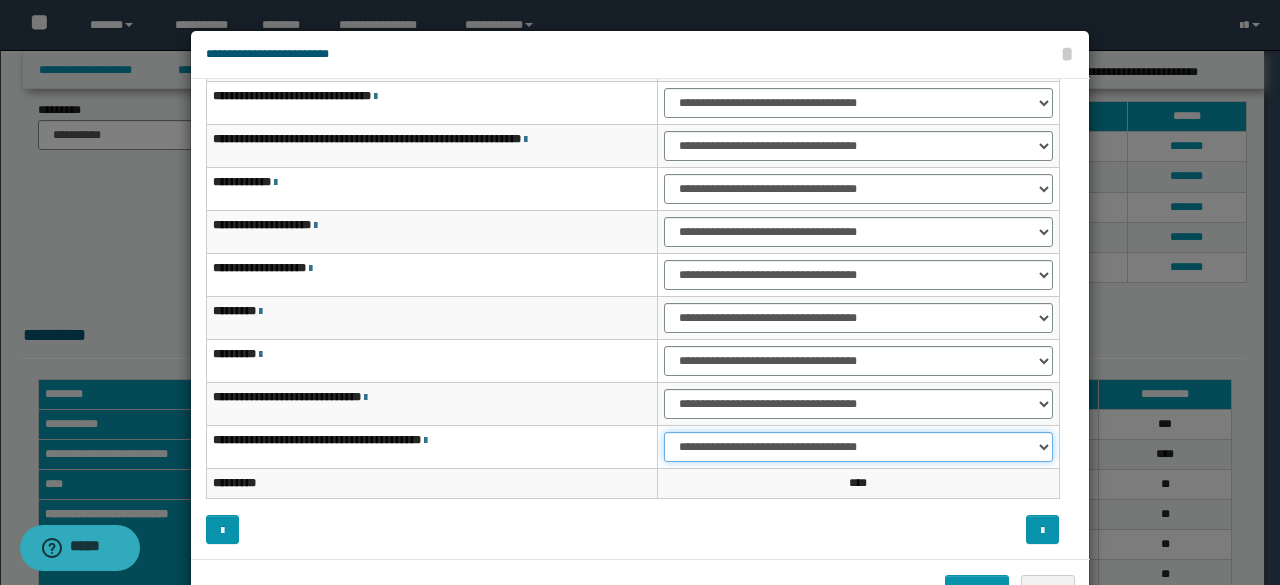 select on "***" 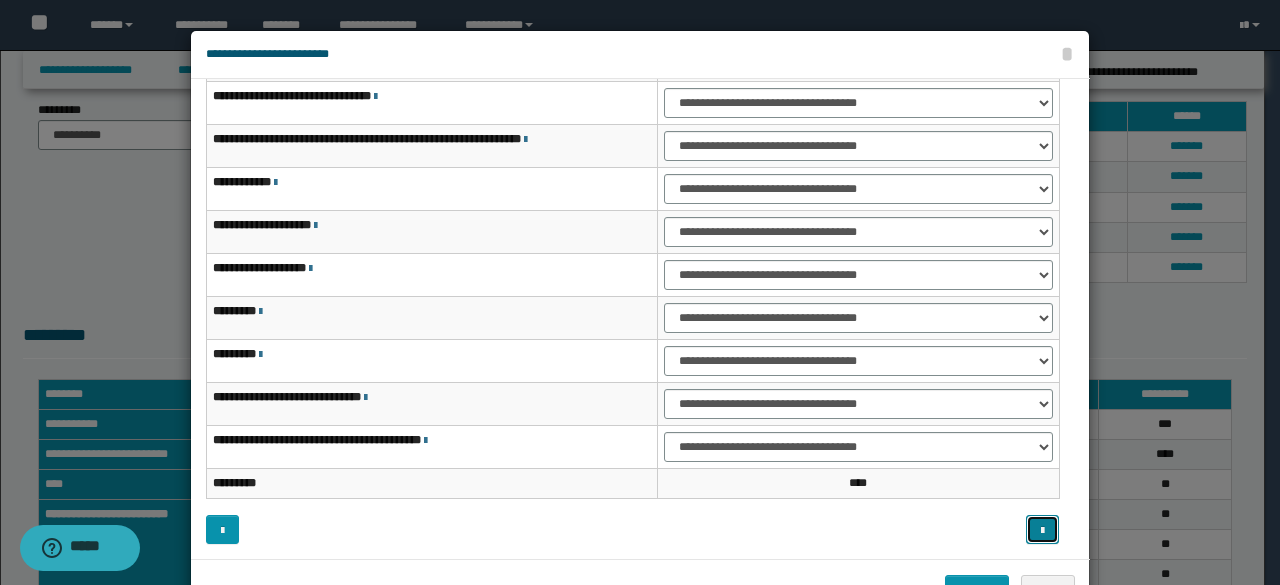 click at bounding box center (1042, 529) 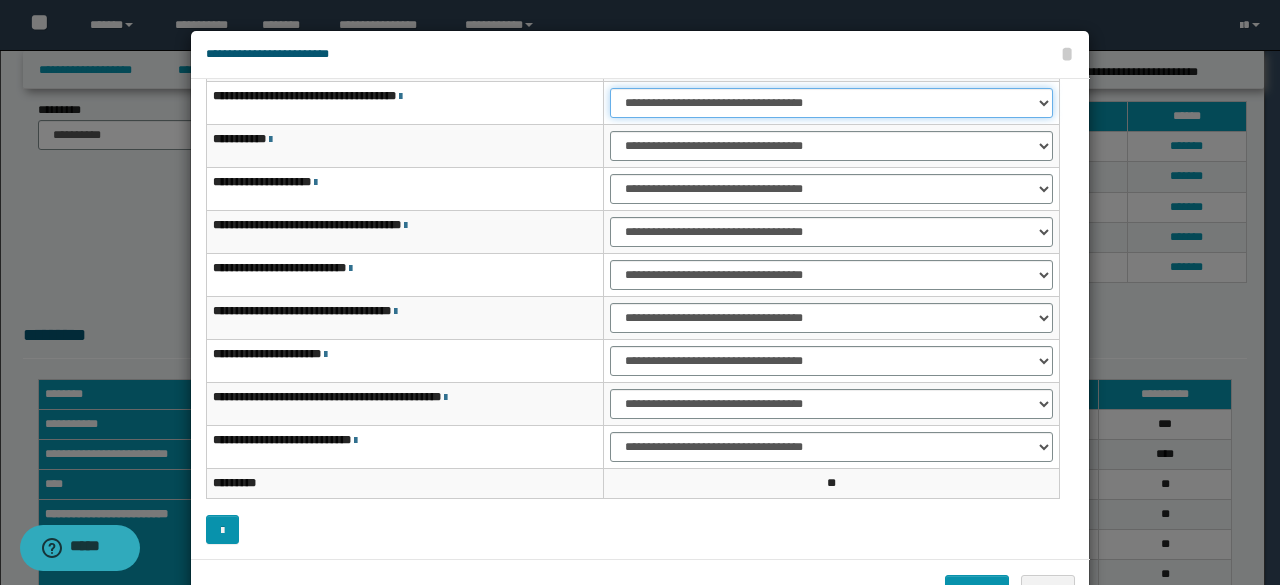 click on "**********" at bounding box center [831, 103] 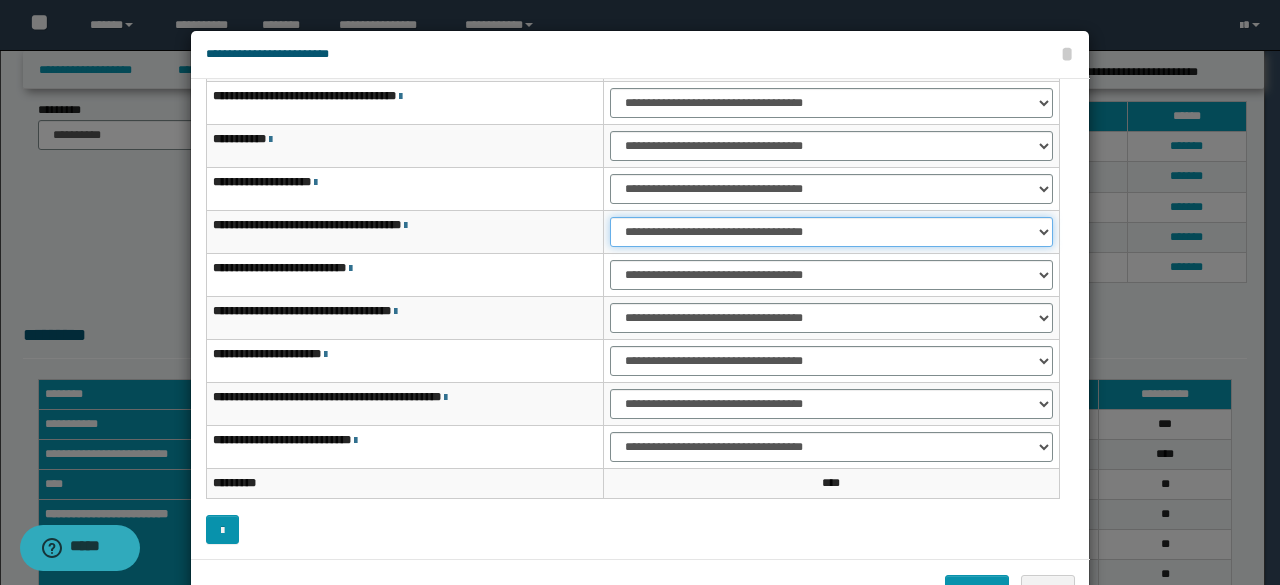 click on "**********" at bounding box center (831, 232) 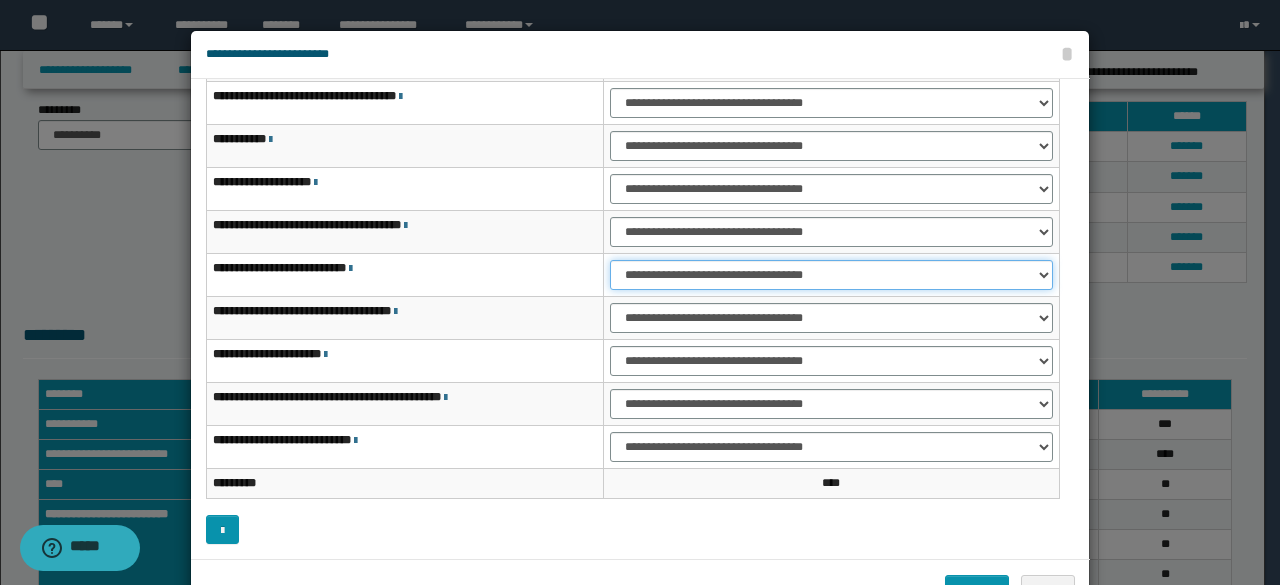 click on "**********" at bounding box center [831, 275] 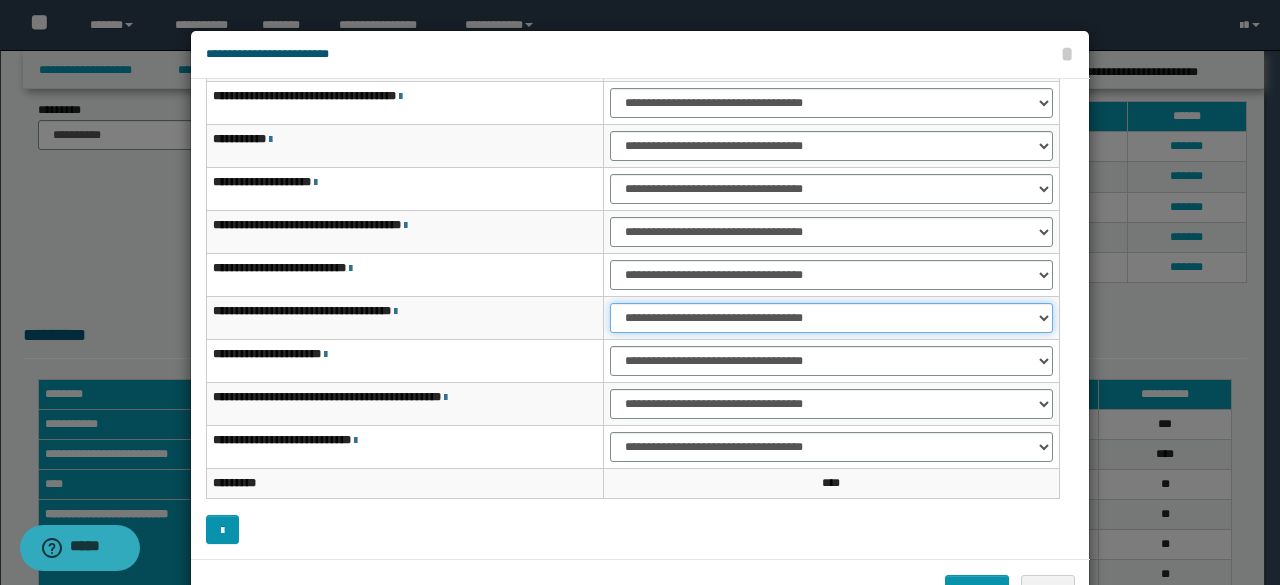 click on "**********" at bounding box center (831, 318) 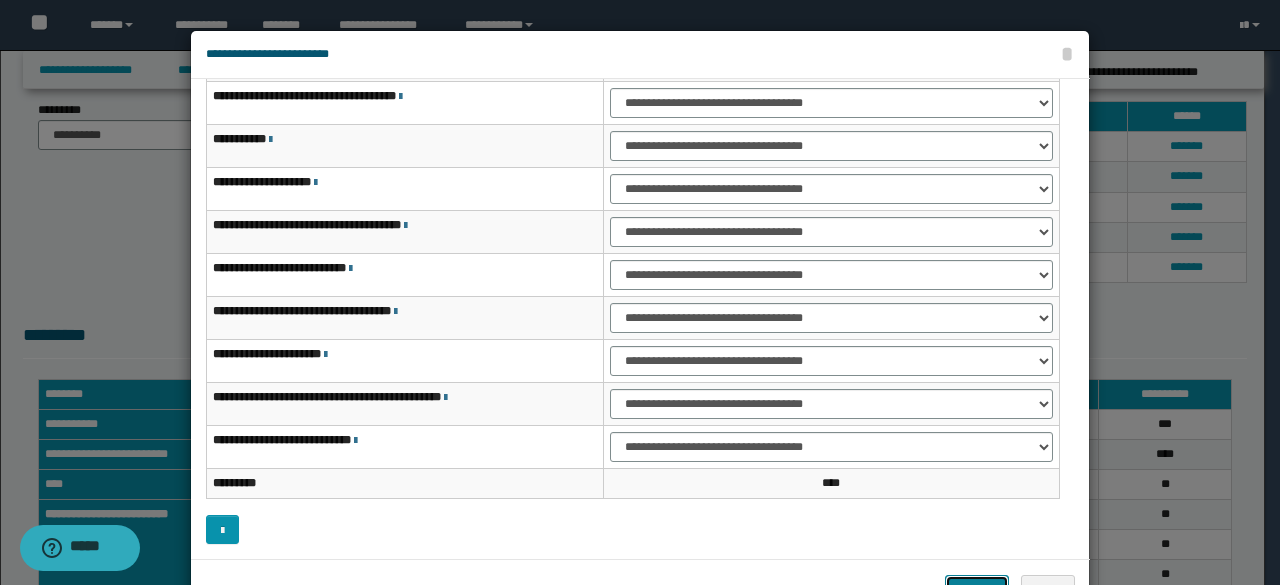click on "*******" at bounding box center (977, 589) 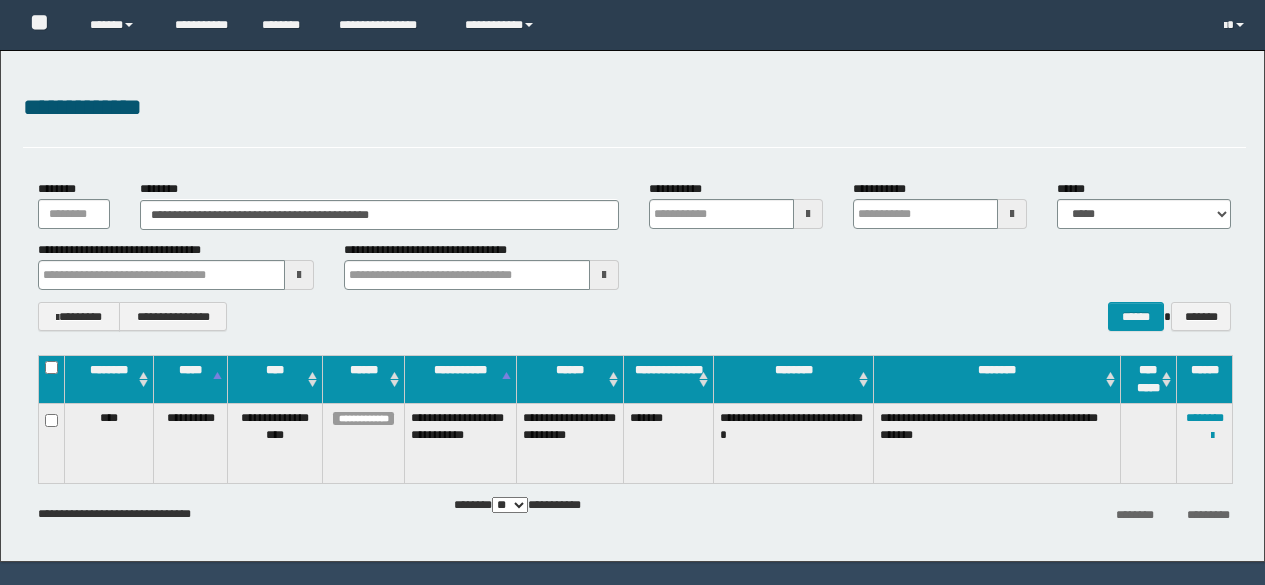 scroll, scrollTop: 0, scrollLeft: 0, axis: both 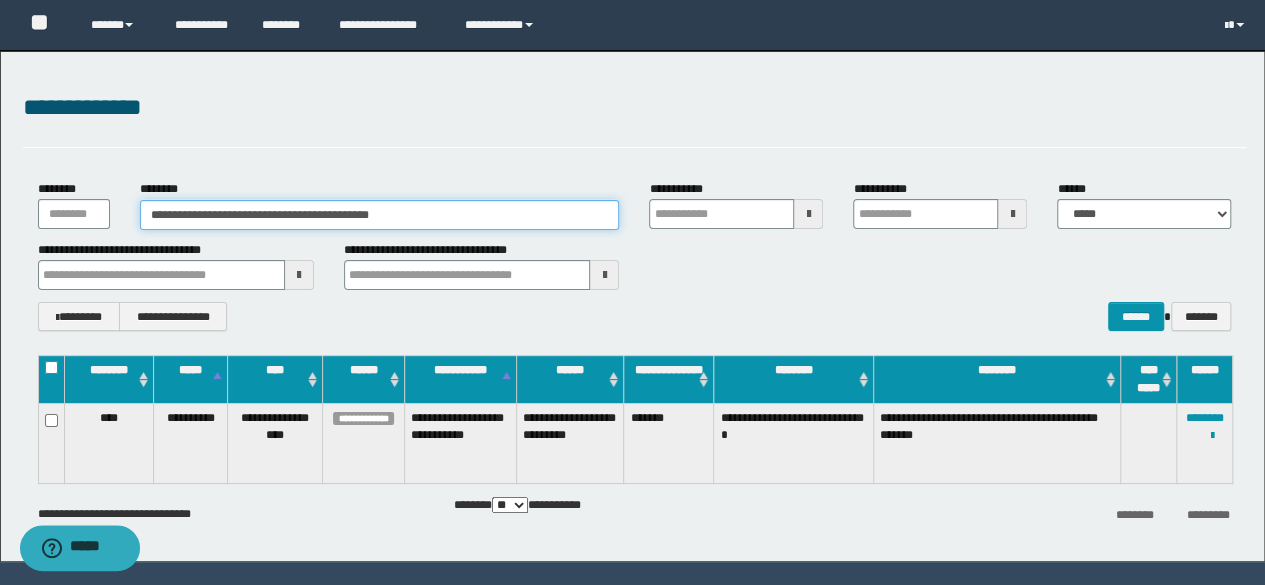 drag, startPoint x: 459, startPoint y: 228, endPoint x: 0, endPoint y: 194, distance: 460.25754 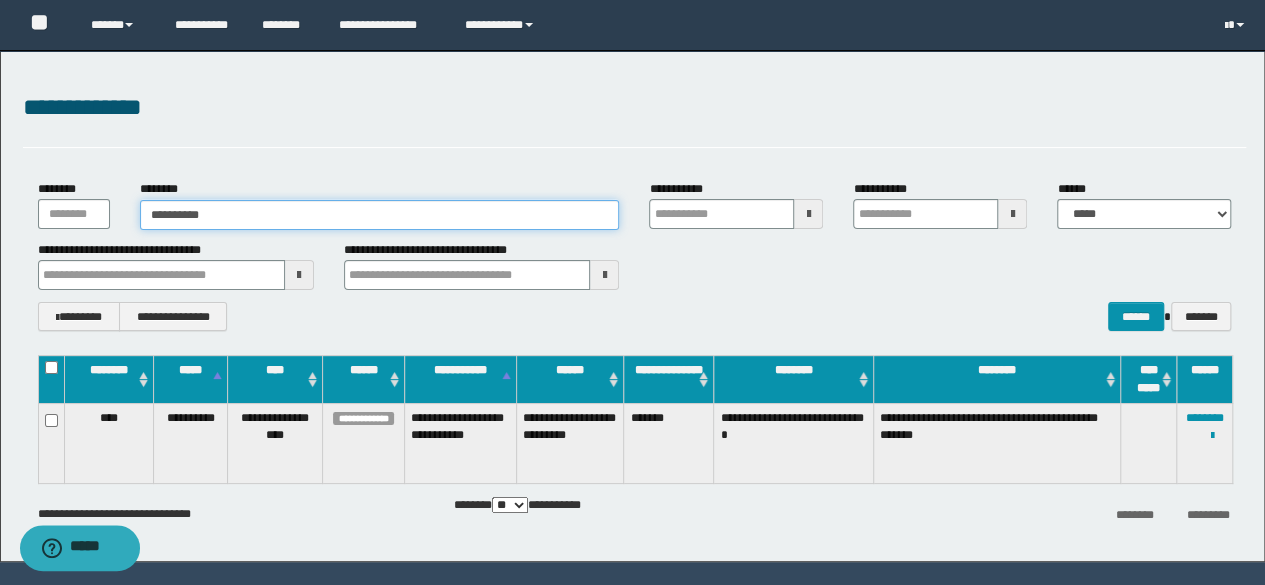 type on "**********" 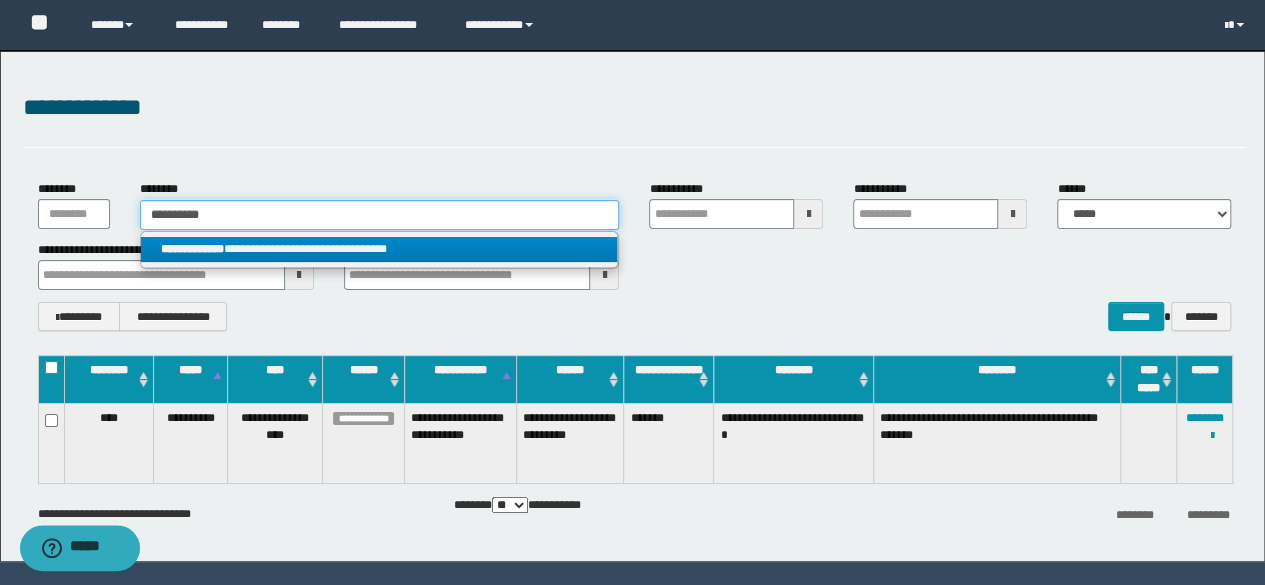 type on "**********" 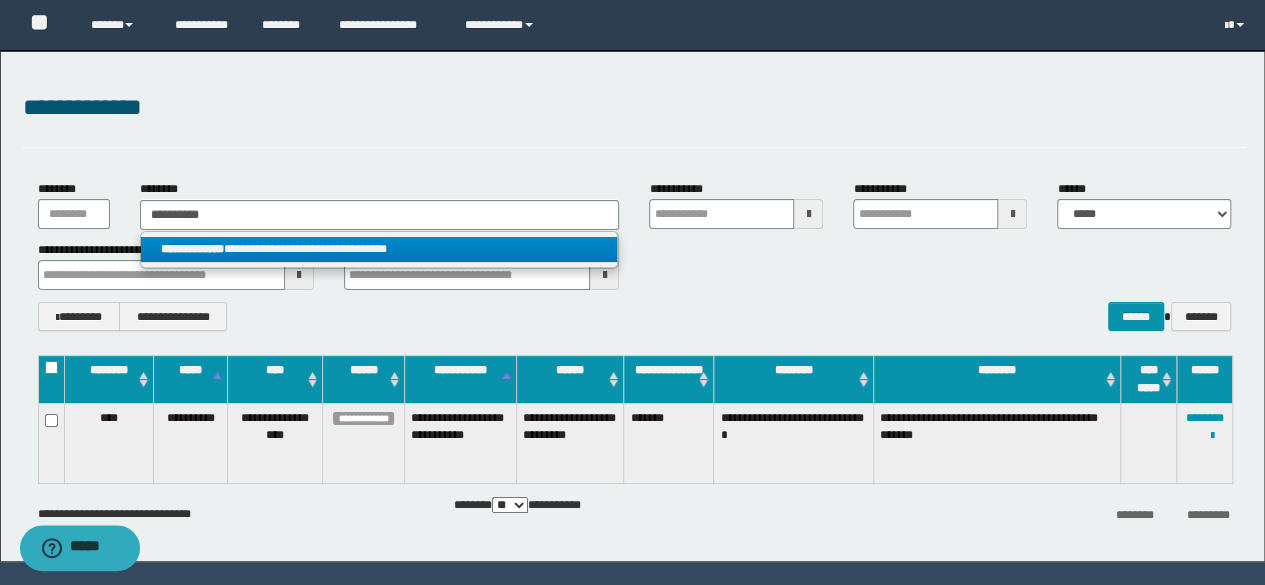 click on "**********" at bounding box center [379, 249] 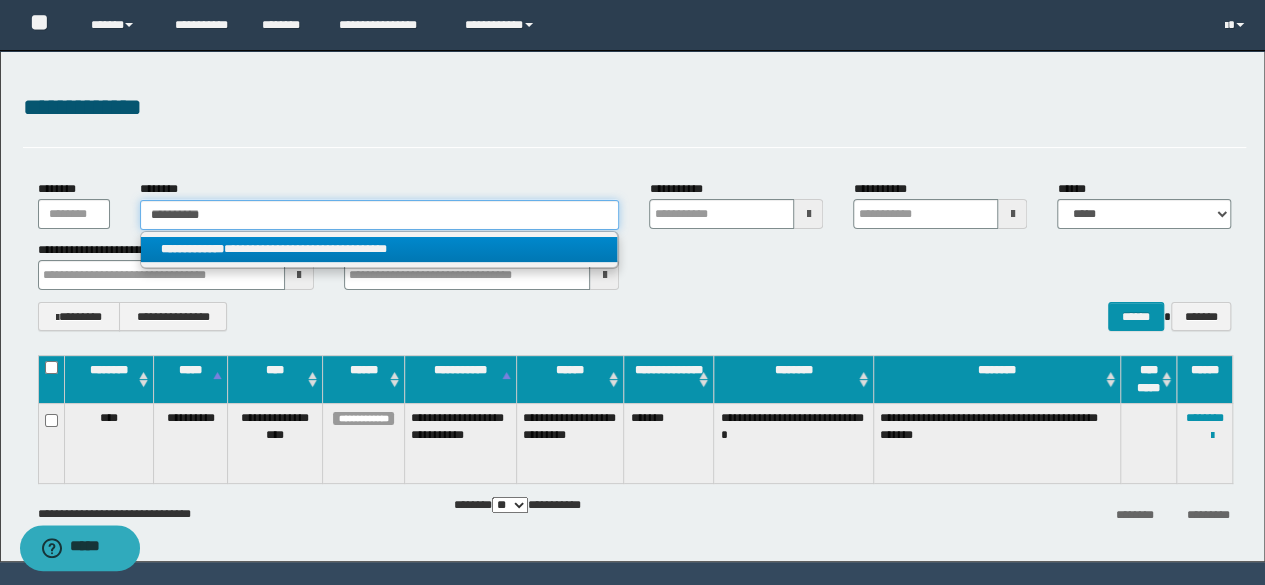 type 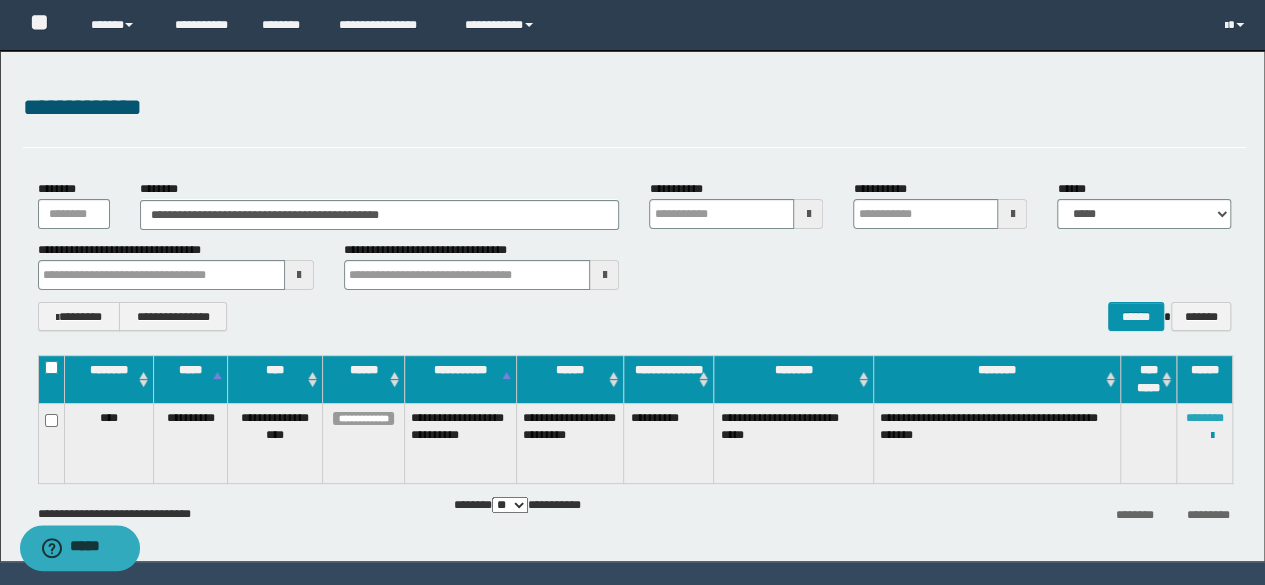 click on "********" at bounding box center (1205, 418) 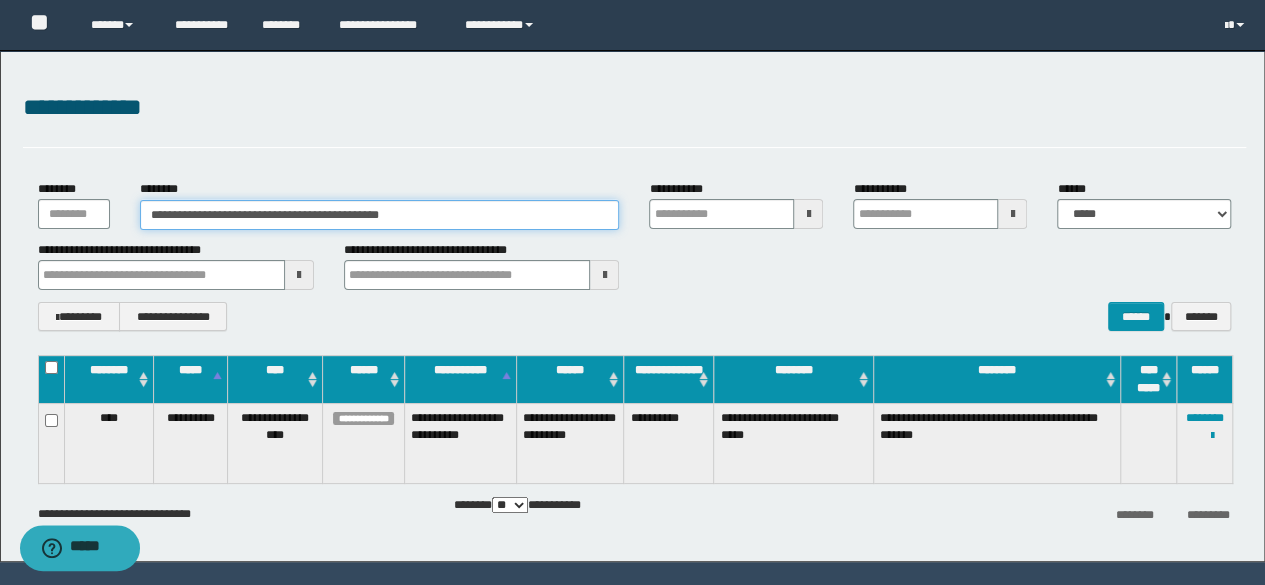 drag, startPoint x: 500, startPoint y: 217, endPoint x: 0, endPoint y: 199, distance: 500.32388 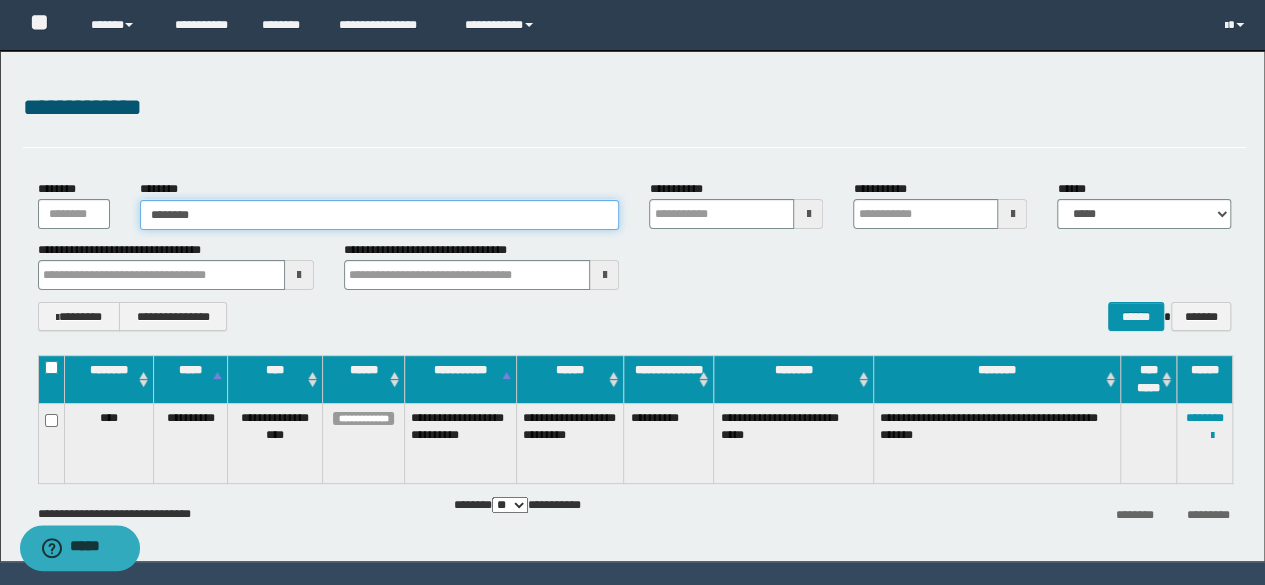 type on "********" 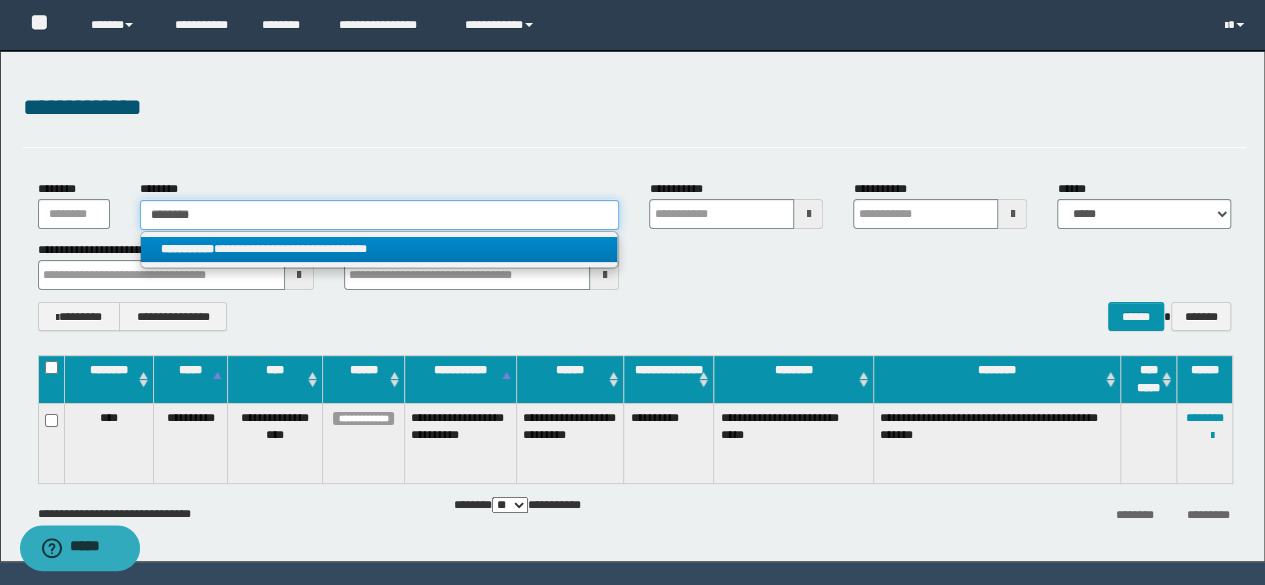 type on "********" 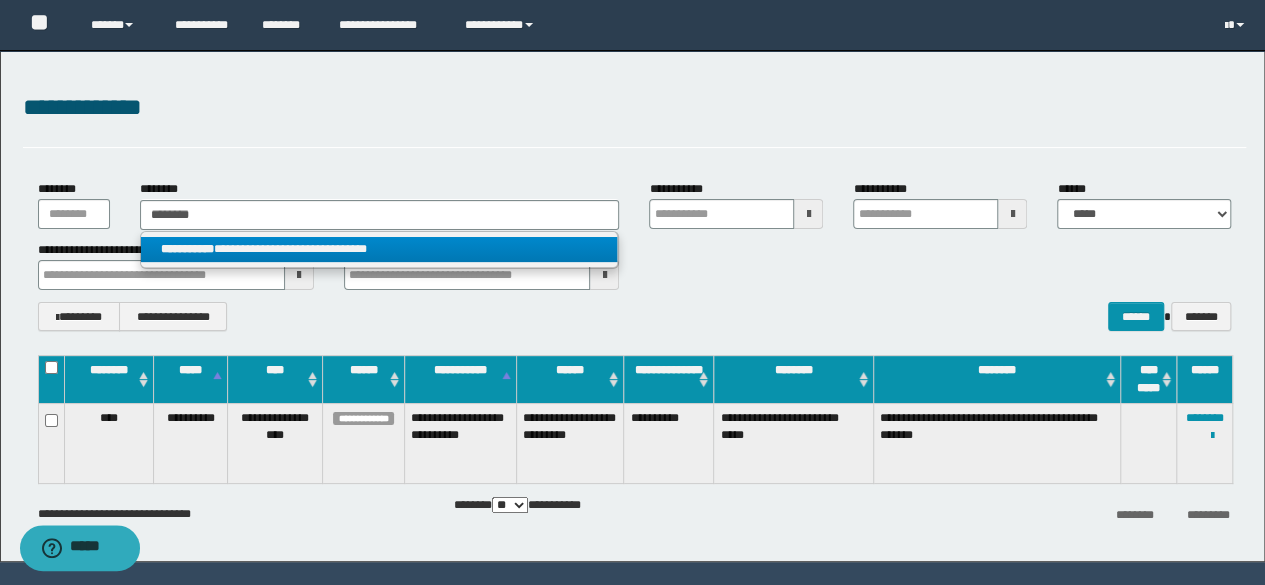 click on "**********" at bounding box center [380, 250] 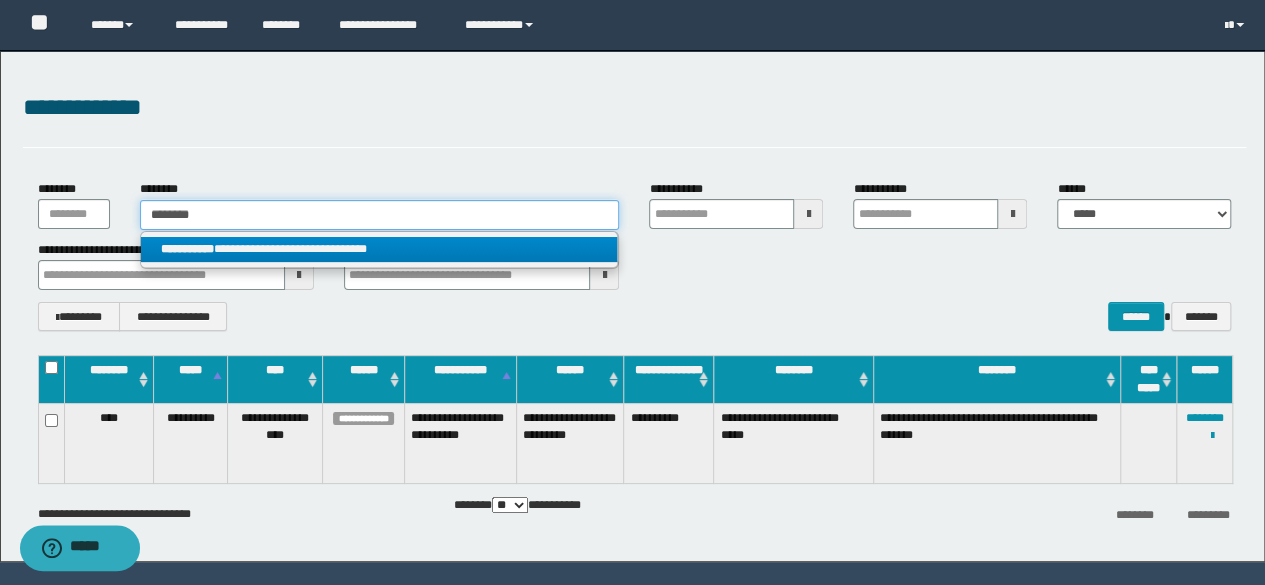 type 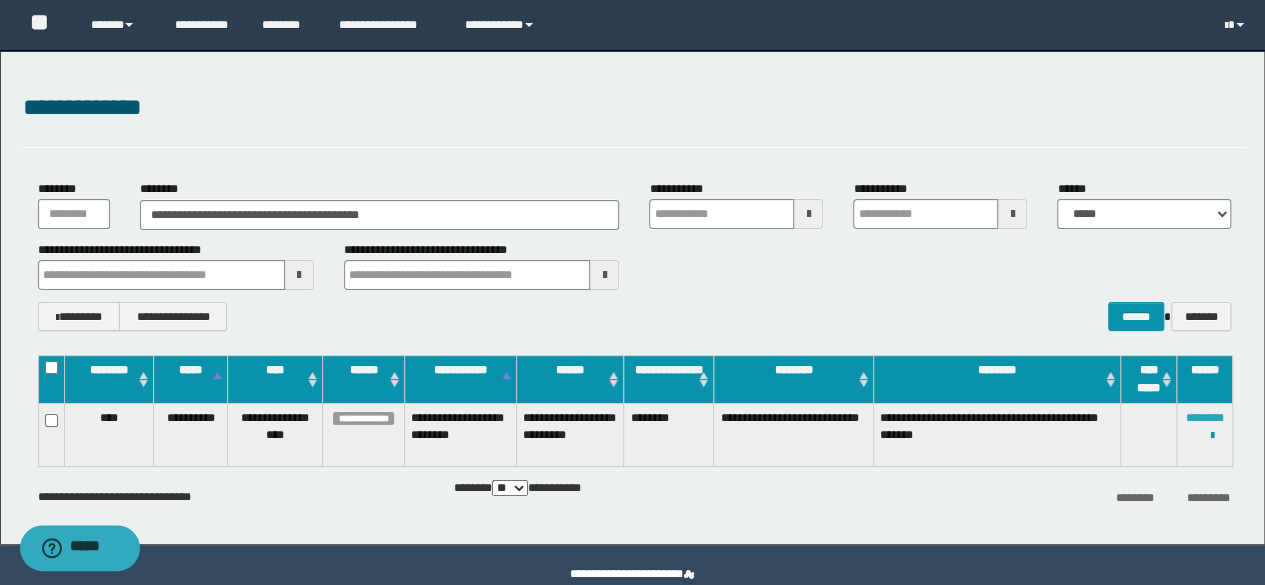 click on "********" at bounding box center (1205, 418) 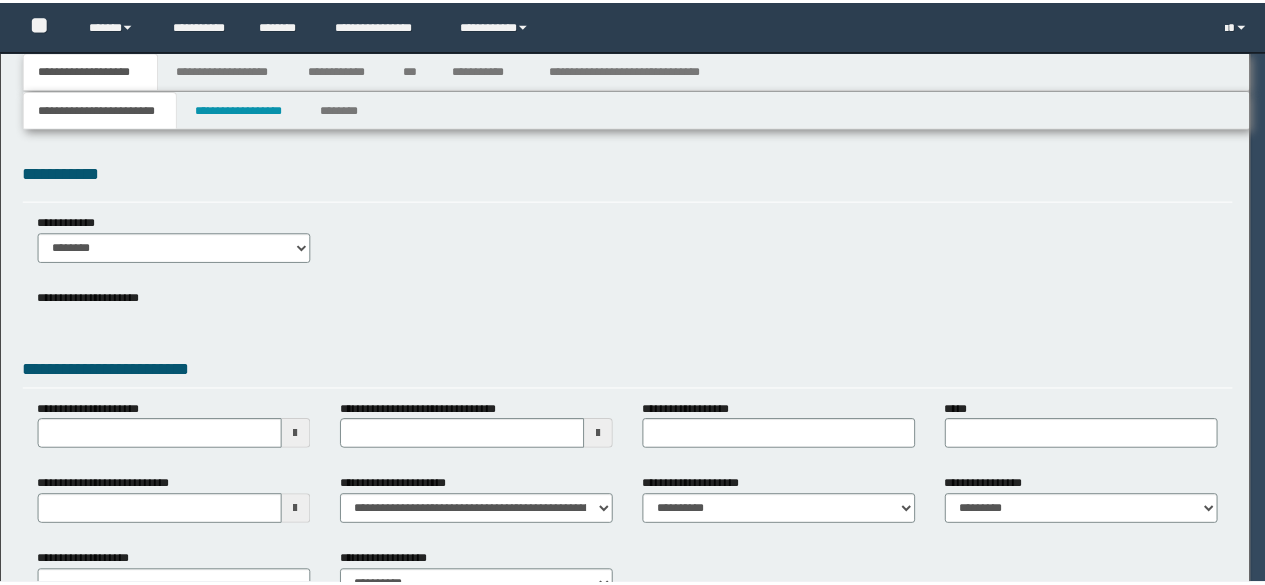 scroll, scrollTop: 0, scrollLeft: 0, axis: both 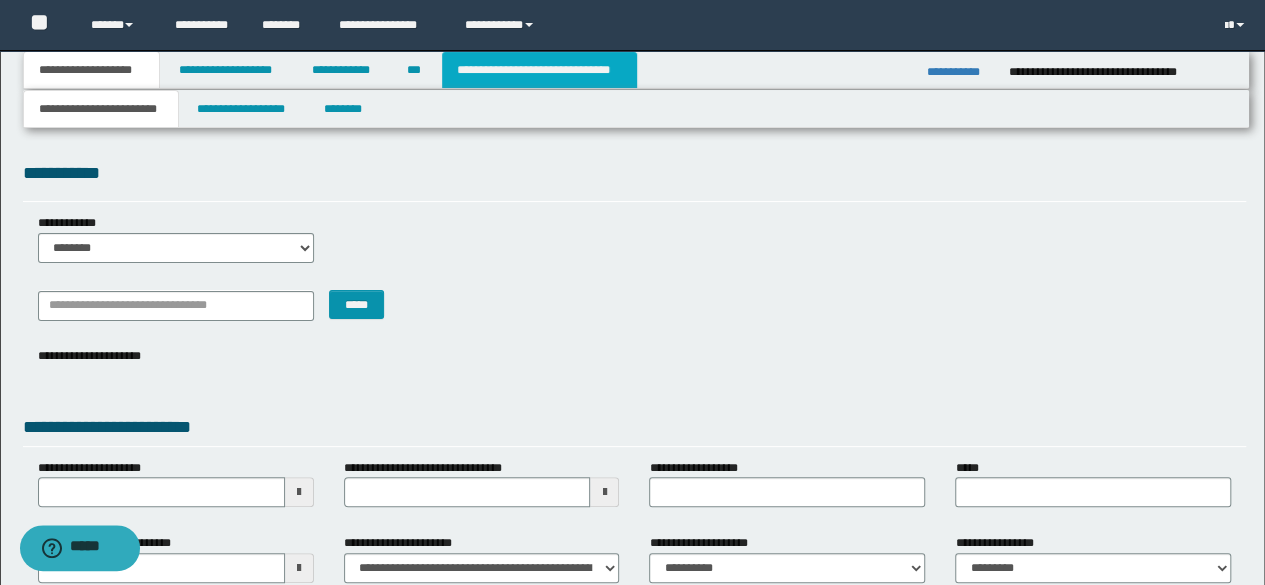 click on "**********" at bounding box center [539, 70] 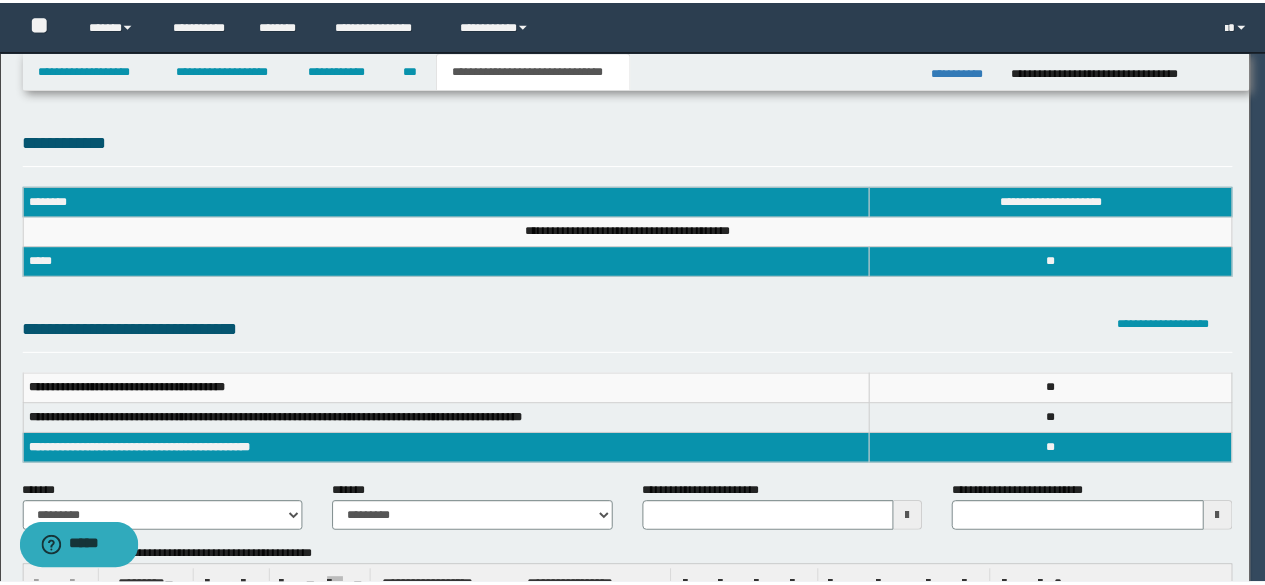 scroll, scrollTop: 0, scrollLeft: 0, axis: both 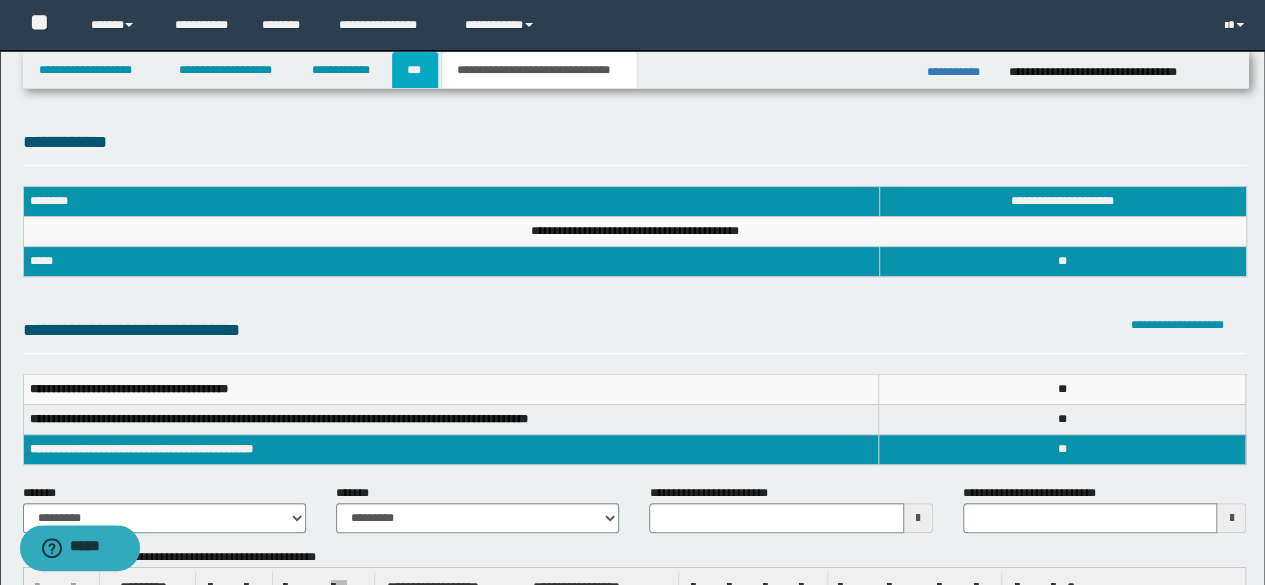 click on "***" at bounding box center (415, 70) 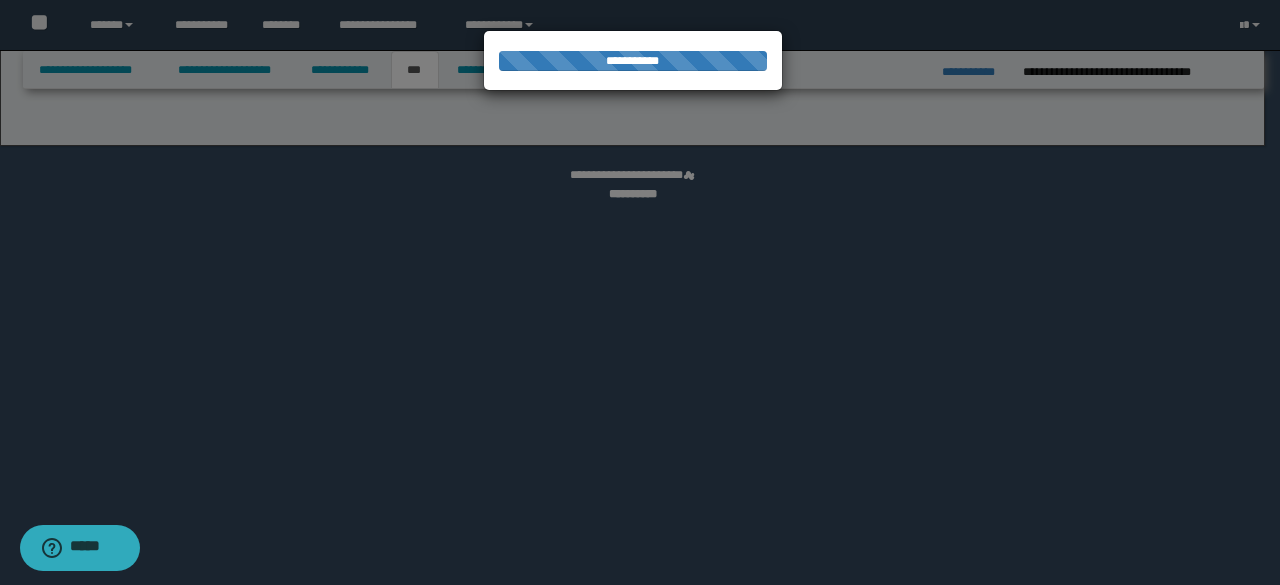 select on "*" 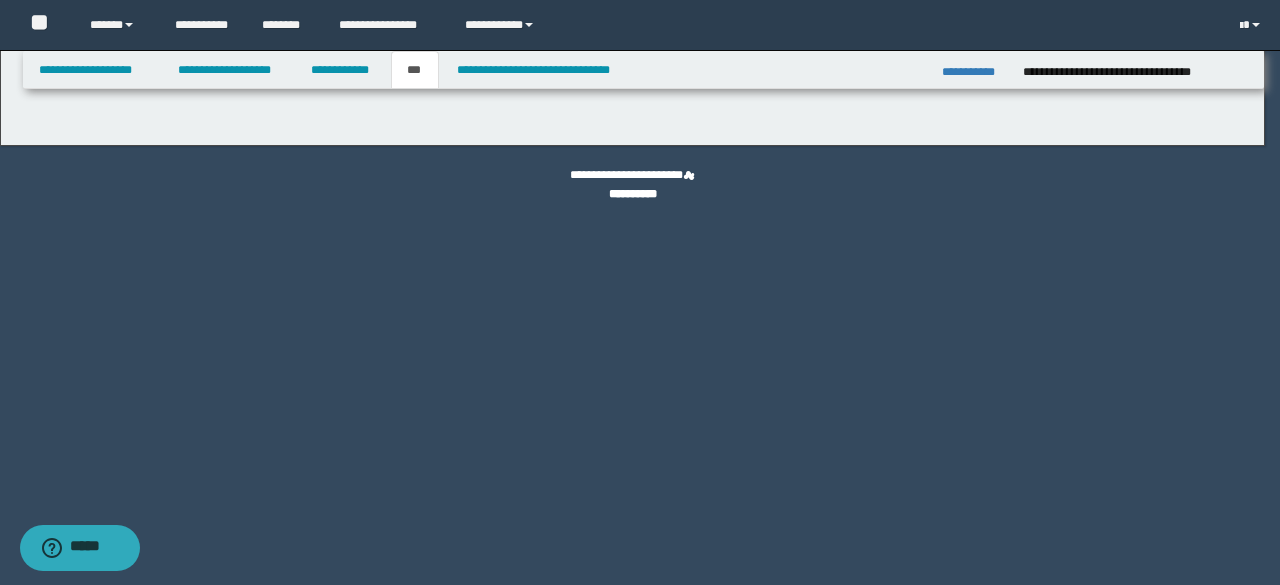 select on "*" 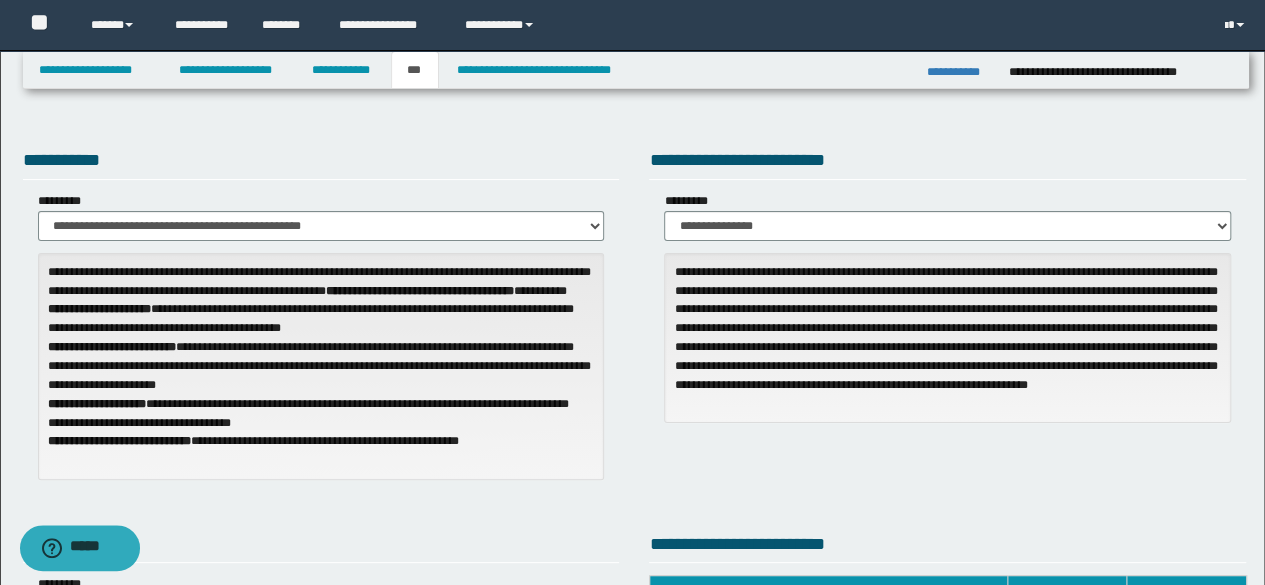 scroll, scrollTop: 512, scrollLeft: 0, axis: vertical 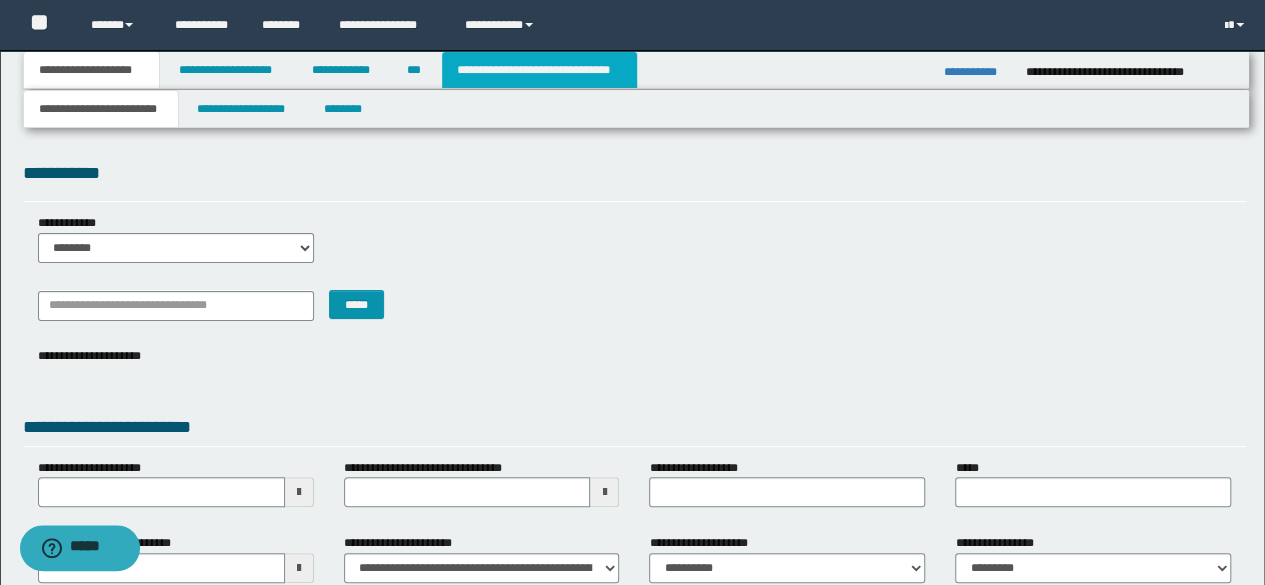 click on "**********" at bounding box center (539, 70) 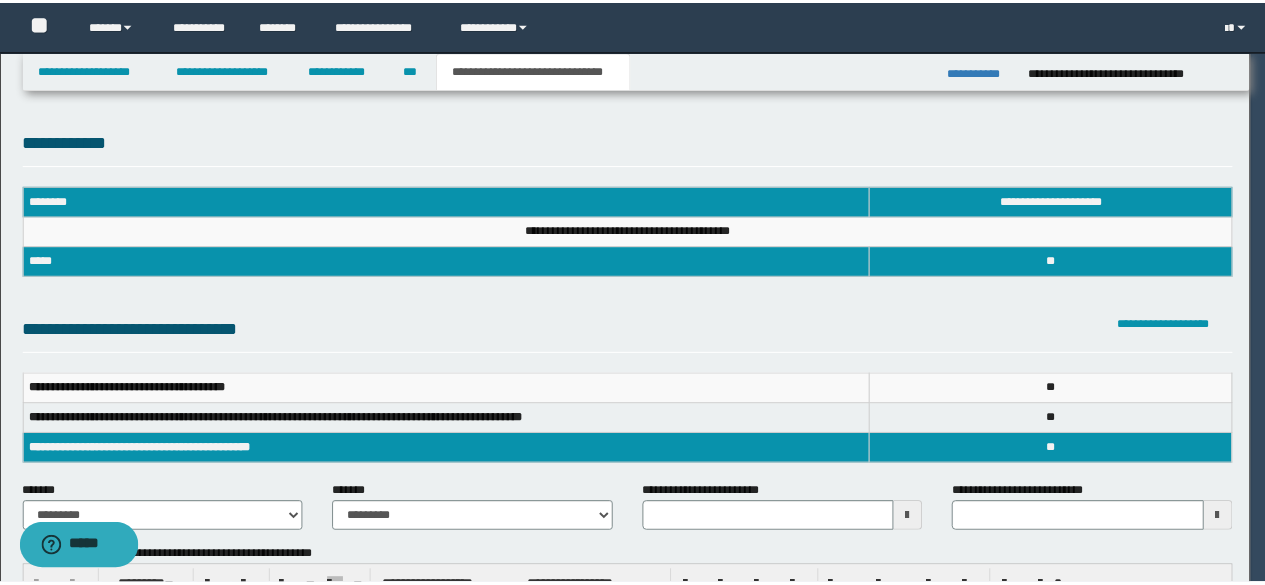 scroll, scrollTop: 0, scrollLeft: 0, axis: both 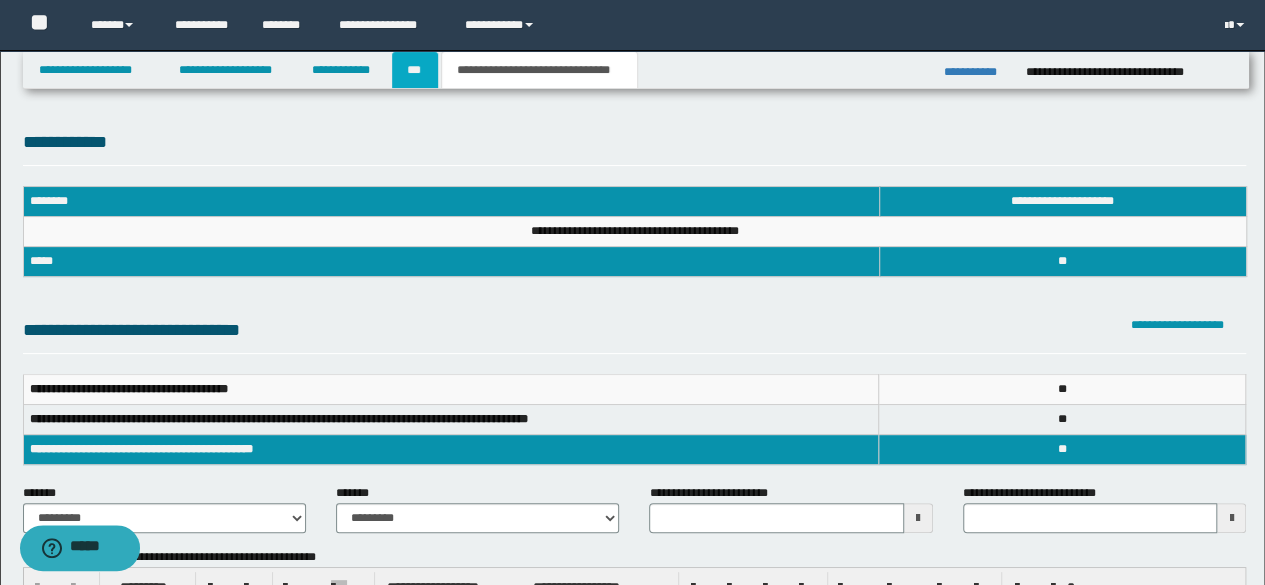 click on "***" at bounding box center (415, 70) 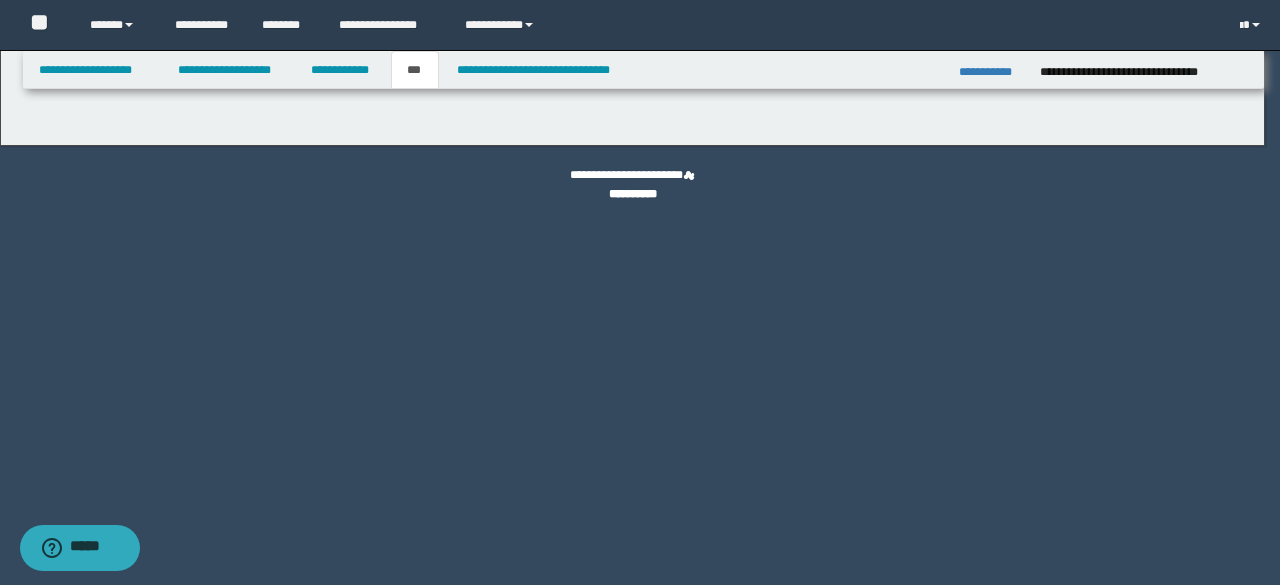 select on "*" 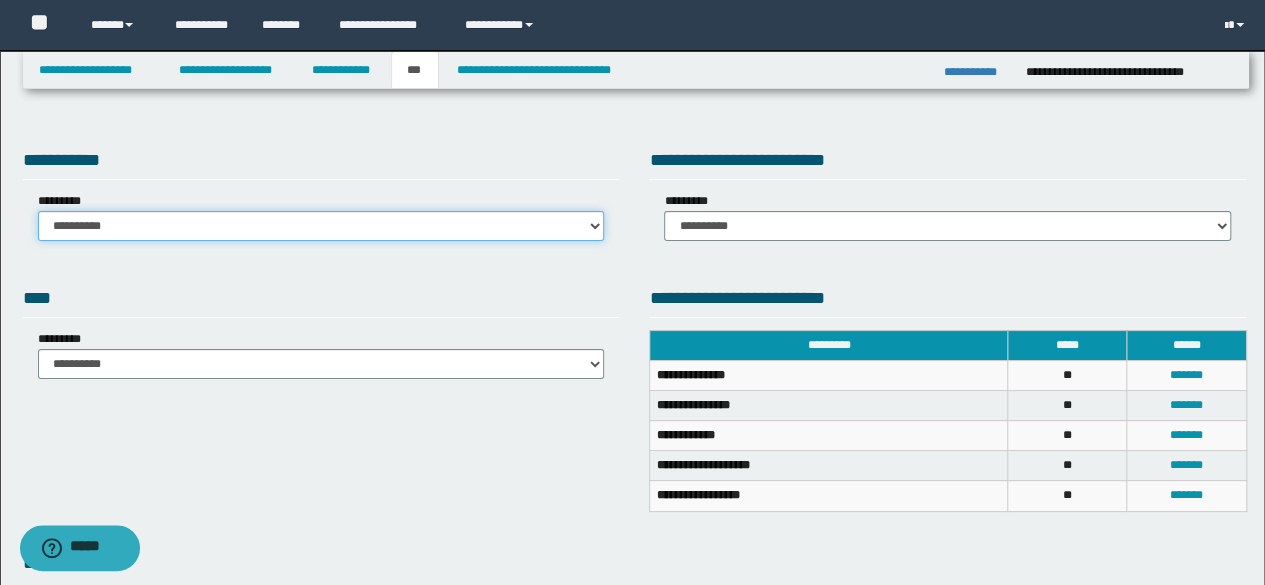 click on "**********" at bounding box center (321, 226) 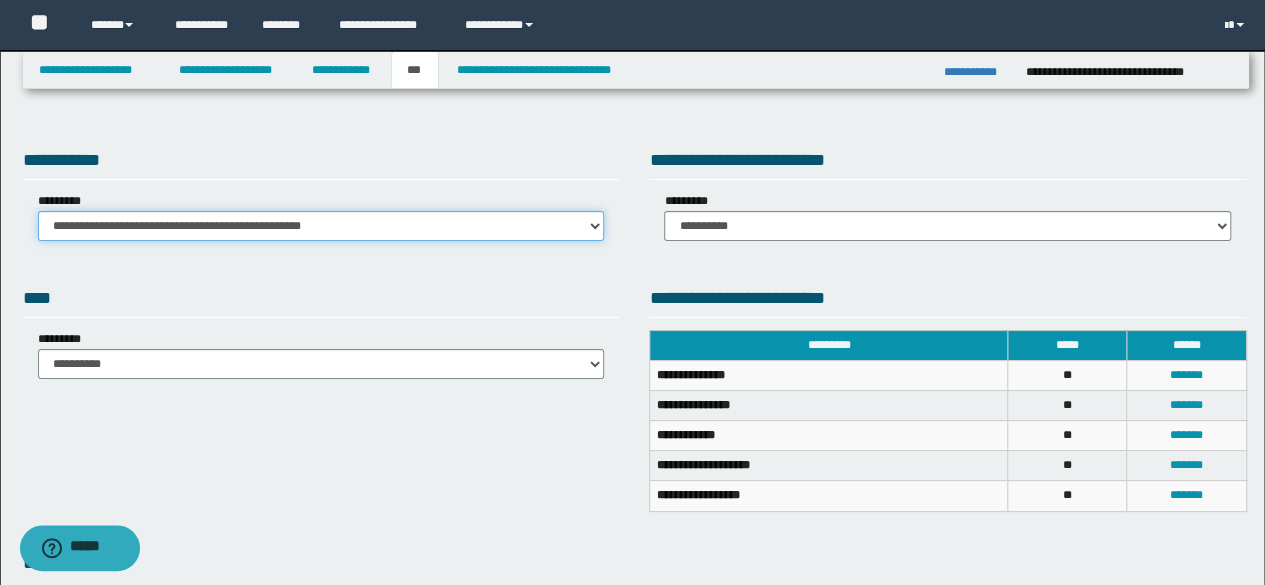 click on "**********" at bounding box center (321, 226) 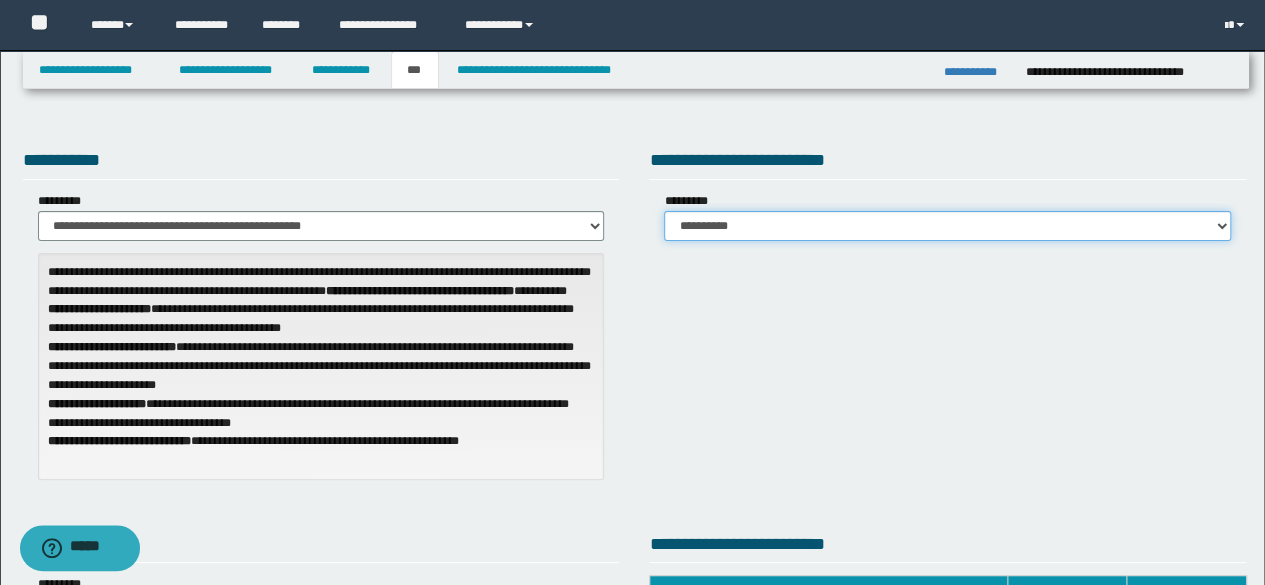 click on "**********" at bounding box center [947, 226] 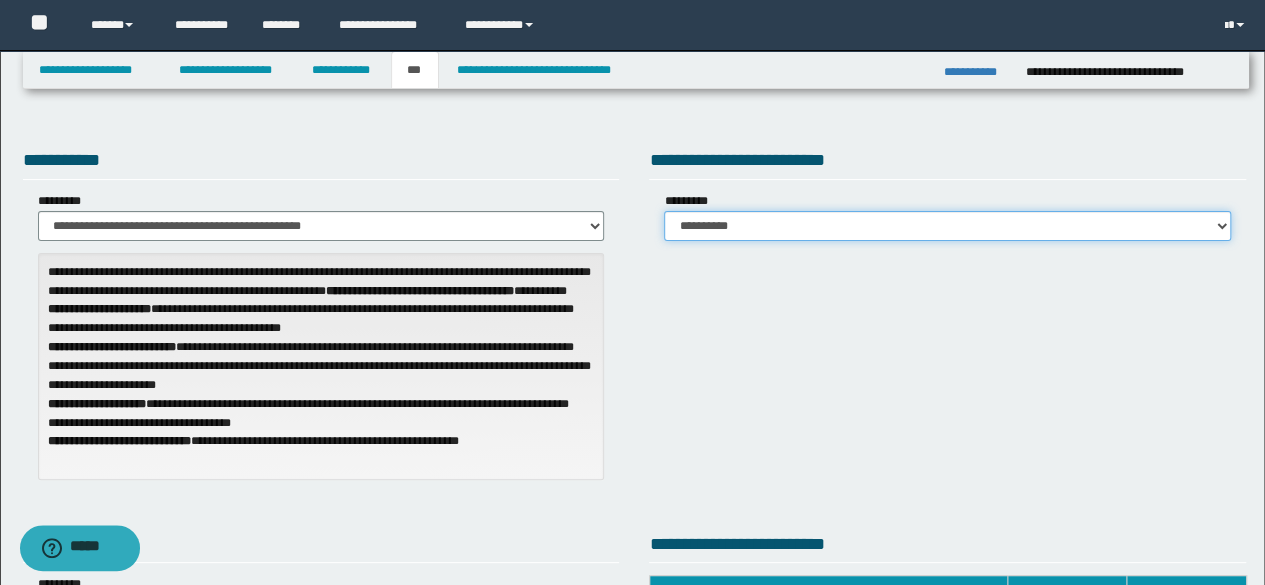 select on "***" 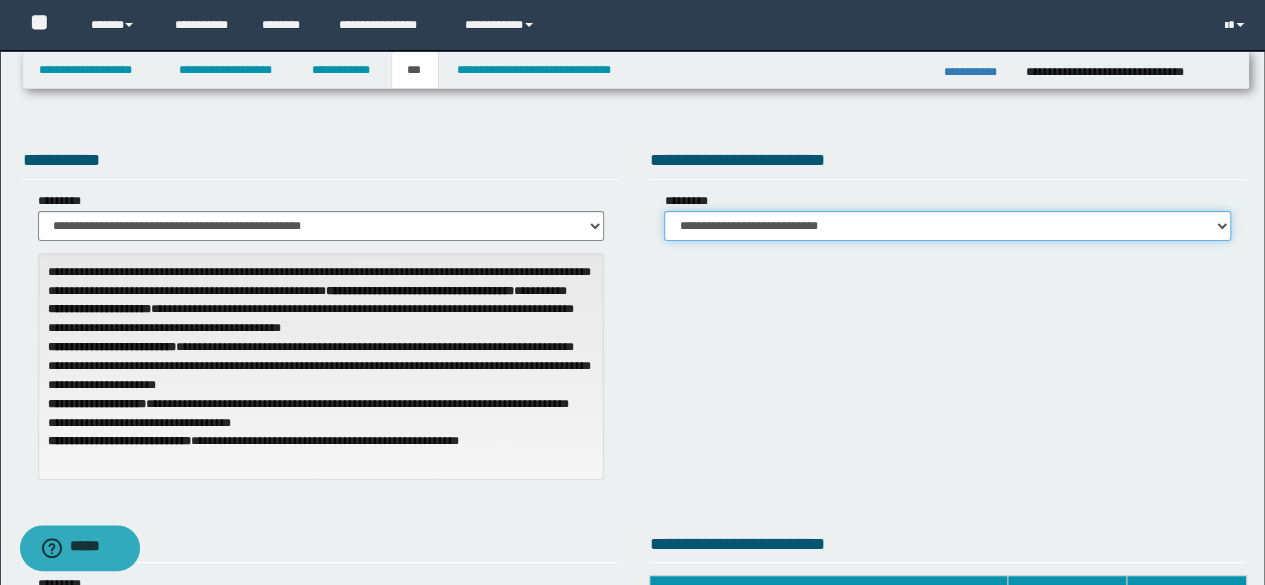 click on "**********" at bounding box center (947, 226) 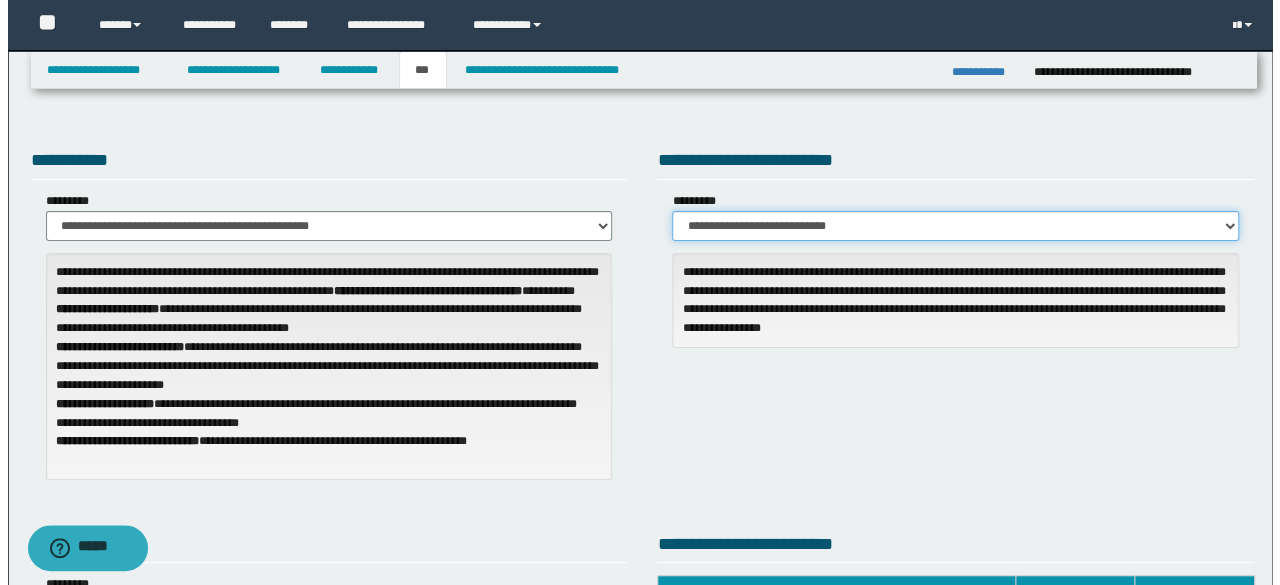 scroll, scrollTop: 512, scrollLeft: 0, axis: vertical 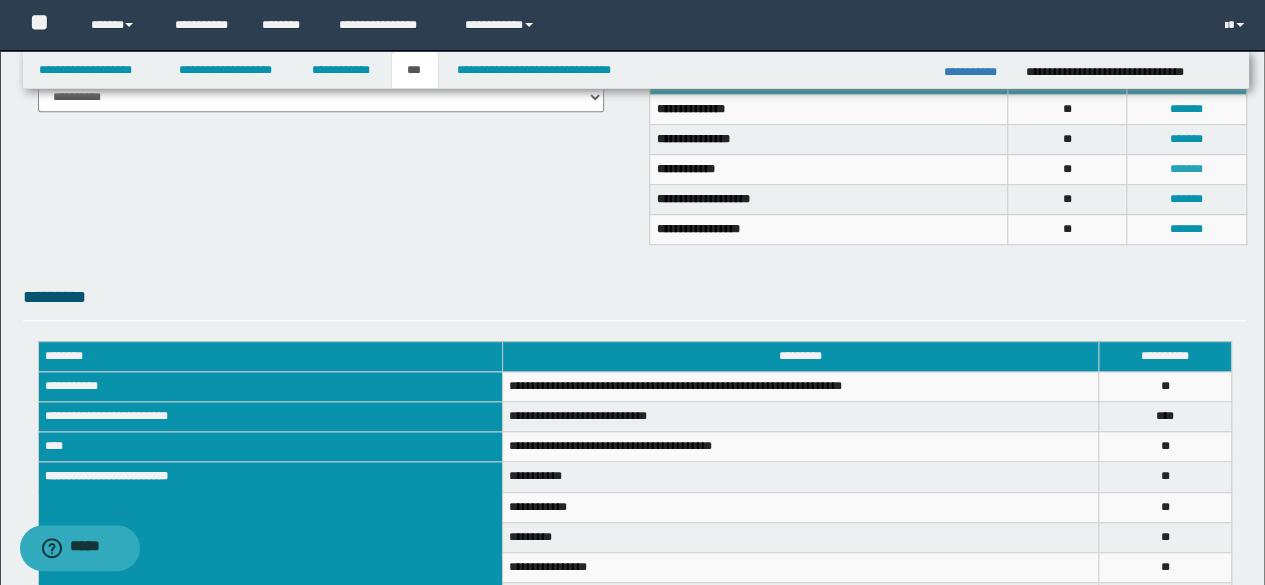click on "*******" at bounding box center (1186, 169) 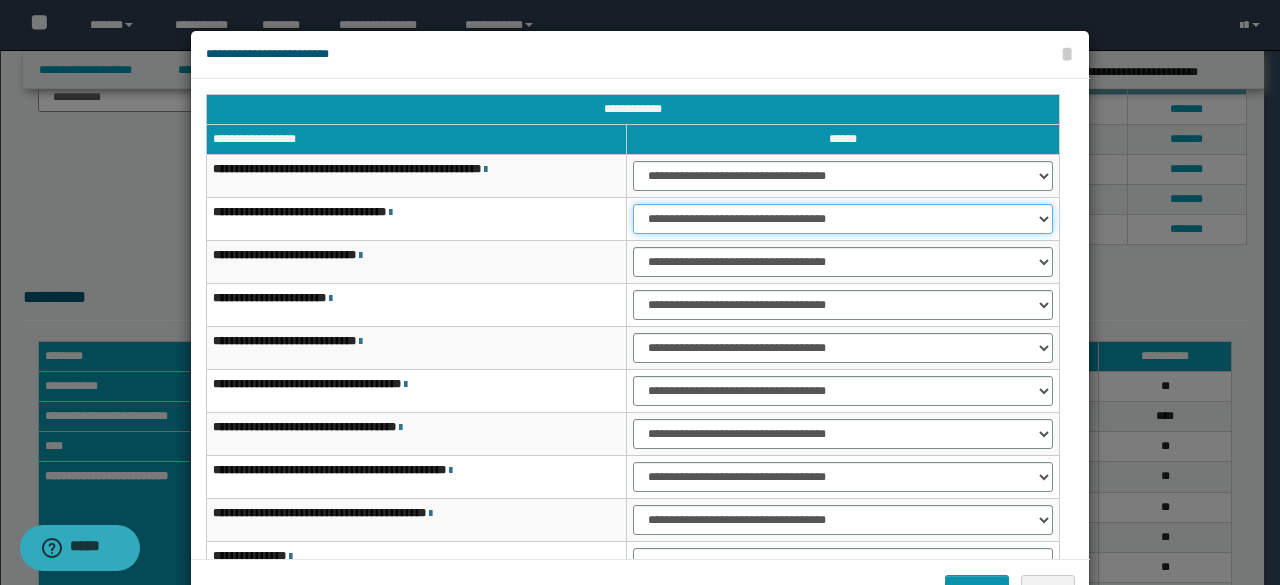 drag, startPoint x: 725, startPoint y: 223, endPoint x: 738, endPoint y: 273, distance: 51.662365 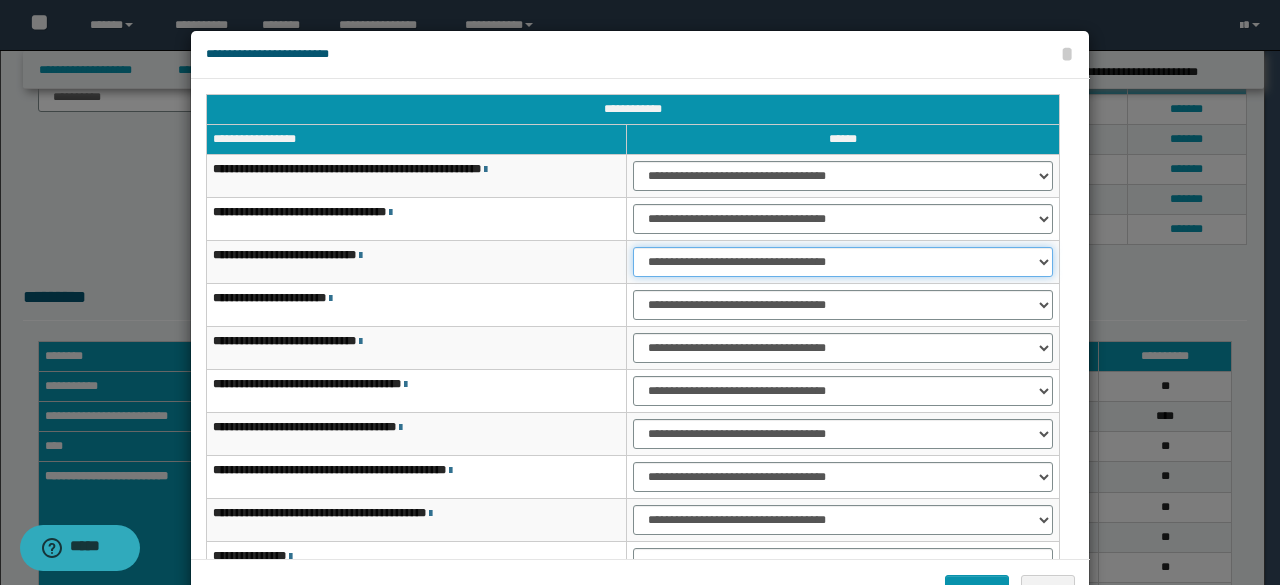 click on "**********" at bounding box center (843, 262) 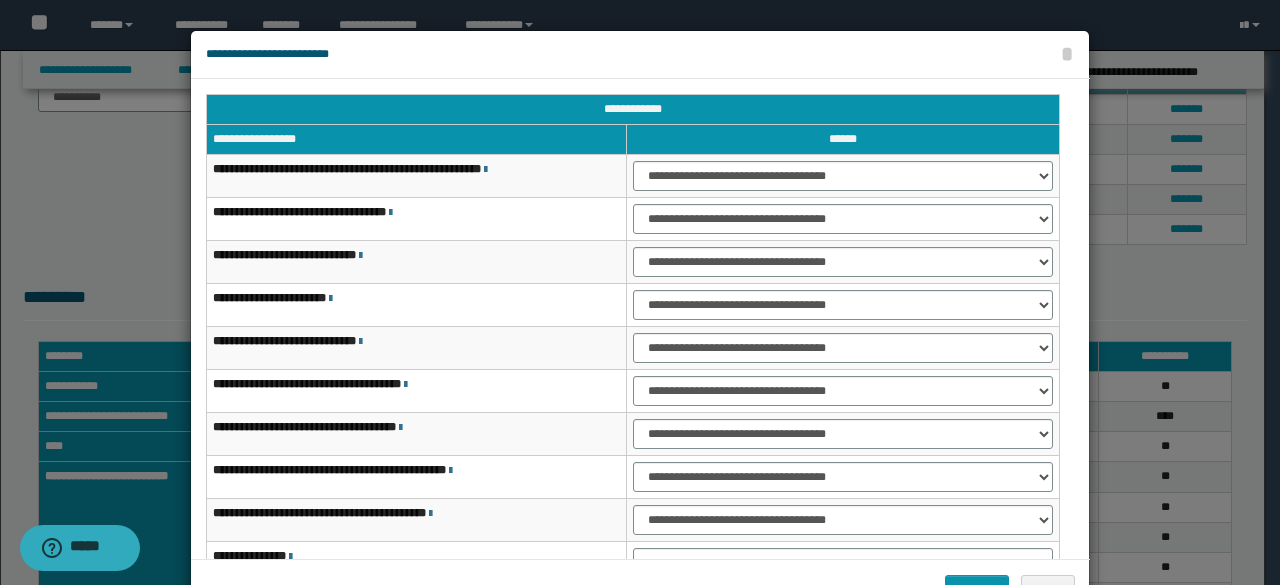 click on "**********" at bounding box center [417, 391] 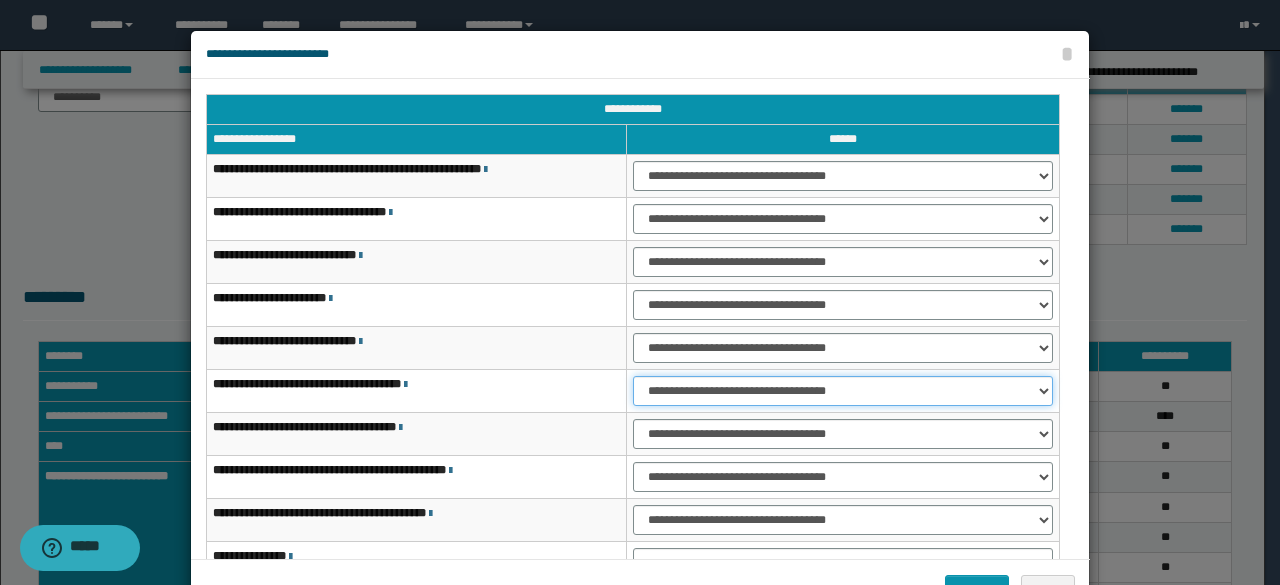 click on "**********" at bounding box center [843, 391] 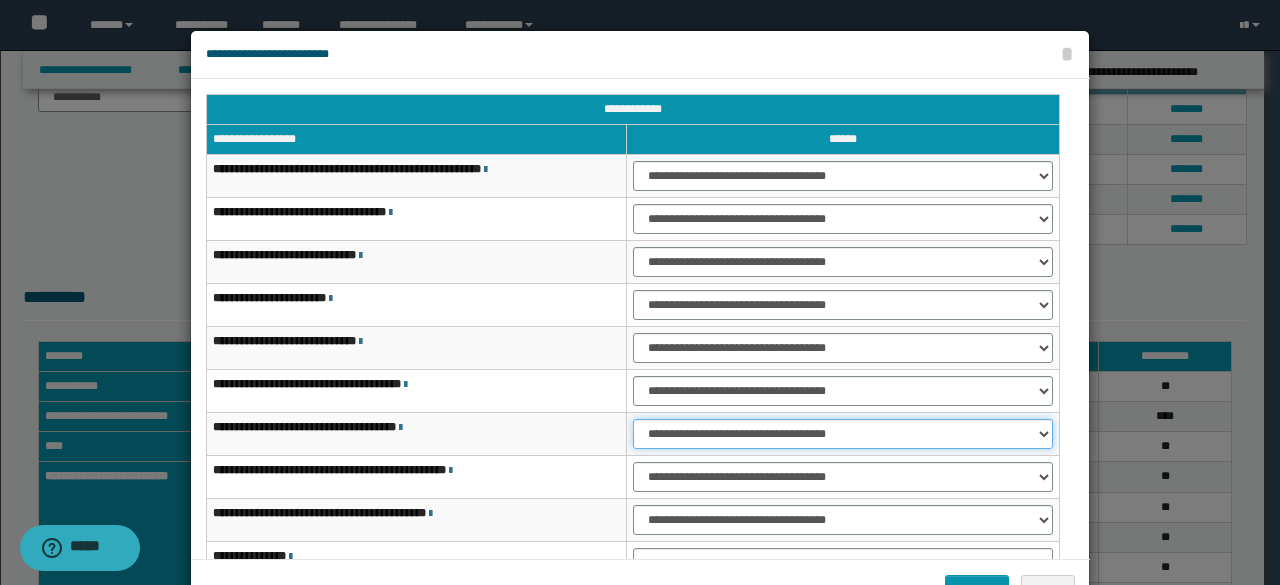 click on "**********" at bounding box center [843, 434] 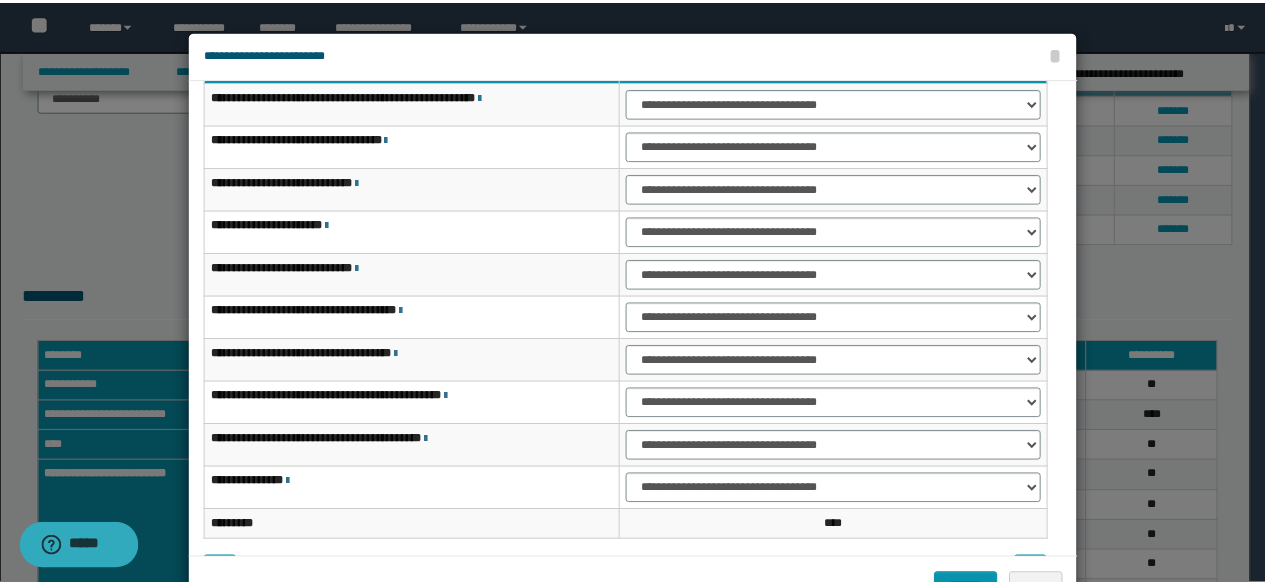 scroll, scrollTop: 116, scrollLeft: 0, axis: vertical 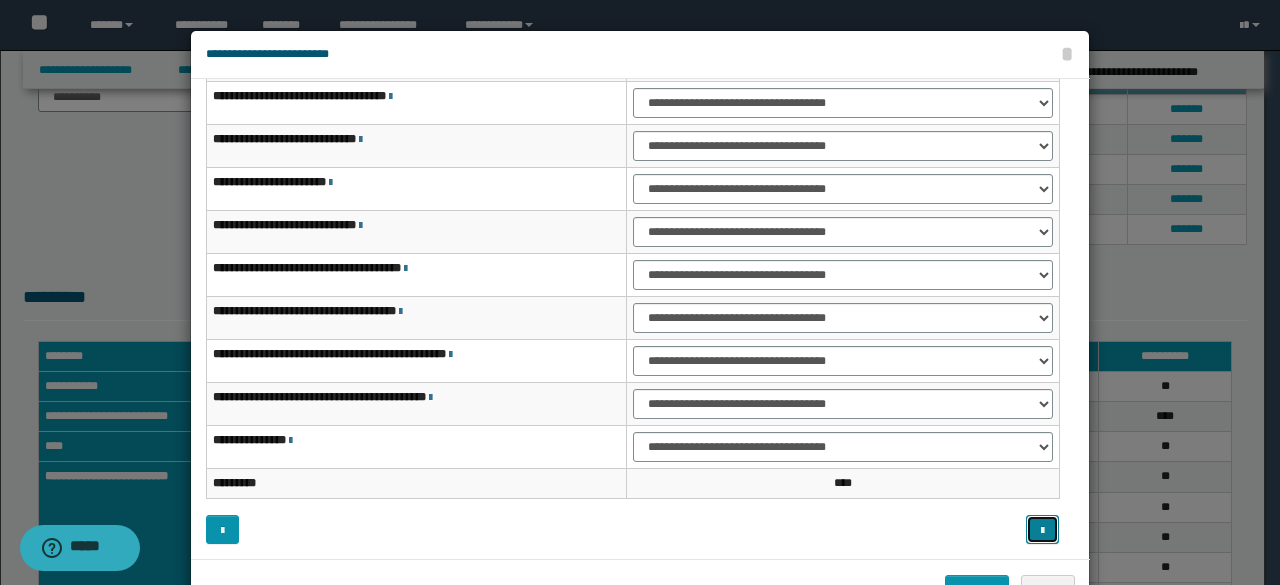 click at bounding box center (1042, 531) 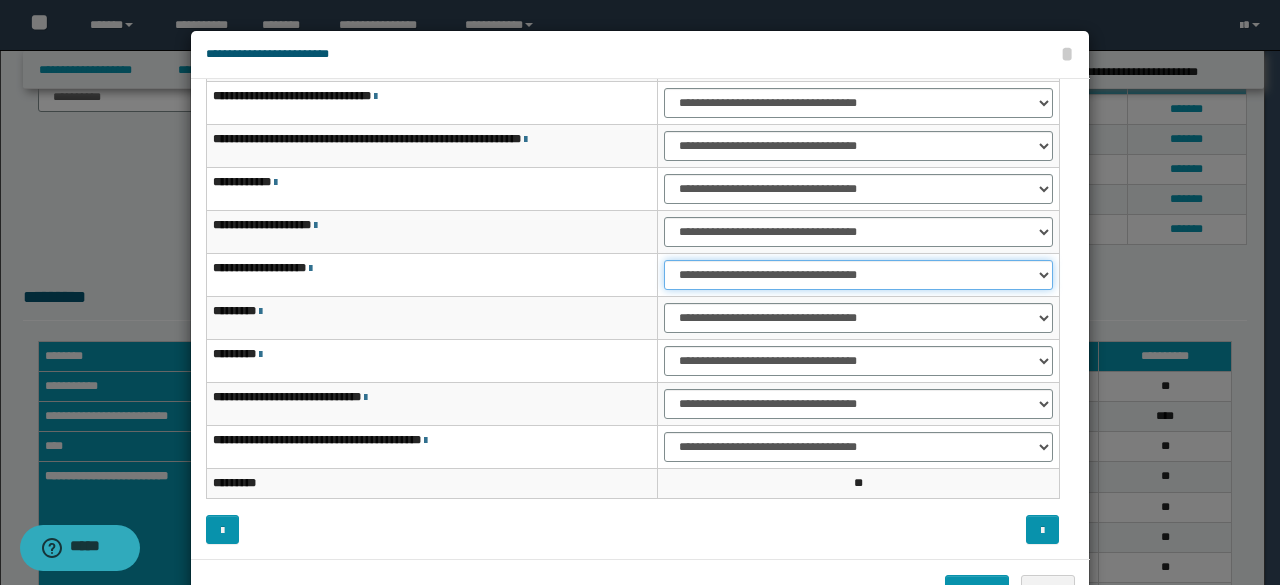 click on "**********" at bounding box center [858, 275] 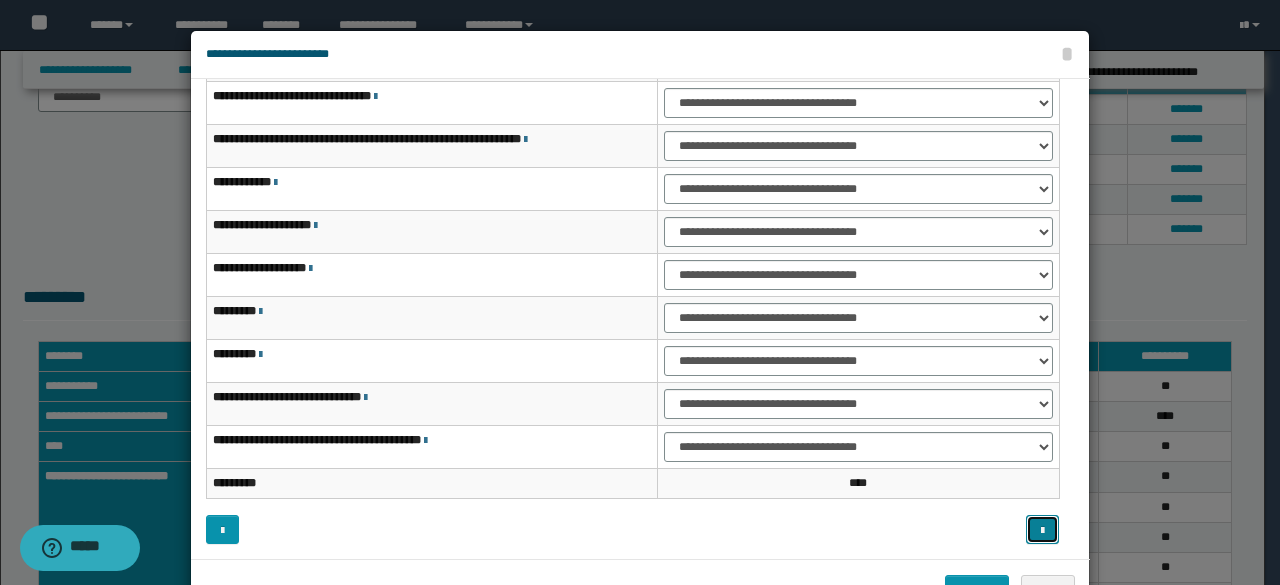 click at bounding box center (1042, 531) 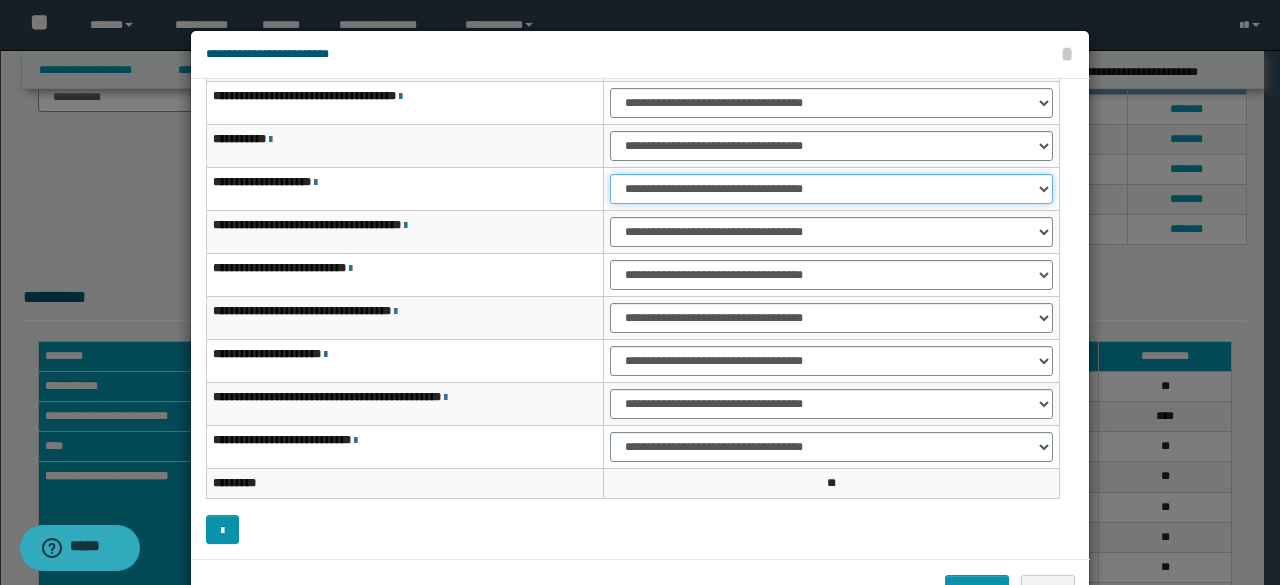 click on "**********" at bounding box center (831, 189) 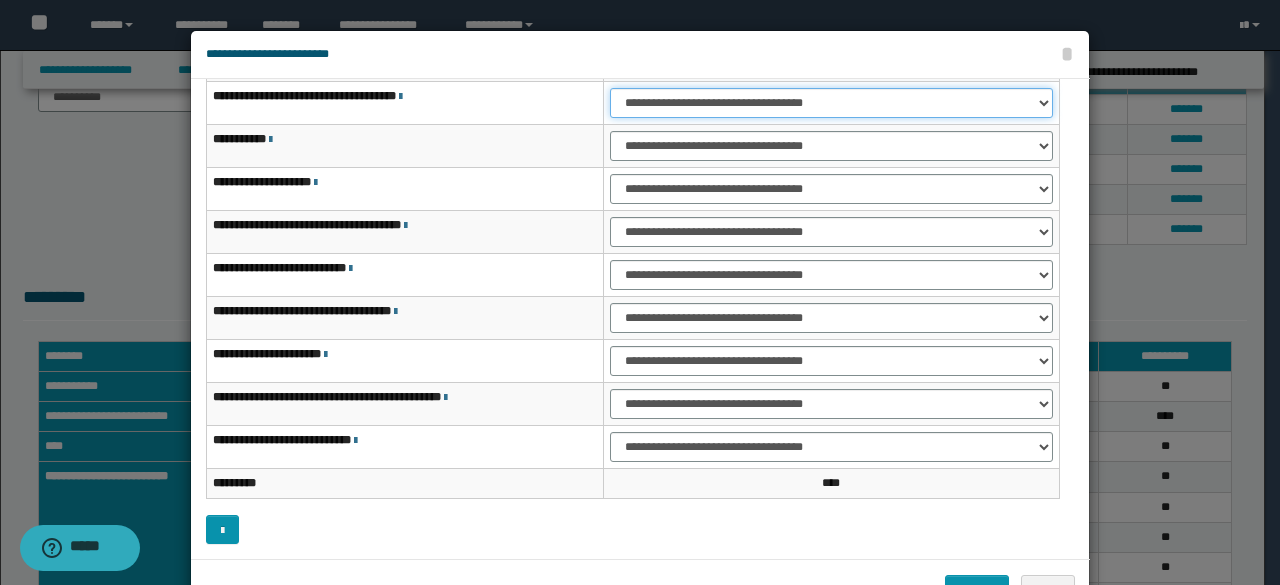 click on "**********" at bounding box center (831, 103) 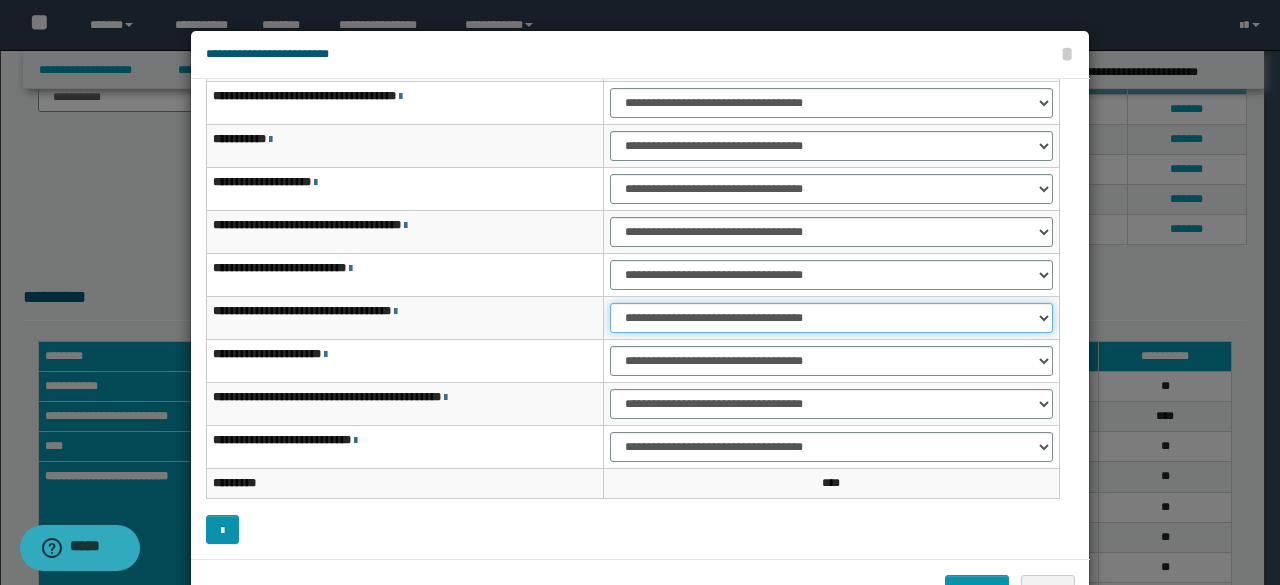 click on "**********" at bounding box center [831, 318] 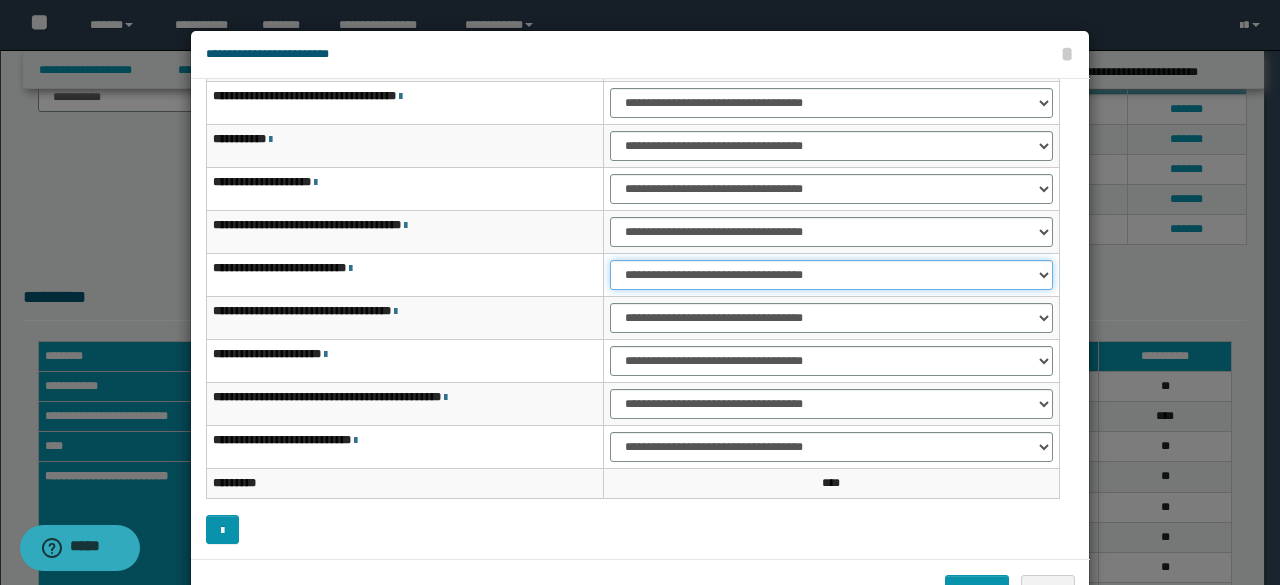 click on "**********" at bounding box center (831, 275) 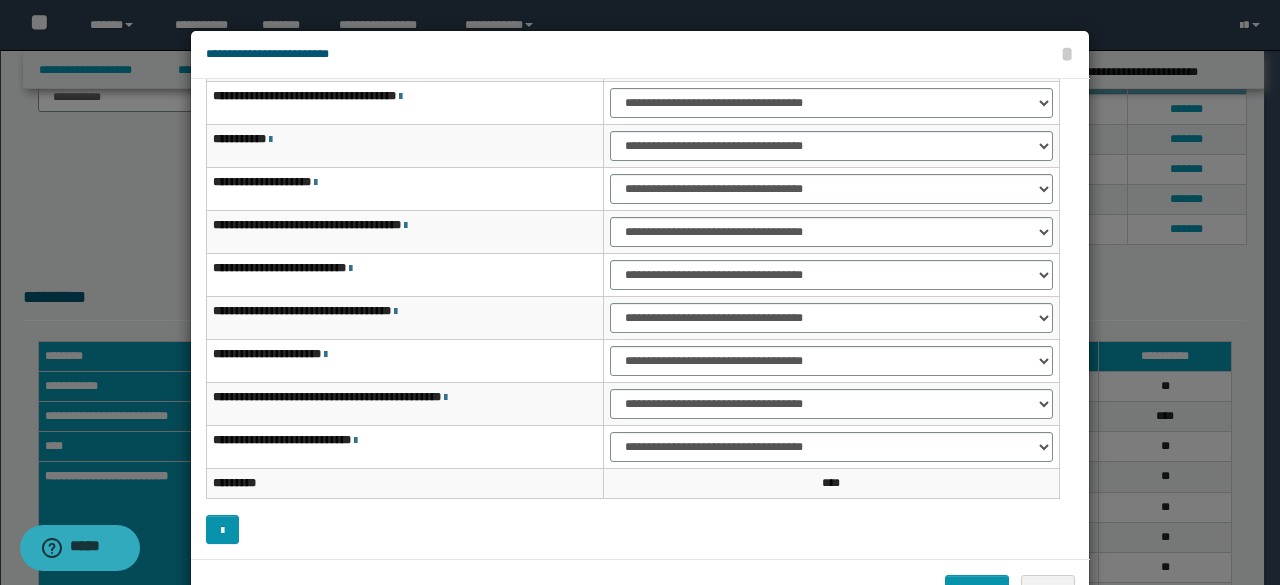 click on "**********" at bounding box center [831, 232] 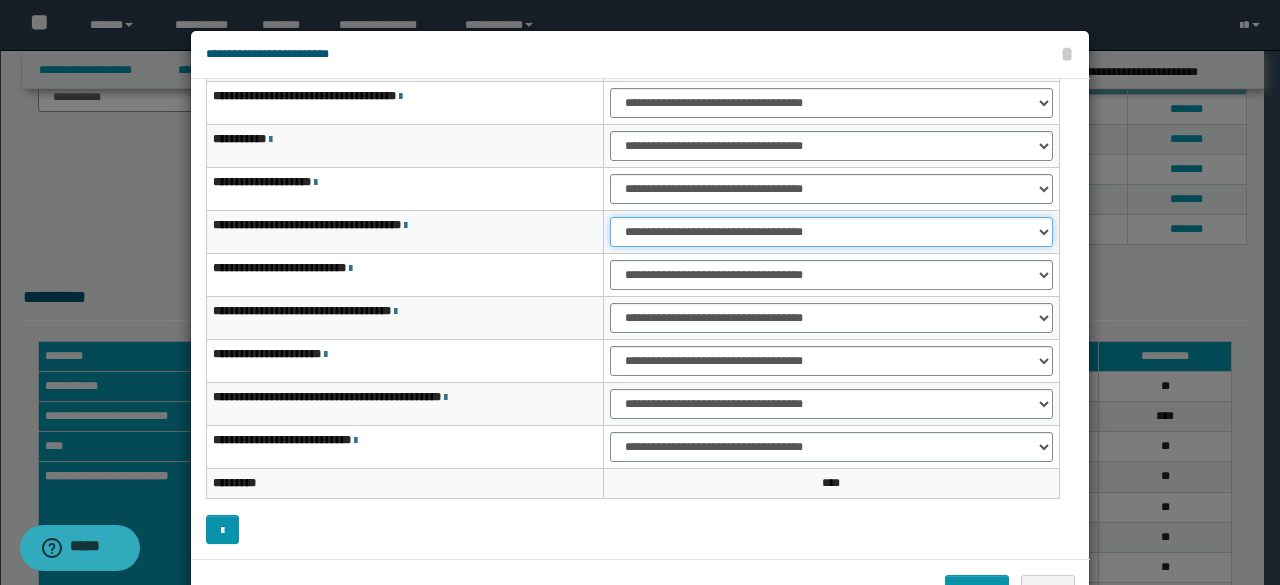 click on "**********" at bounding box center (831, 232) 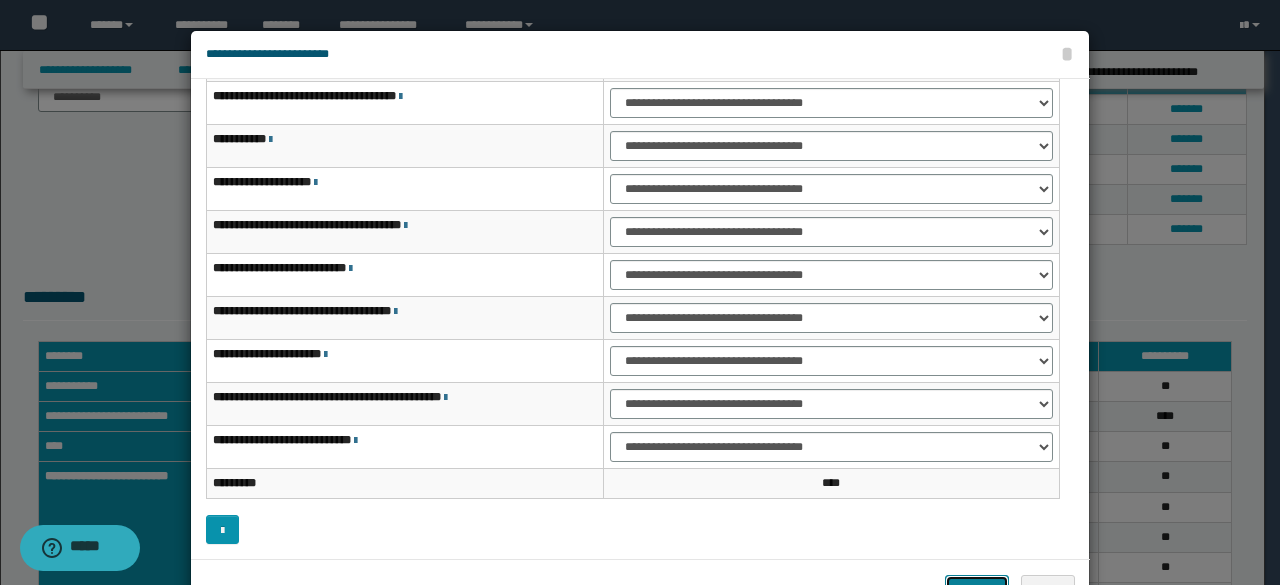 click on "*******" at bounding box center [977, 589] 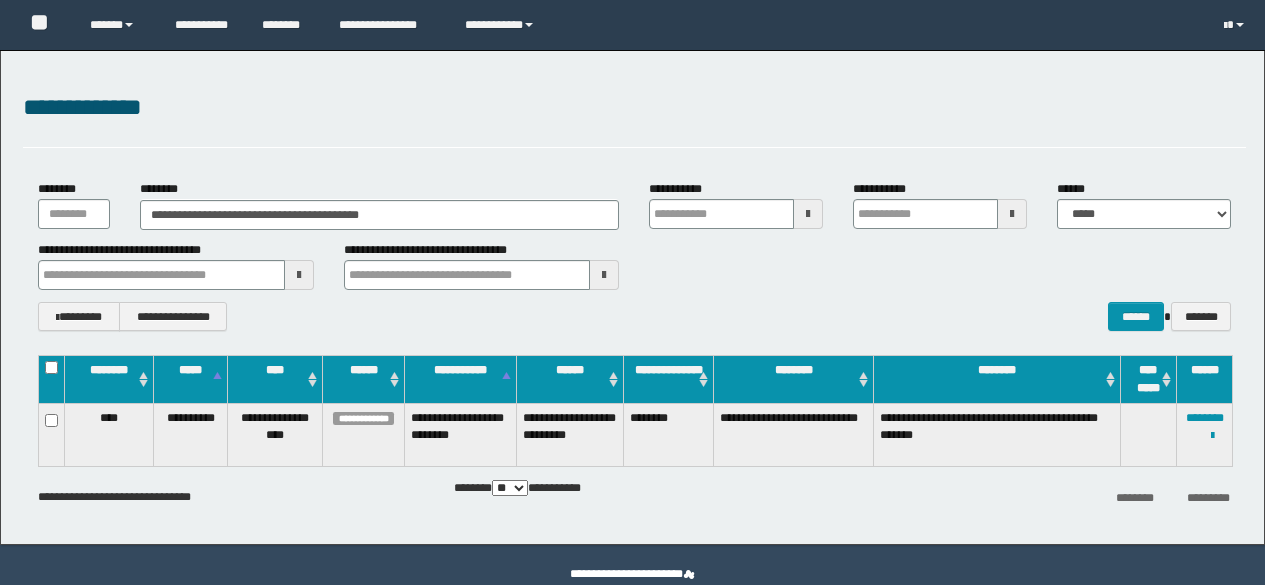 scroll, scrollTop: 0, scrollLeft: 0, axis: both 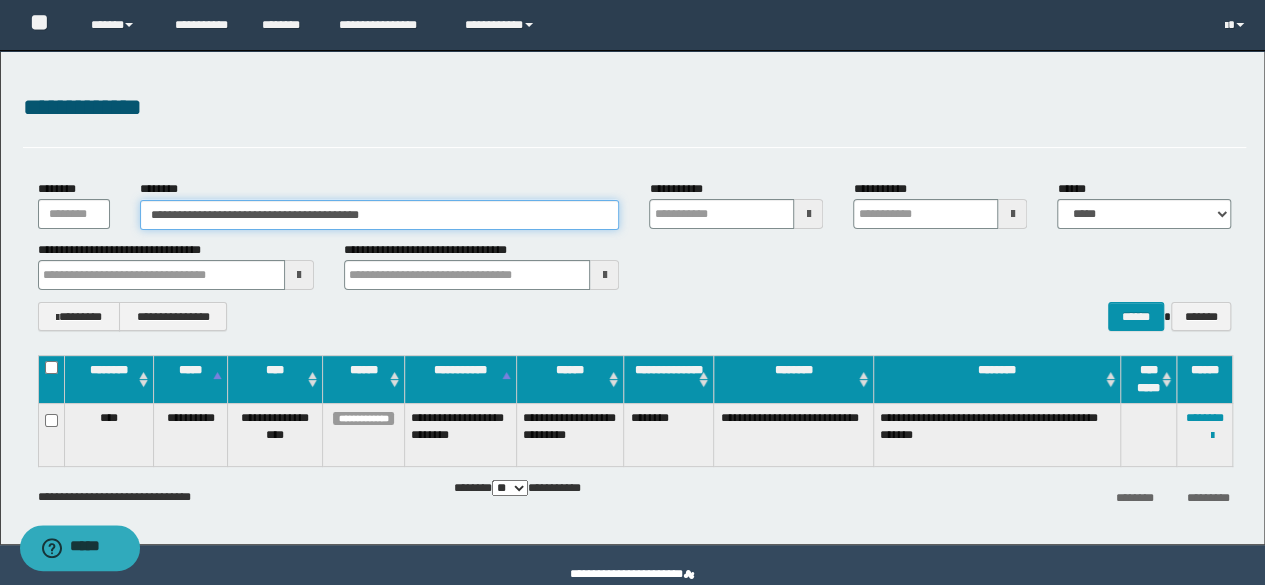 drag, startPoint x: 452, startPoint y: 229, endPoint x: 0, endPoint y: 179, distance: 454.75708 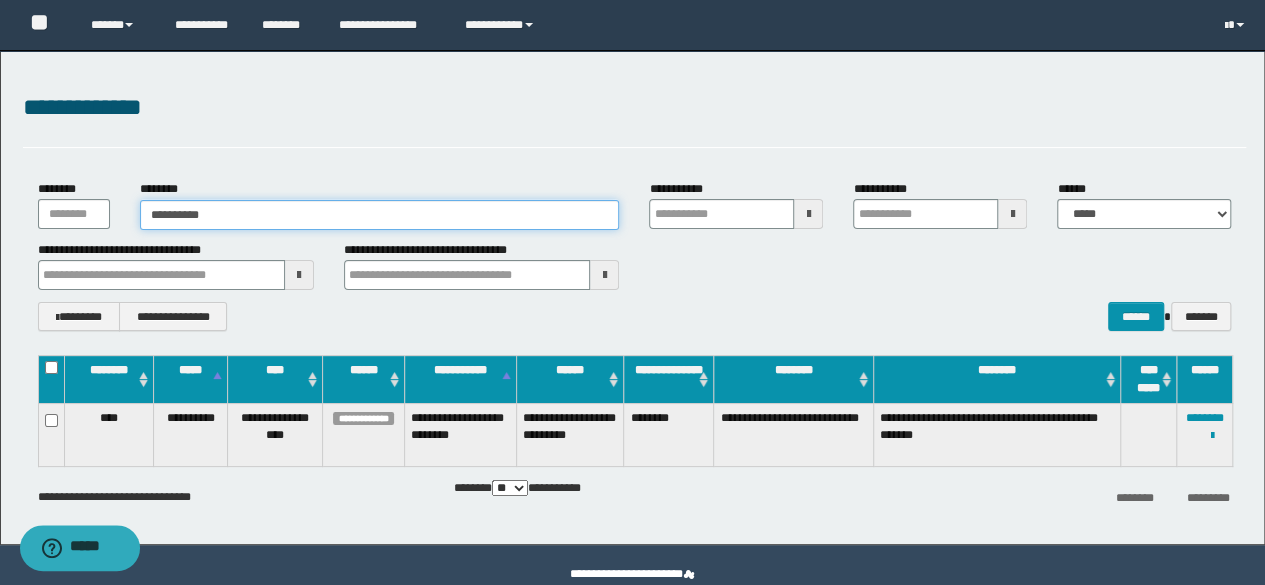 type on "**********" 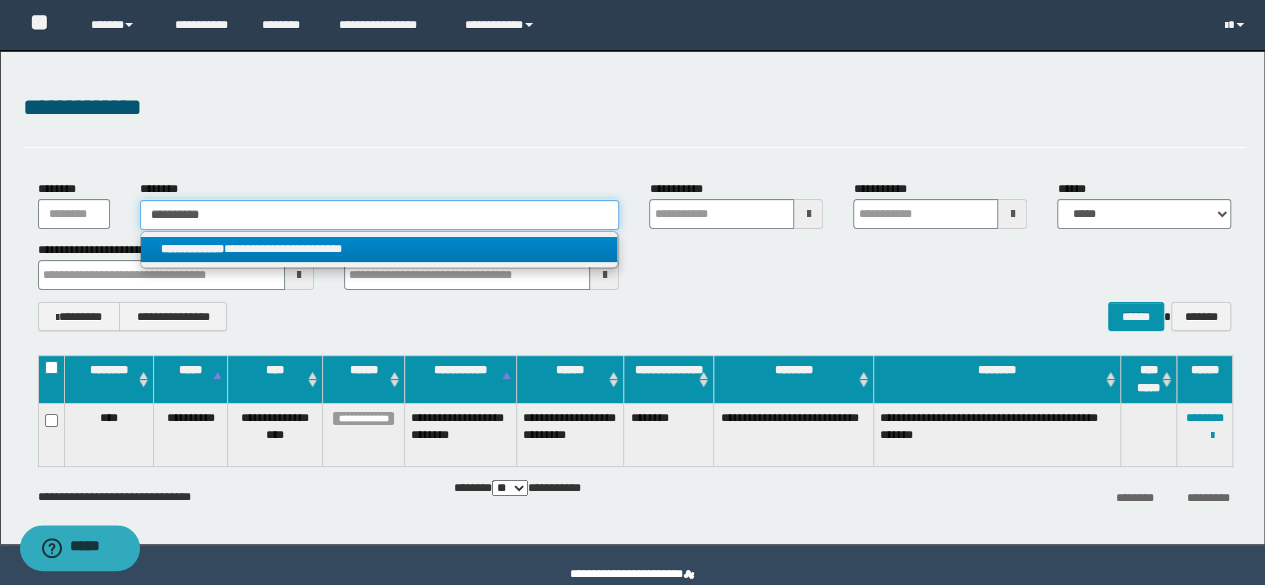 type on "**********" 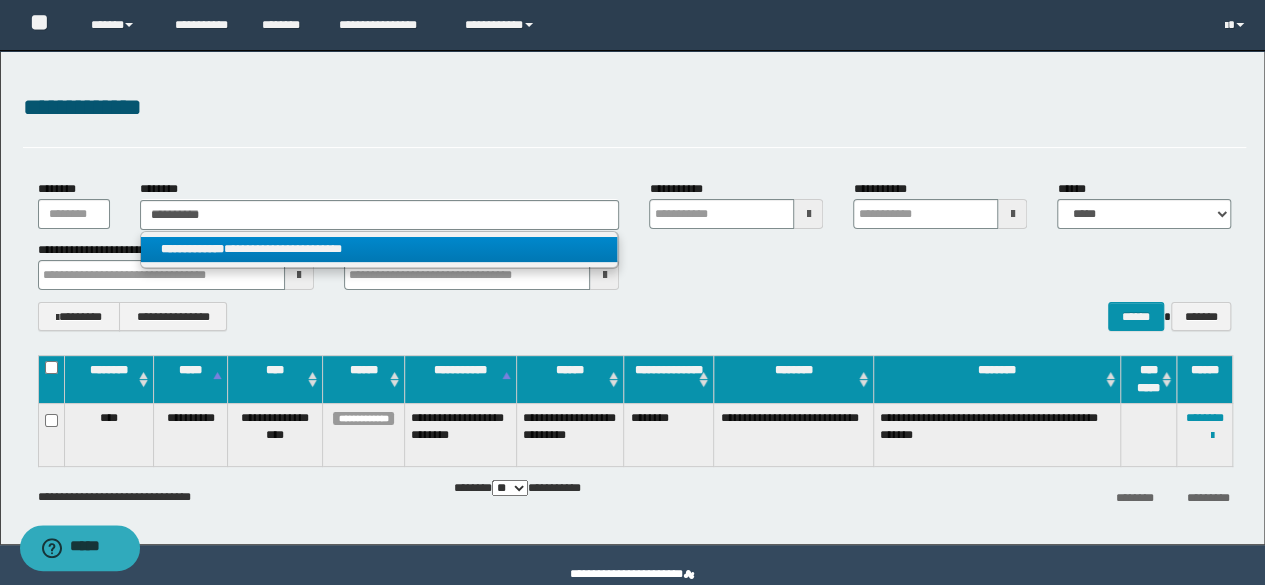 click on "**********" at bounding box center (379, 249) 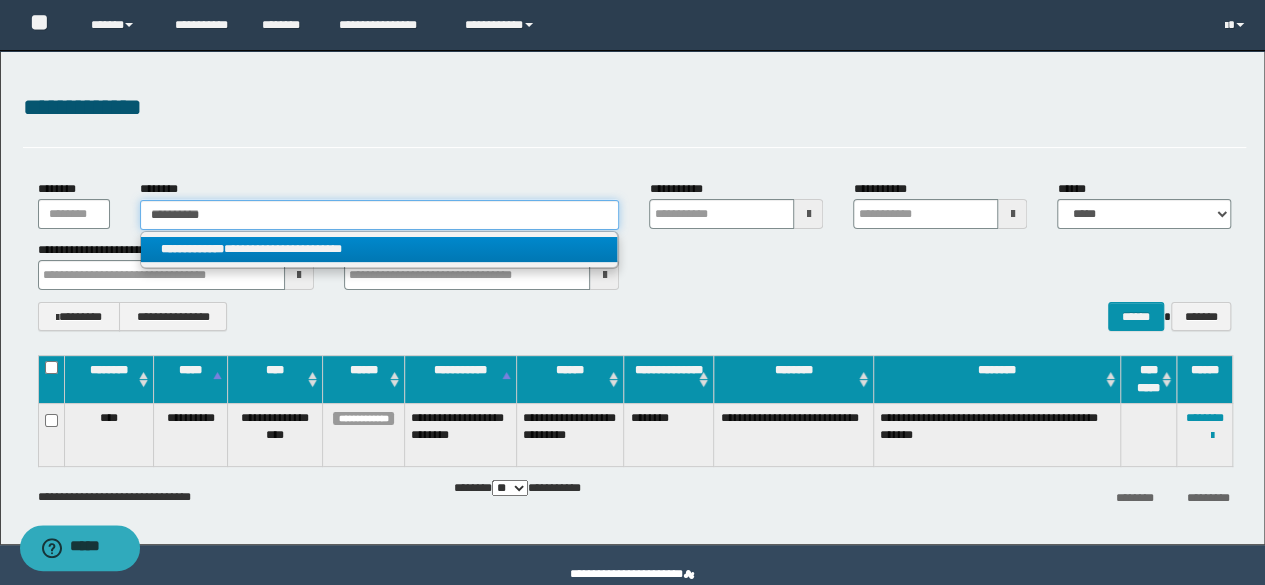 type 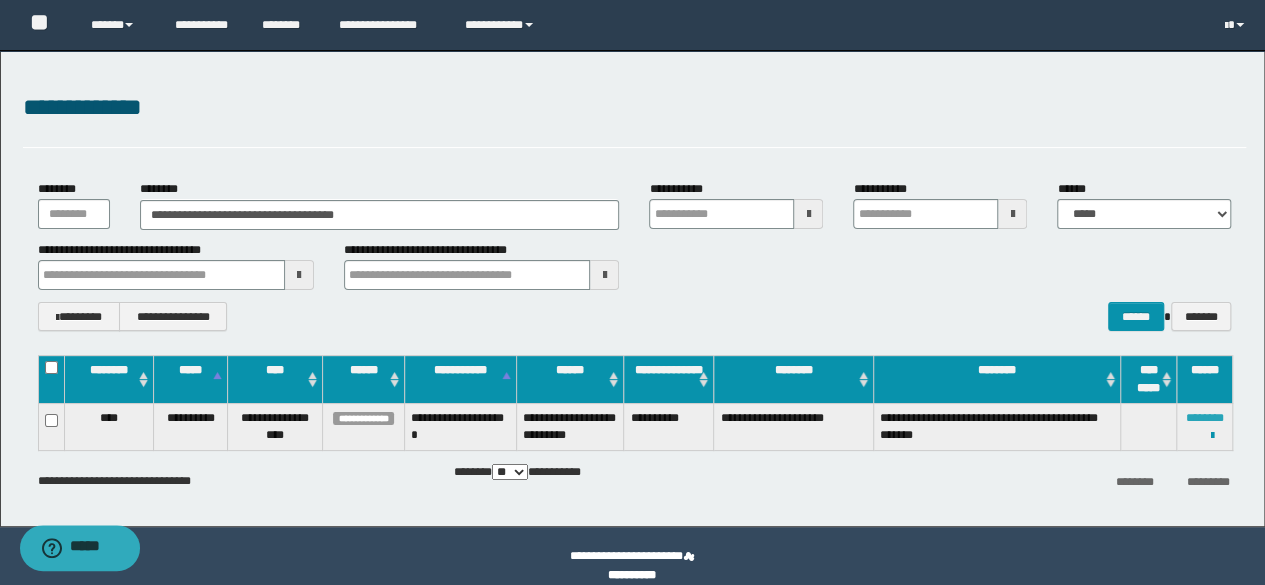 click on "********" at bounding box center [1205, 418] 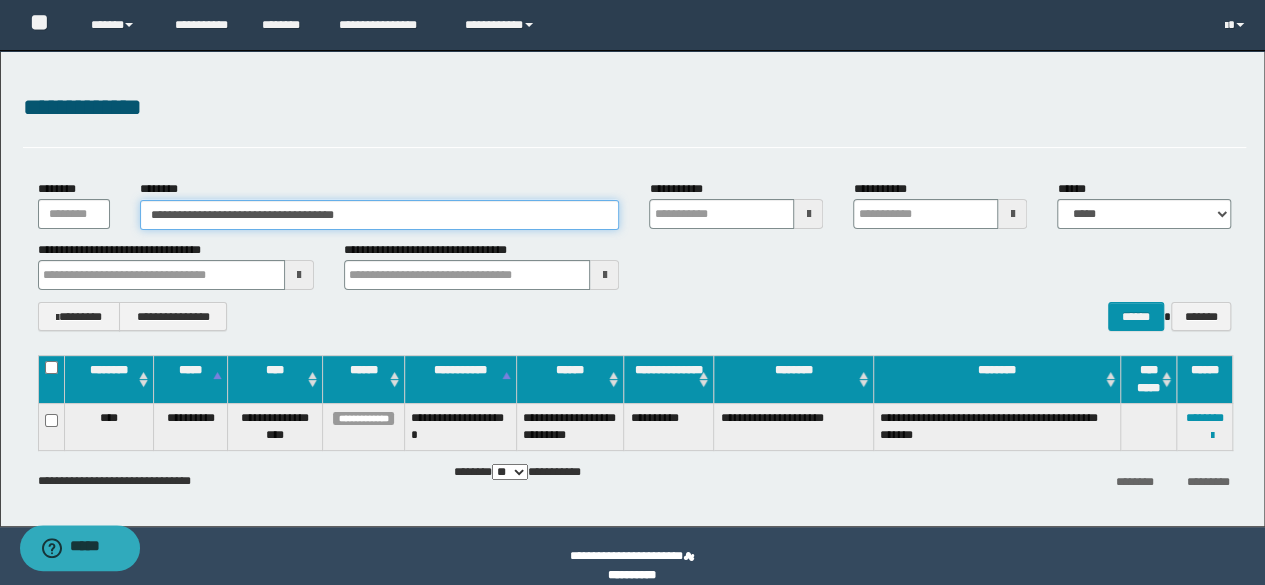drag, startPoint x: 440, startPoint y: 222, endPoint x: 0, endPoint y: 207, distance: 440.2556 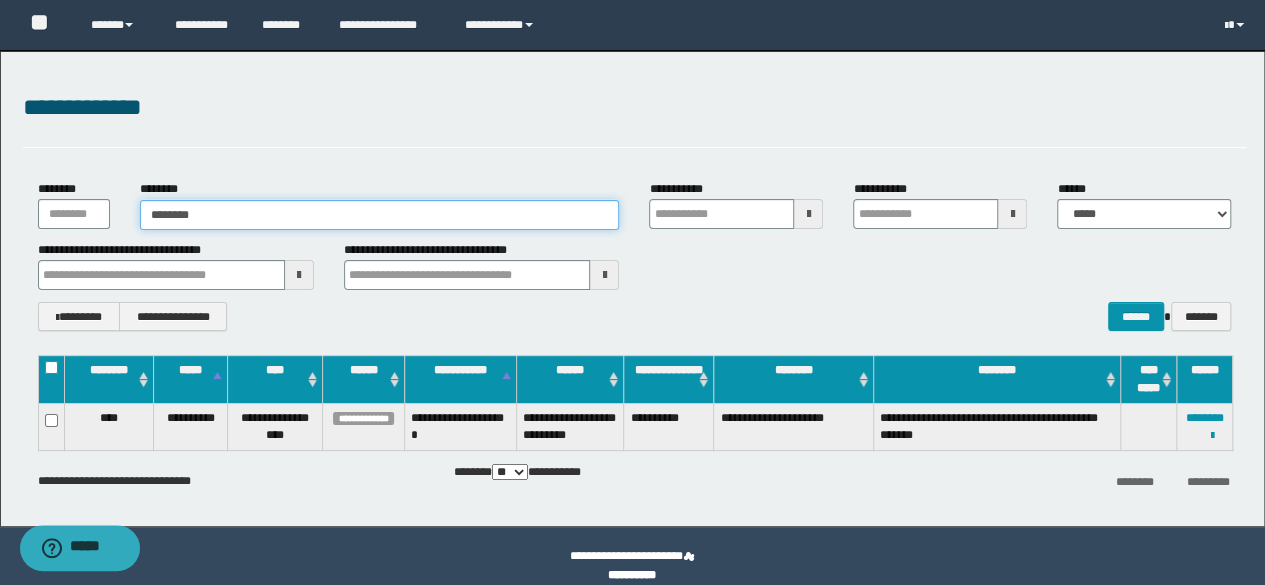 type on "********" 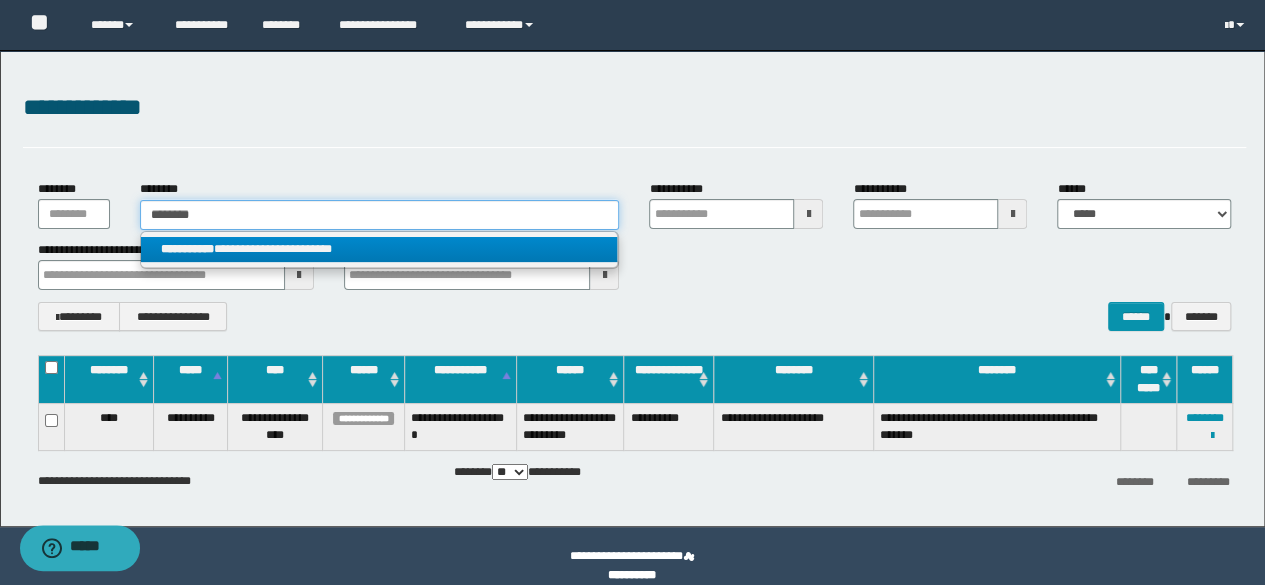 type on "********" 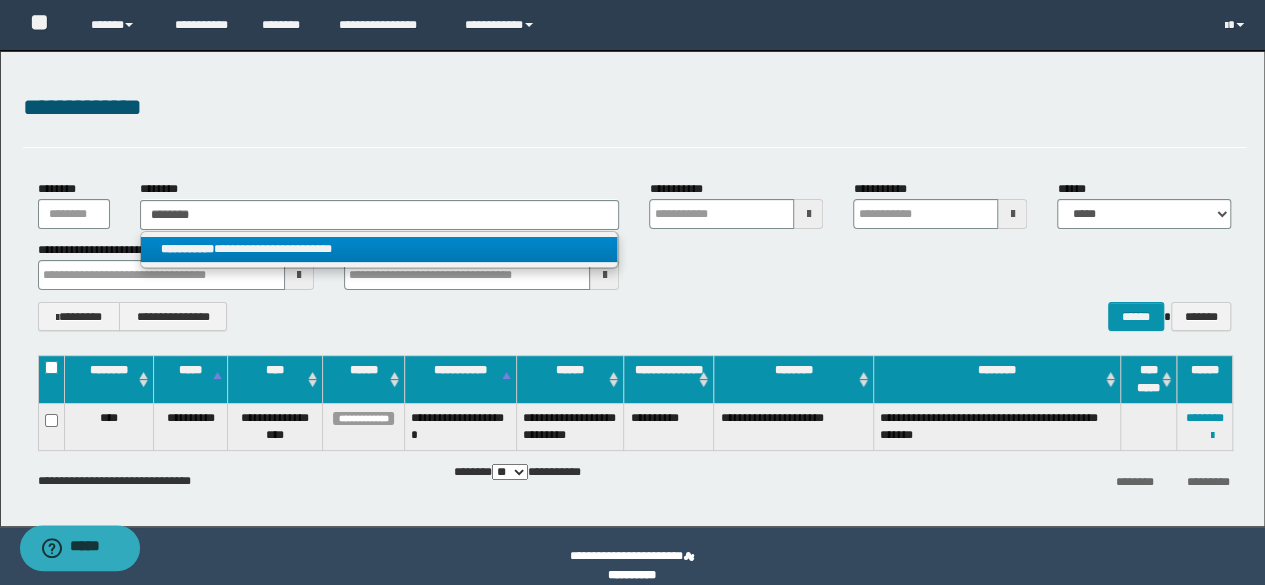 click on "**********" at bounding box center (379, 249) 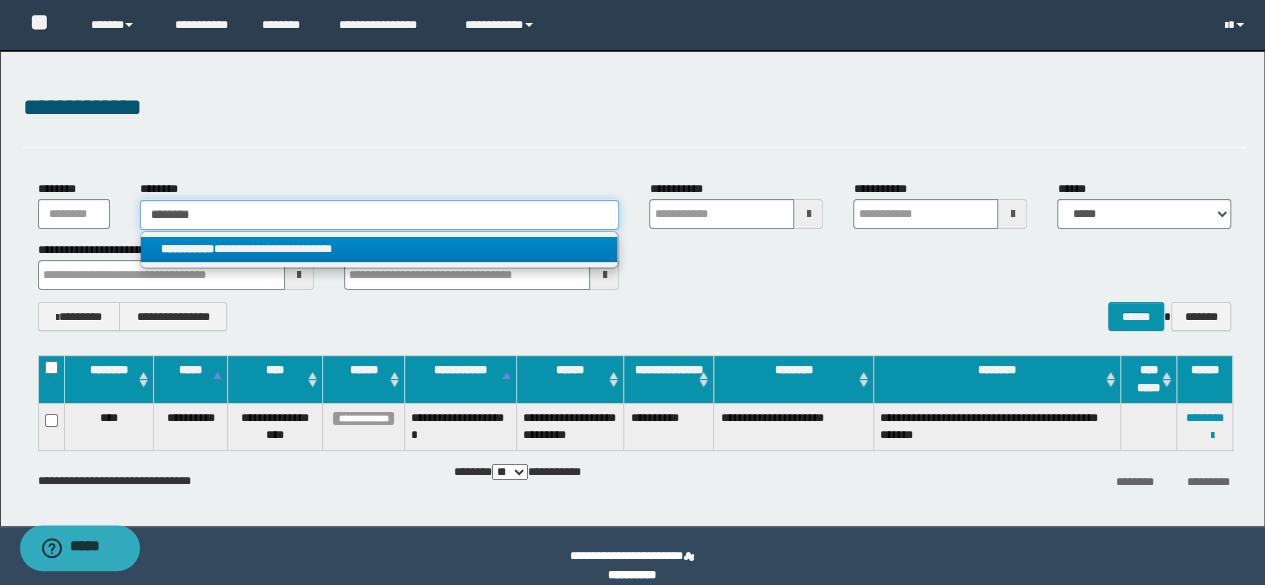 type 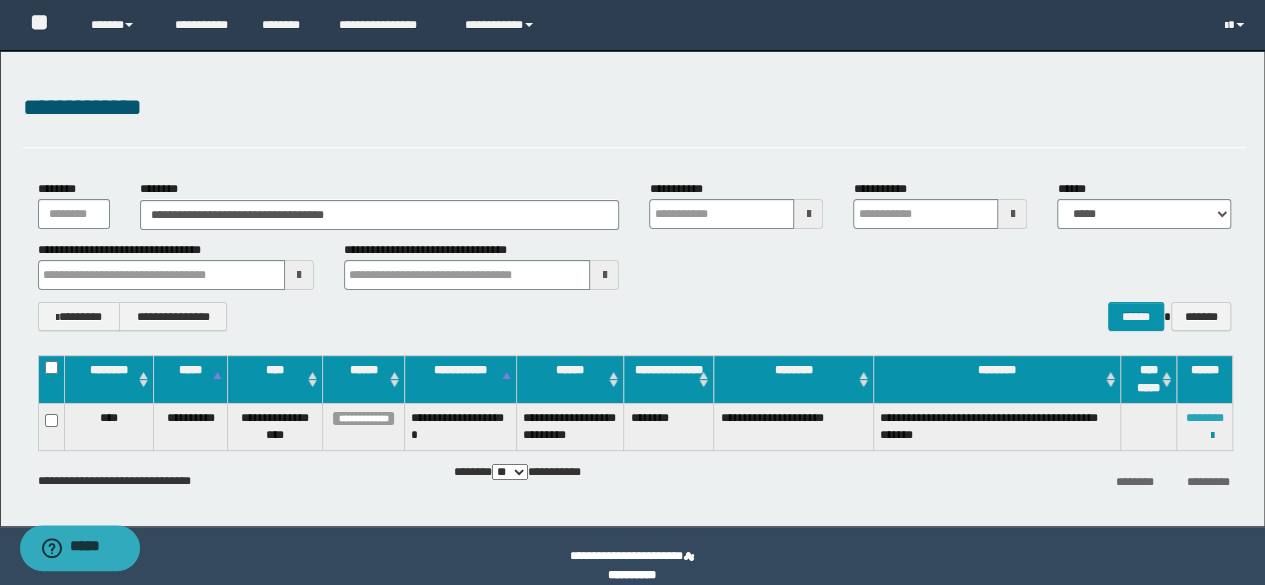 click on "********" at bounding box center [1205, 418] 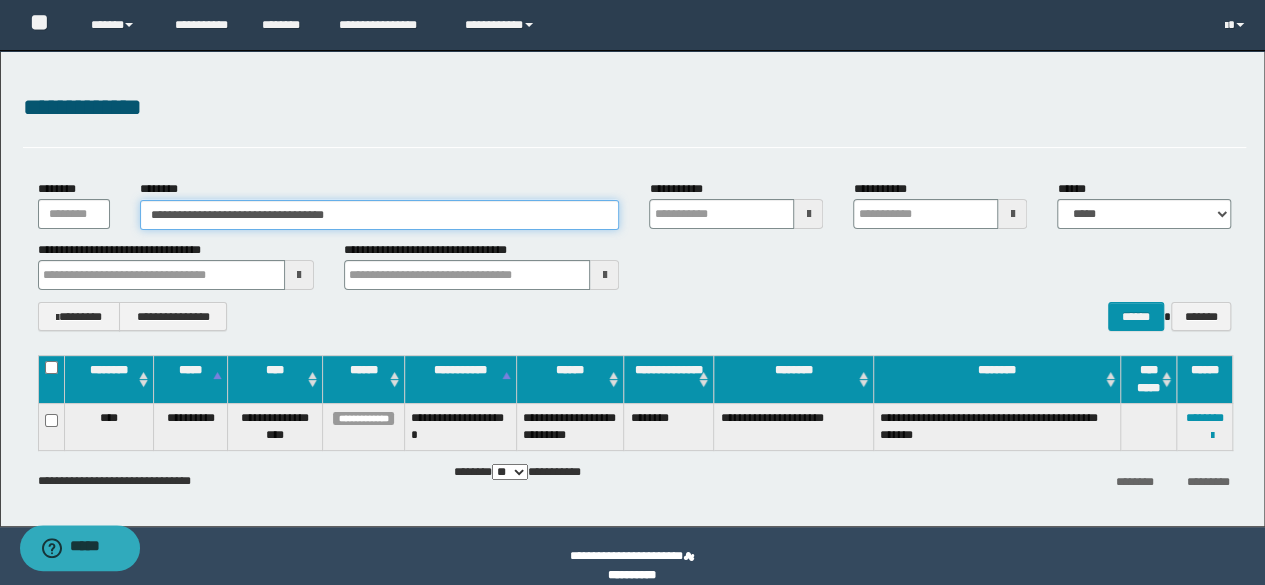 drag, startPoint x: 403, startPoint y: 213, endPoint x: 0, endPoint y: 201, distance: 403.17862 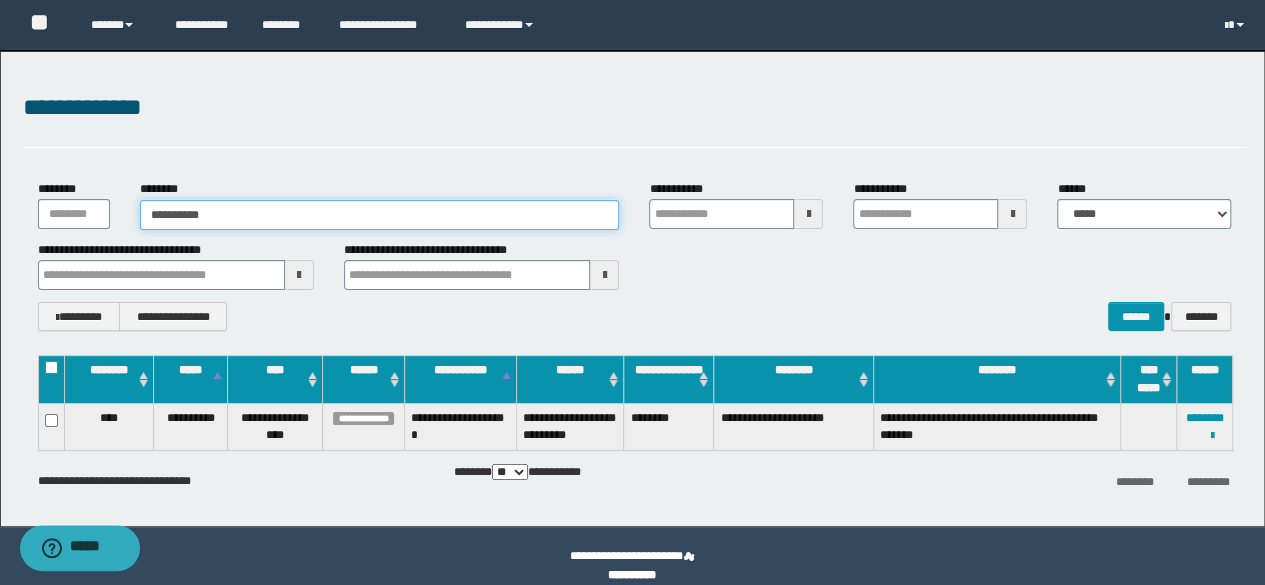 type on "**********" 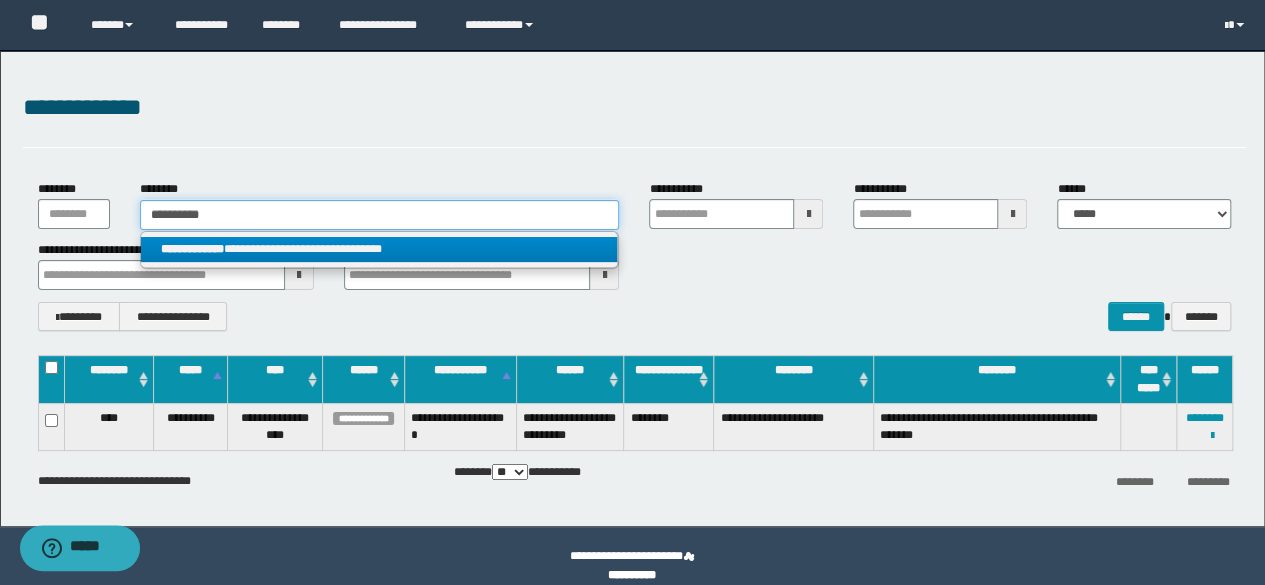 type on "**********" 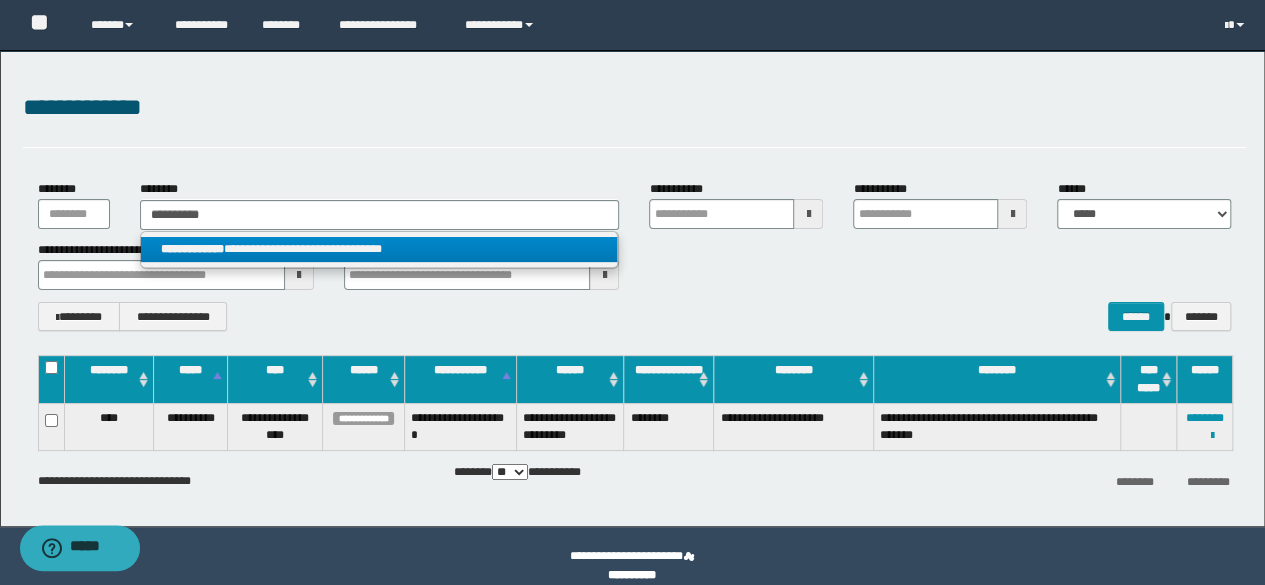 click on "**********" at bounding box center (379, 249) 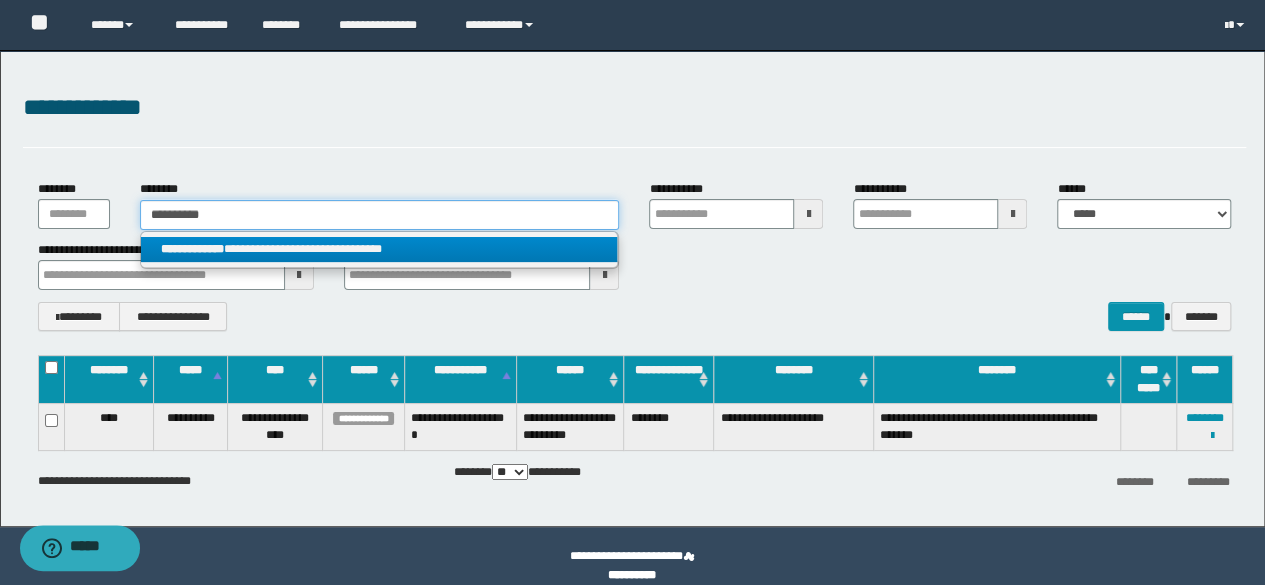 type 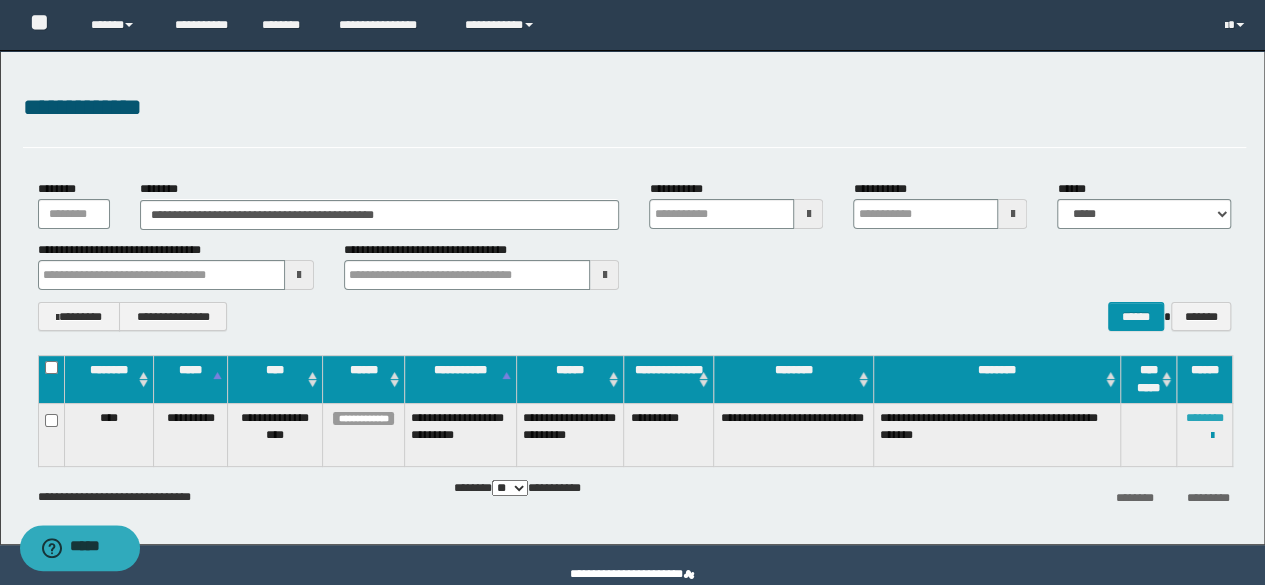 click on "********" at bounding box center [1205, 418] 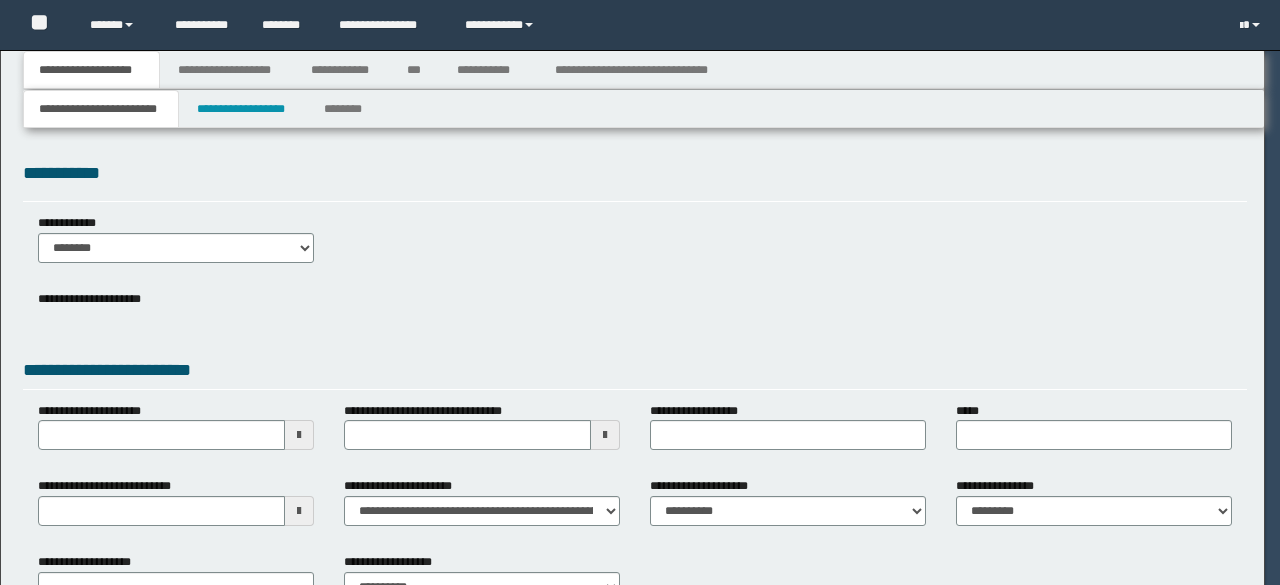 scroll, scrollTop: 0, scrollLeft: 0, axis: both 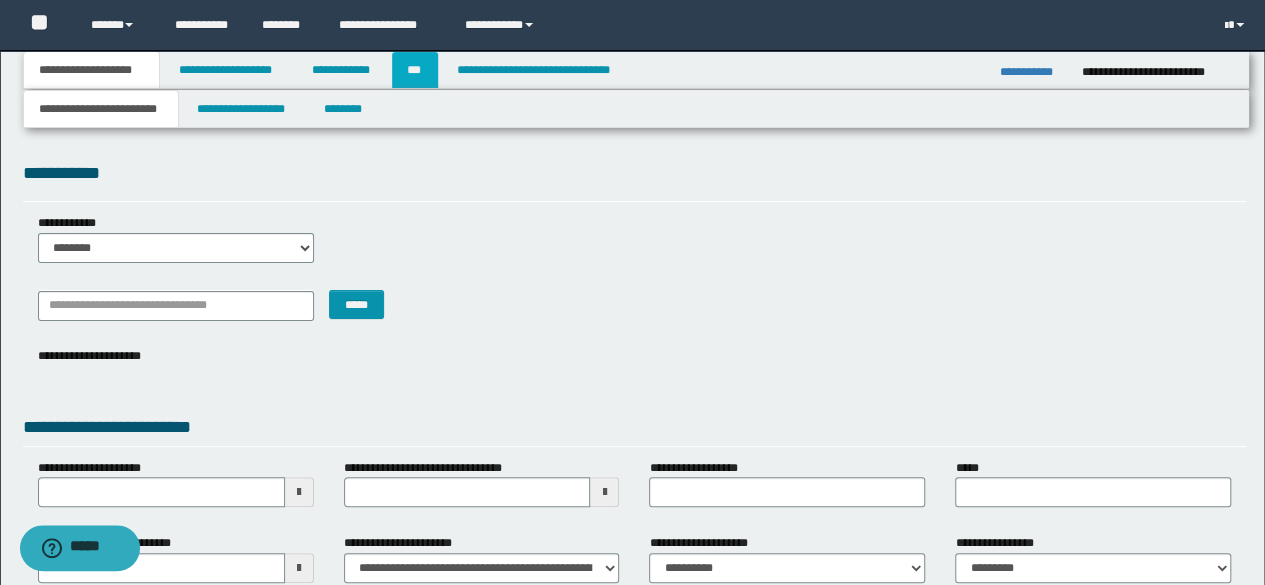 click on "***" at bounding box center (415, 70) 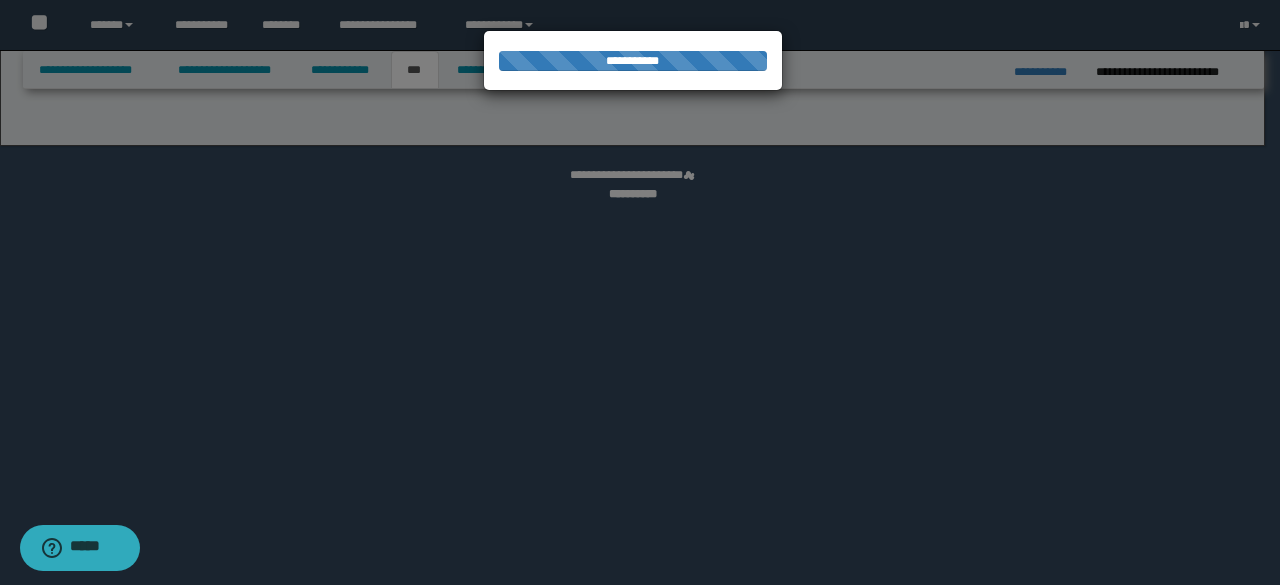 select on "*" 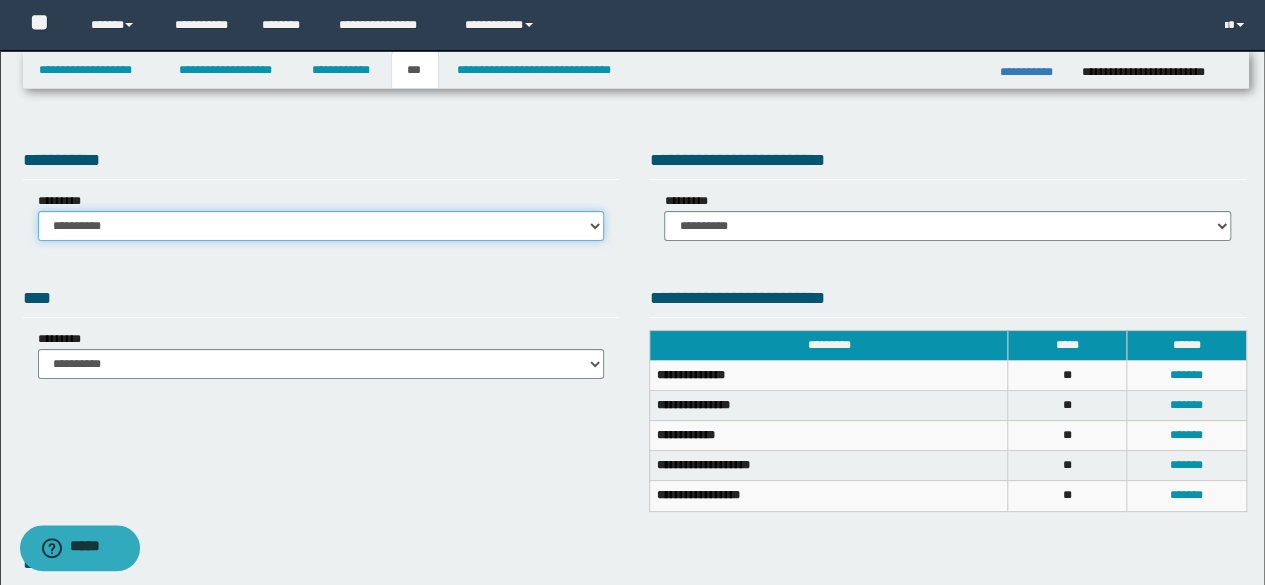 click on "**********" at bounding box center [321, 226] 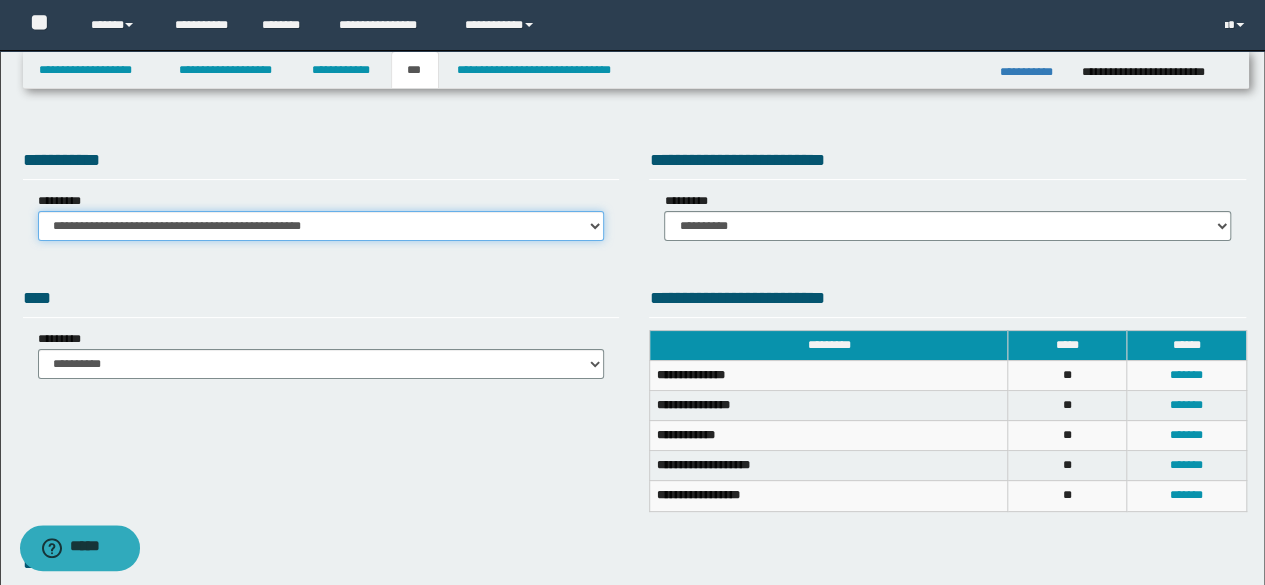 click on "**********" at bounding box center [321, 226] 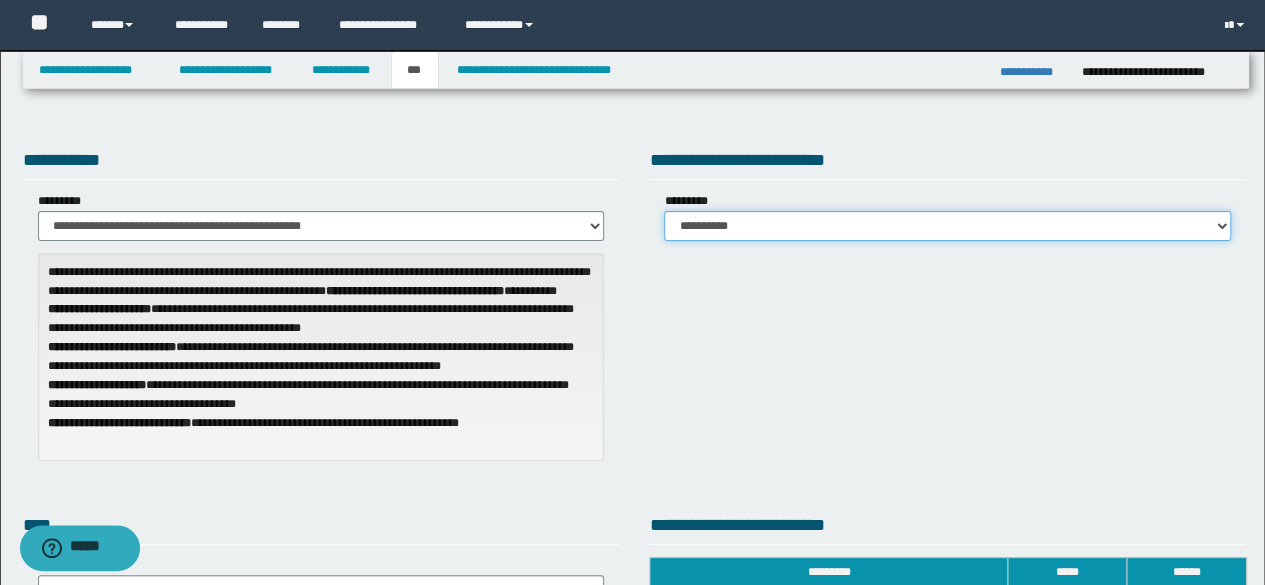 drag, startPoint x: 703, startPoint y: 234, endPoint x: 716, endPoint y: 287, distance: 54.571056 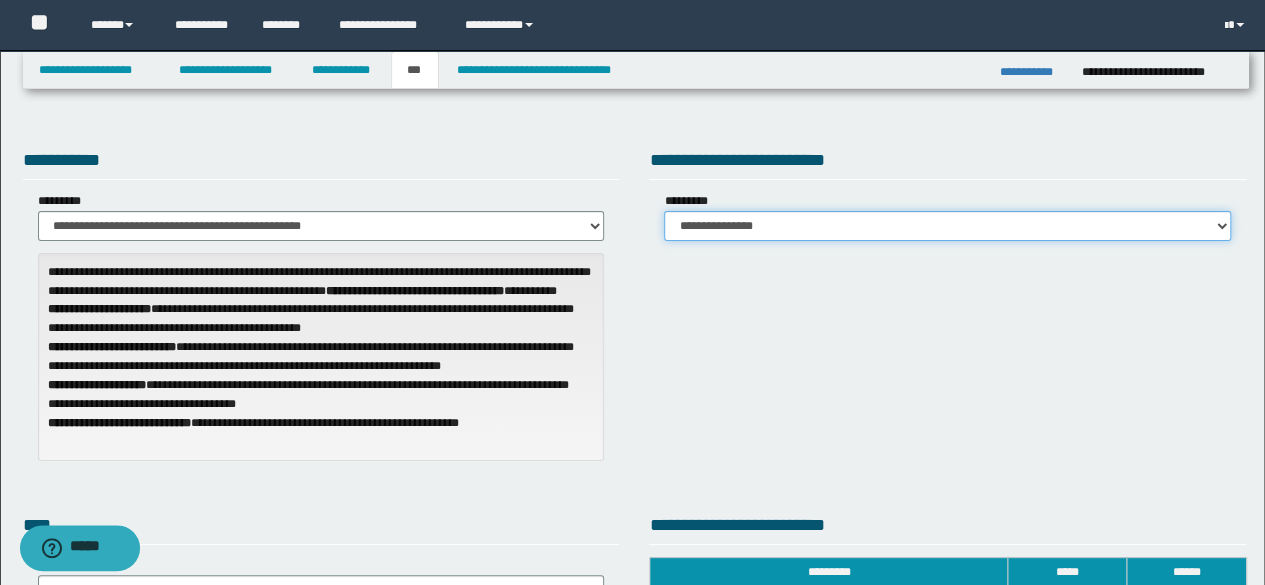 click on "**********" at bounding box center [947, 226] 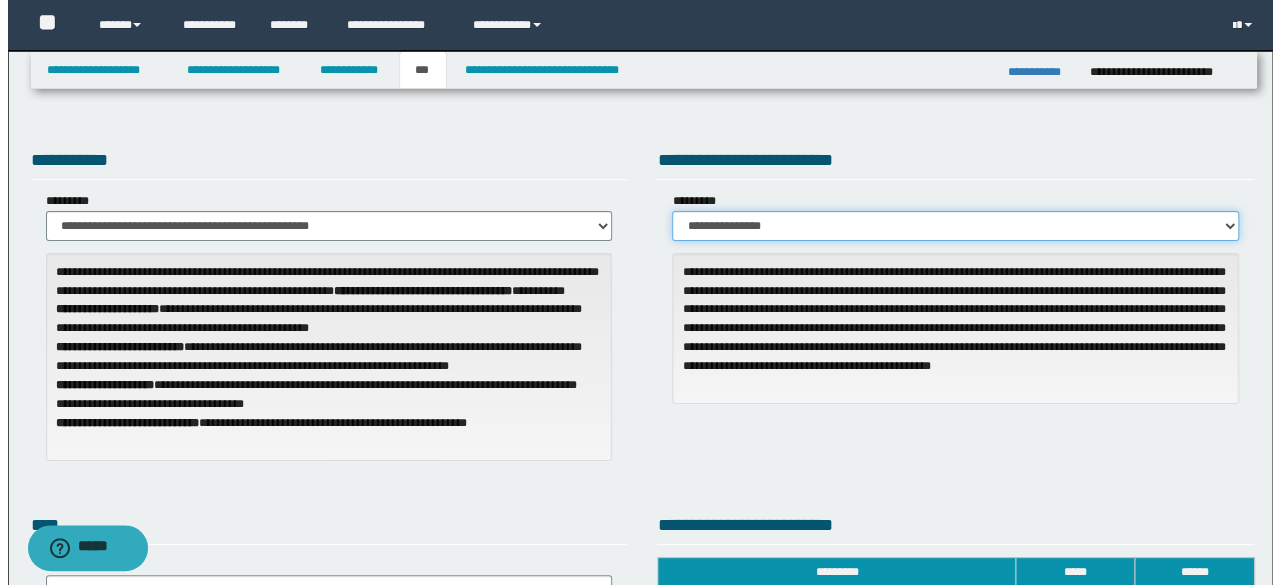 scroll, scrollTop: 512, scrollLeft: 0, axis: vertical 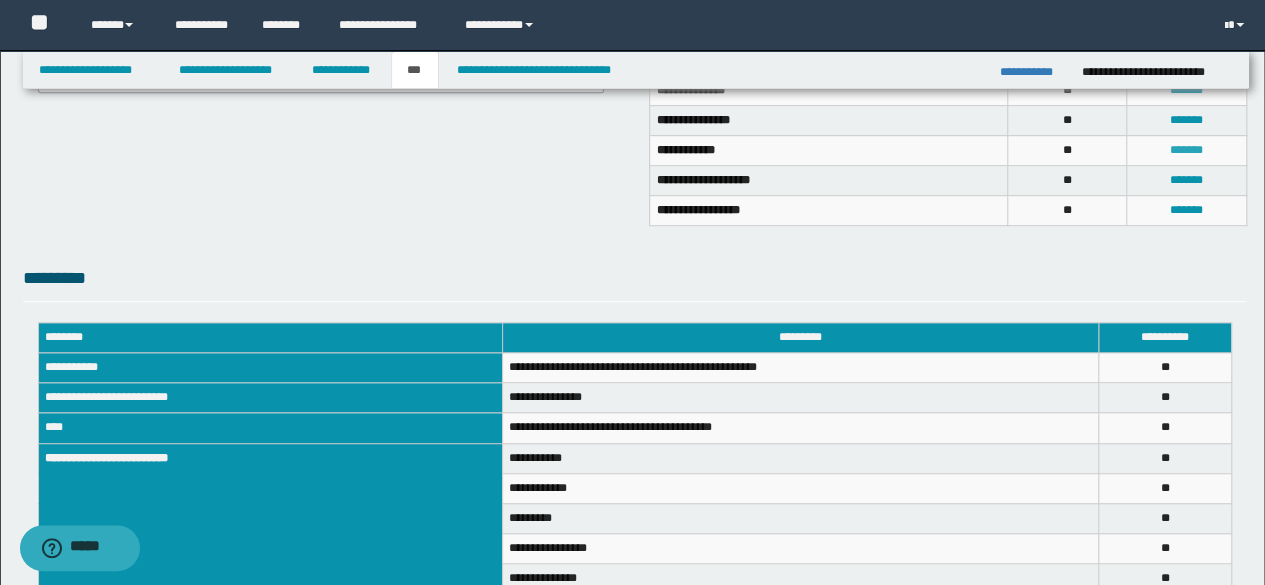 click on "*******" at bounding box center (1186, 150) 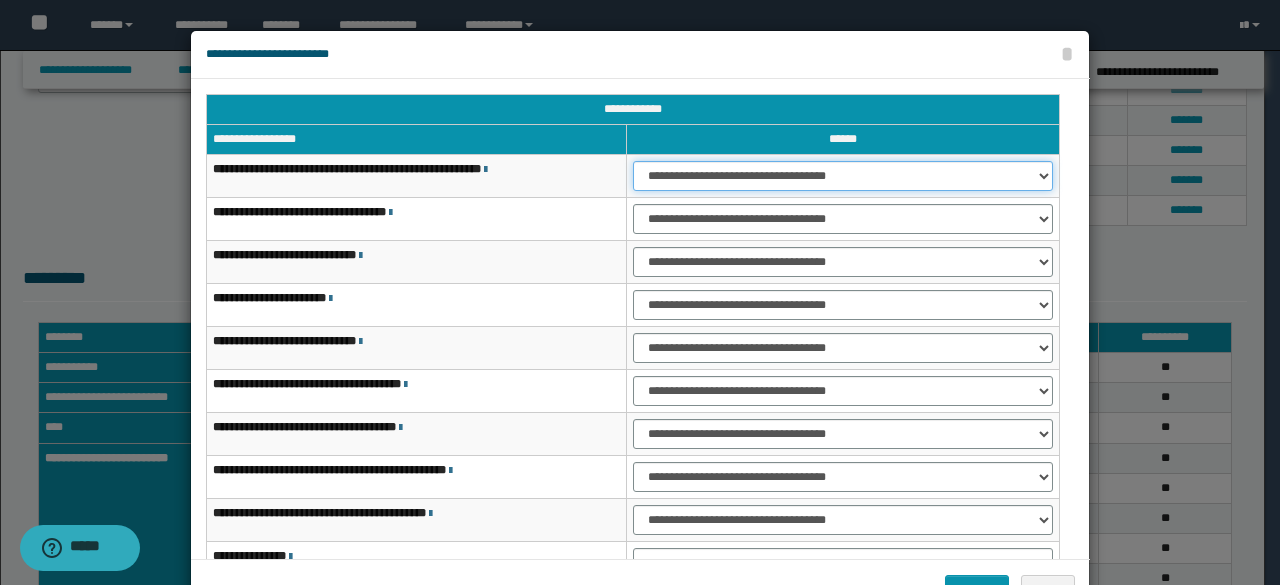 drag, startPoint x: 715, startPoint y: 181, endPoint x: 719, endPoint y: 221, distance: 40.1995 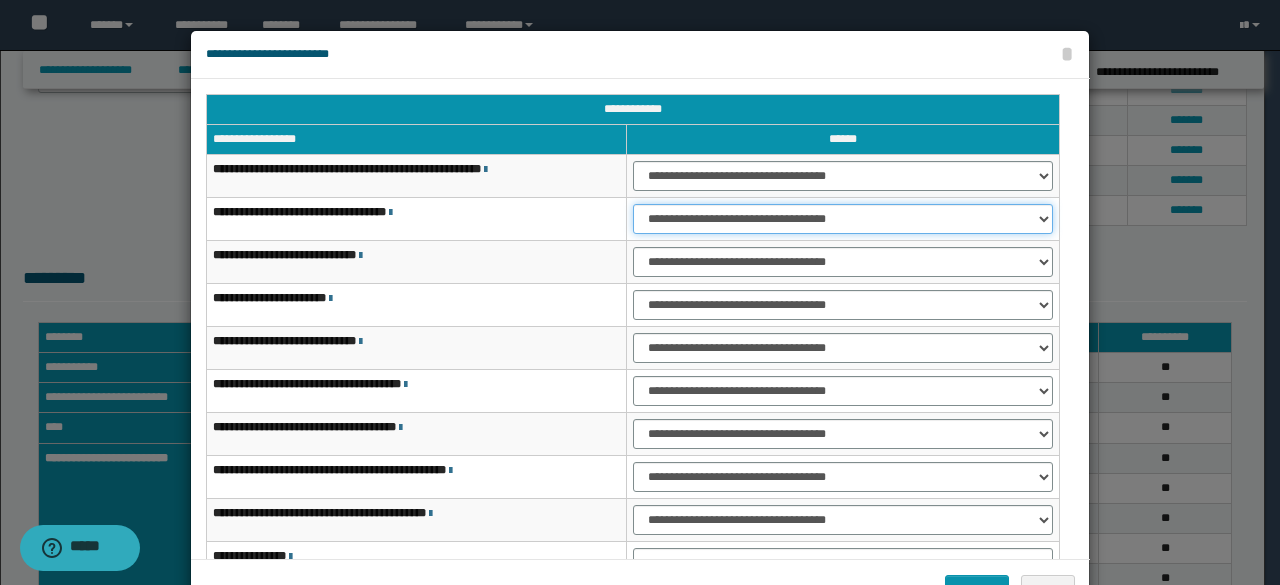 click on "**********" at bounding box center [843, 219] 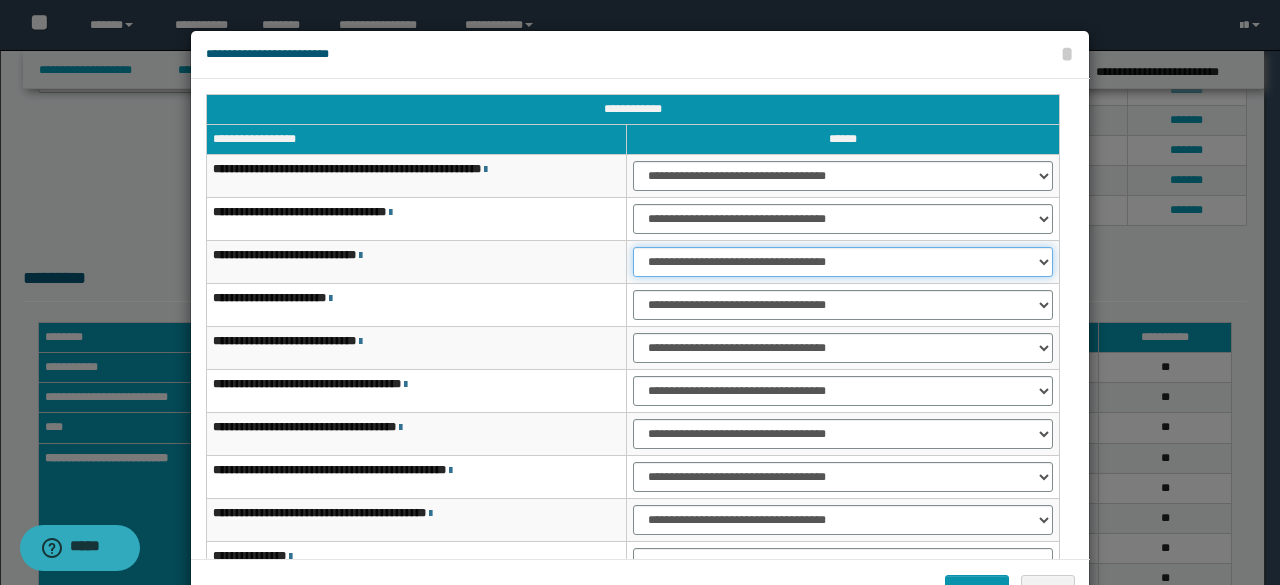 click on "**********" at bounding box center (843, 262) 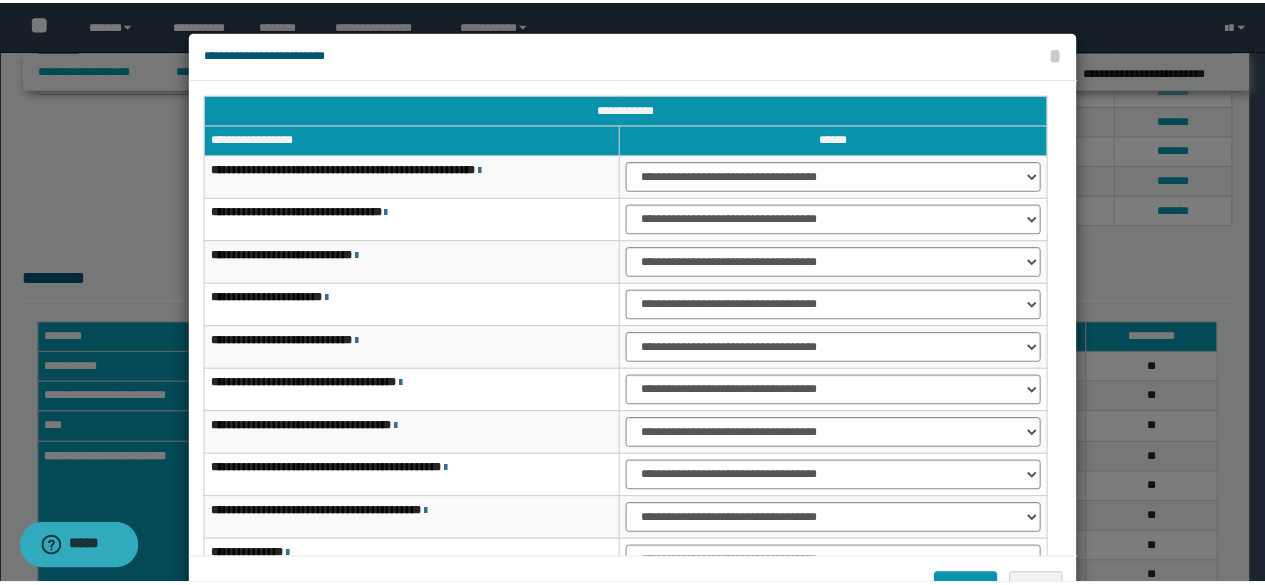 scroll, scrollTop: 116, scrollLeft: 0, axis: vertical 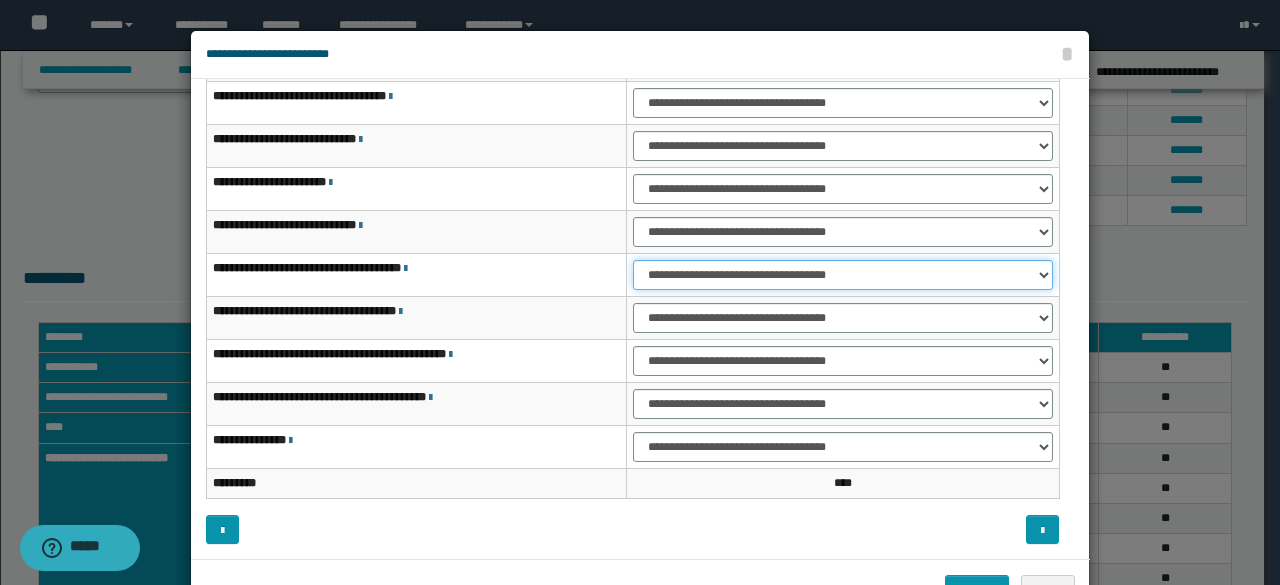 click on "**********" at bounding box center (843, 275) 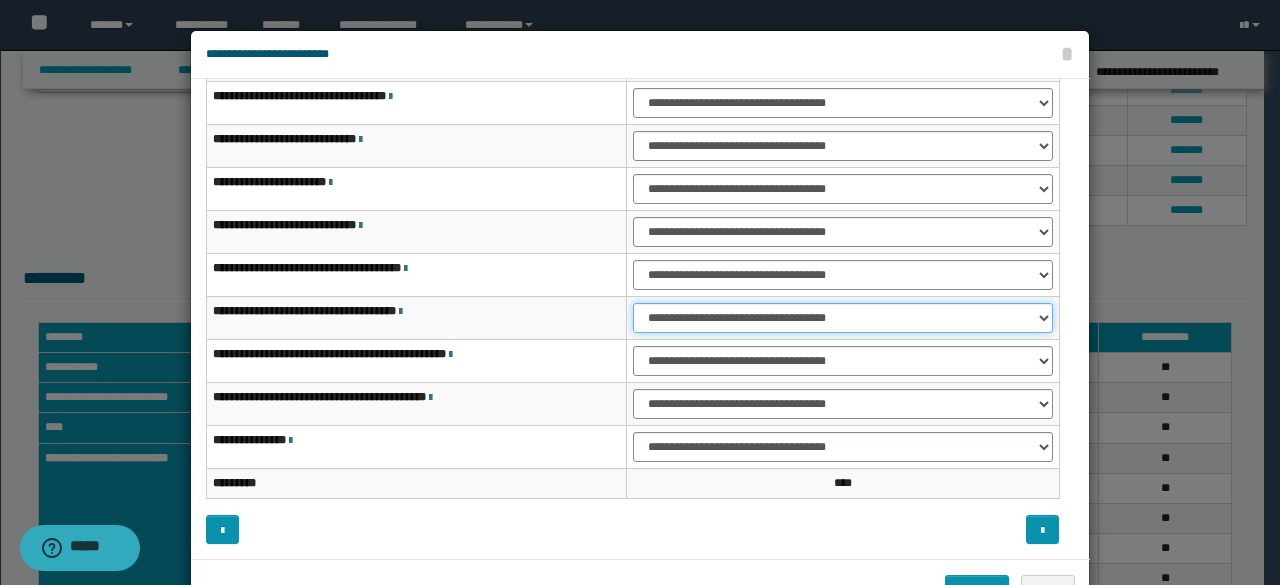 click on "**********" at bounding box center [843, 318] 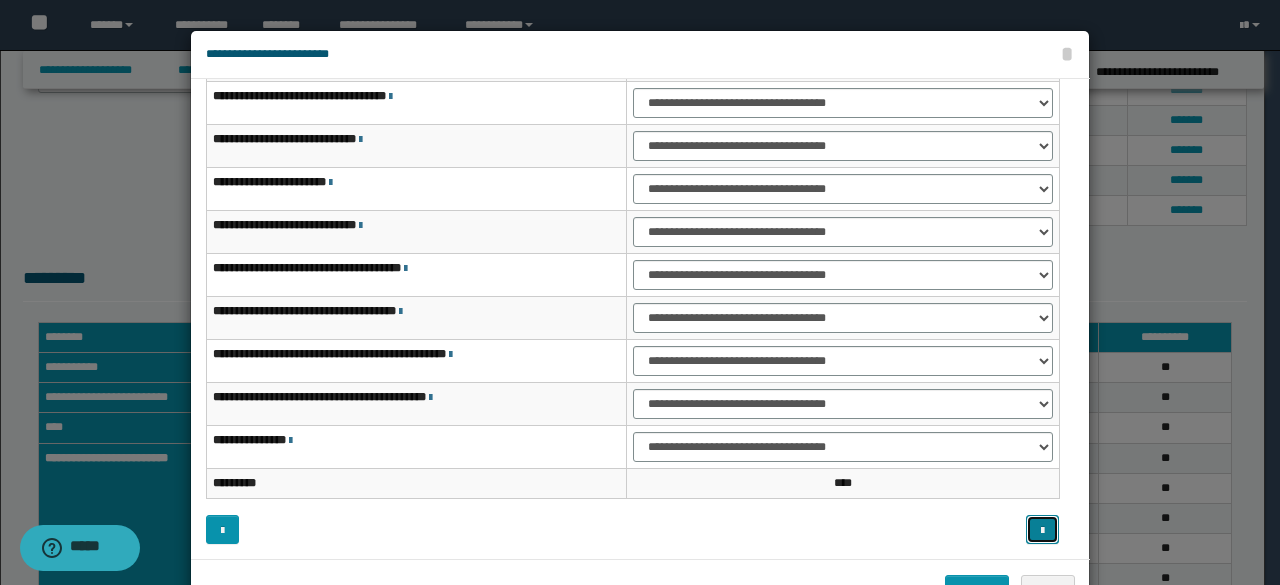 click at bounding box center [1042, 531] 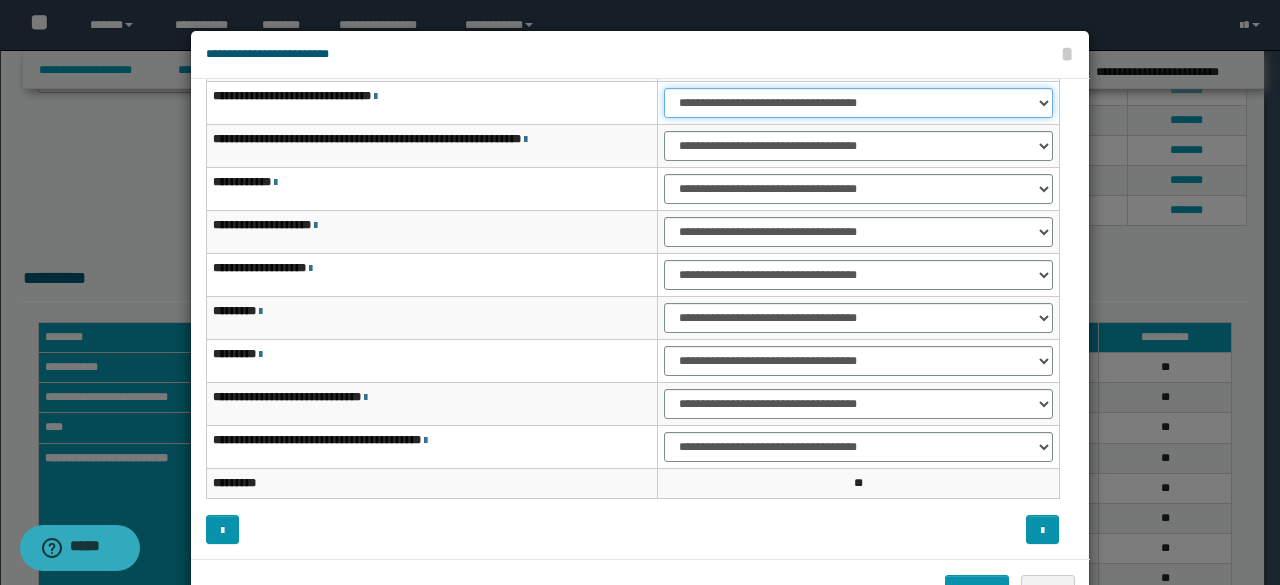 click on "**********" at bounding box center [858, 103] 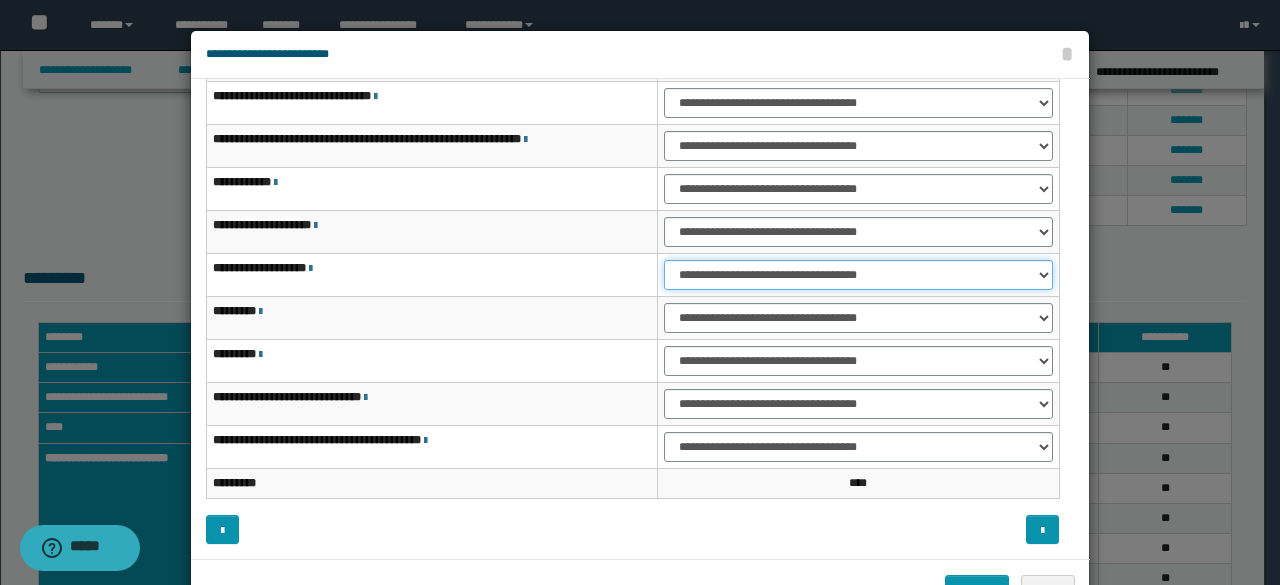 click on "**********" at bounding box center [858, 275] 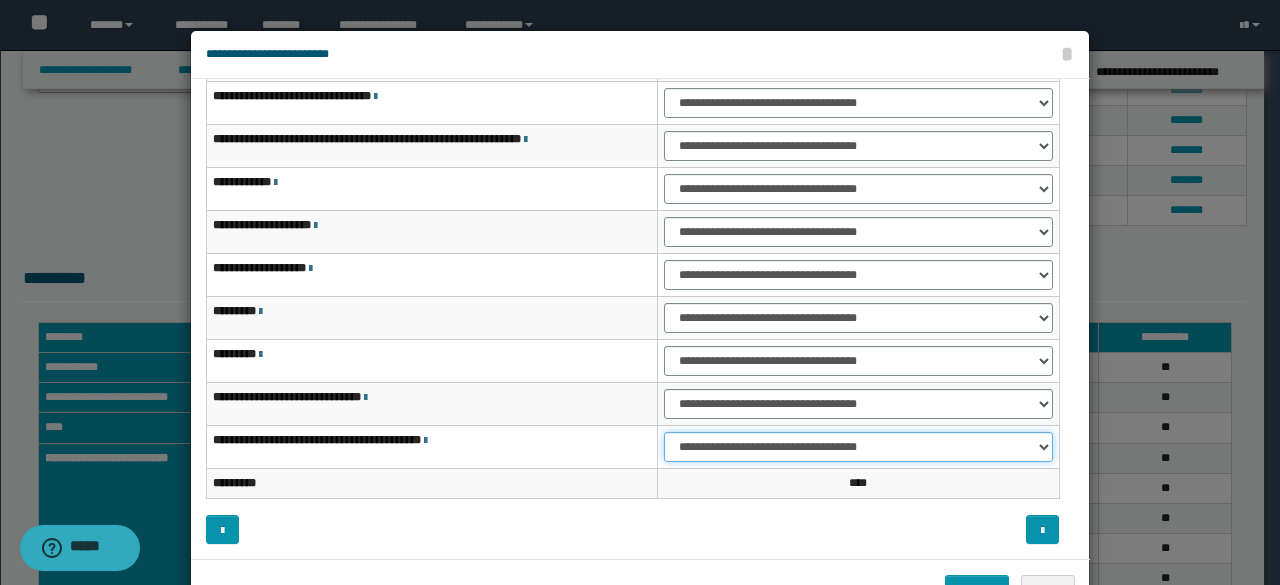 click on "**********" at bounding box center [858, 447] 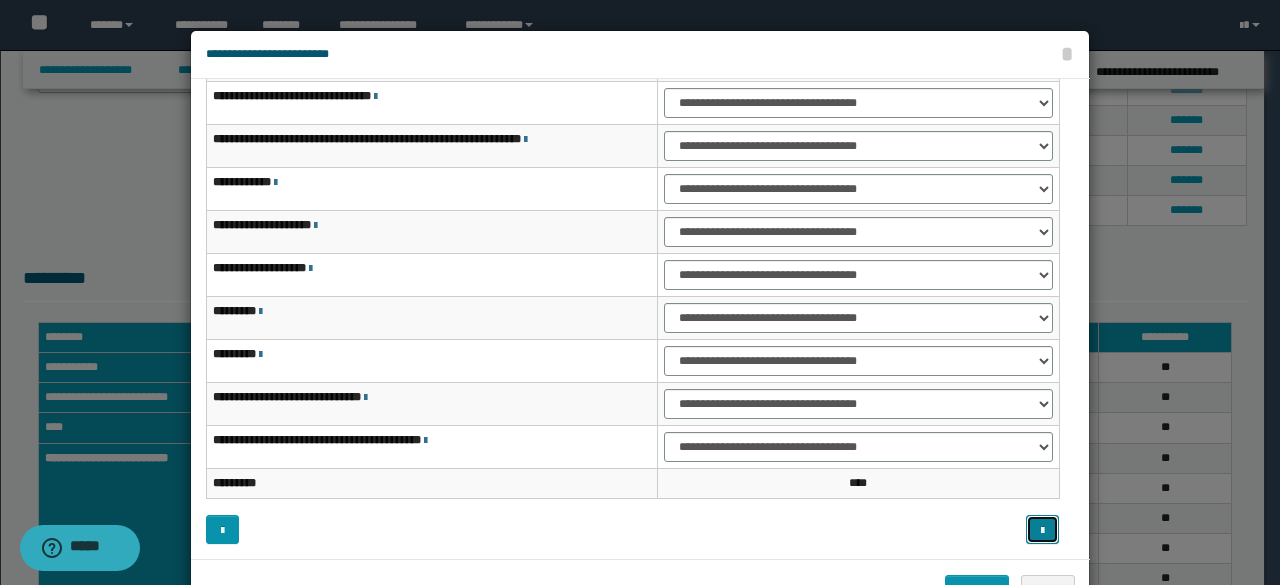 click at bounding box center [1042, 529] 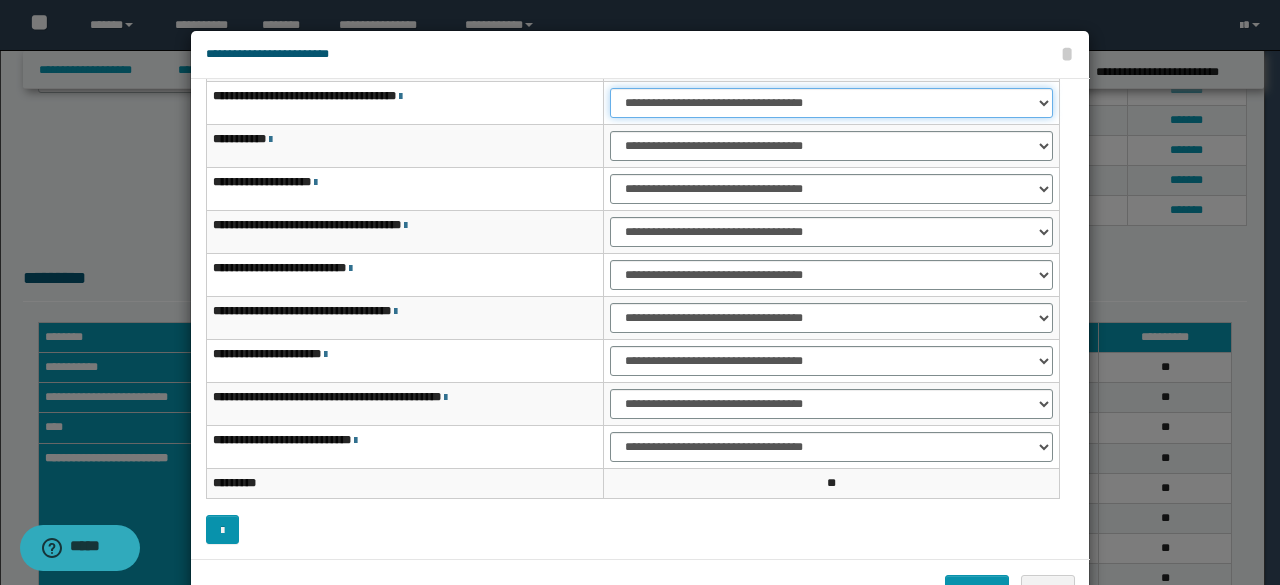 click on "**********" at bounding box center (831, 103) 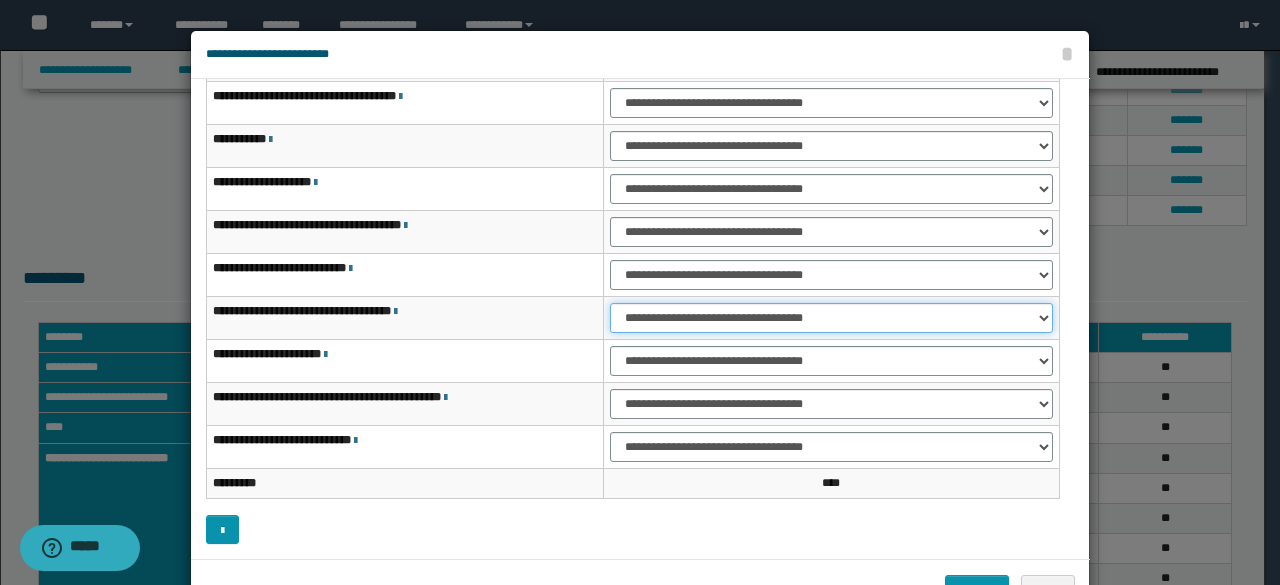 click on "**********" at bounding box center [831, 318] 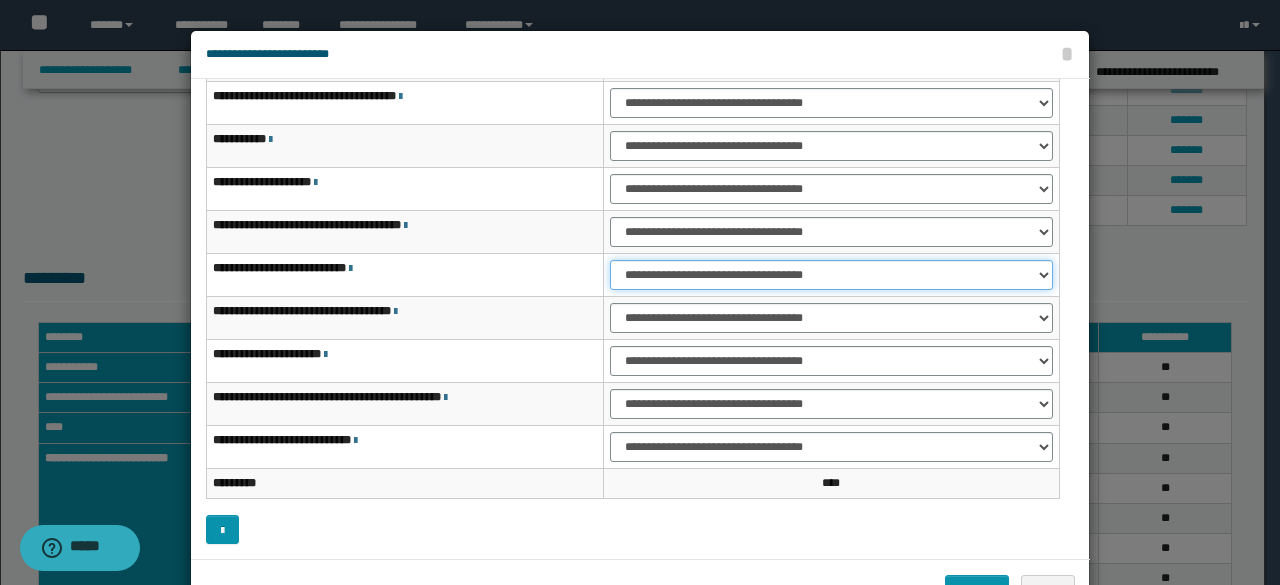 click on "**********" at bounding box center [831, 275] 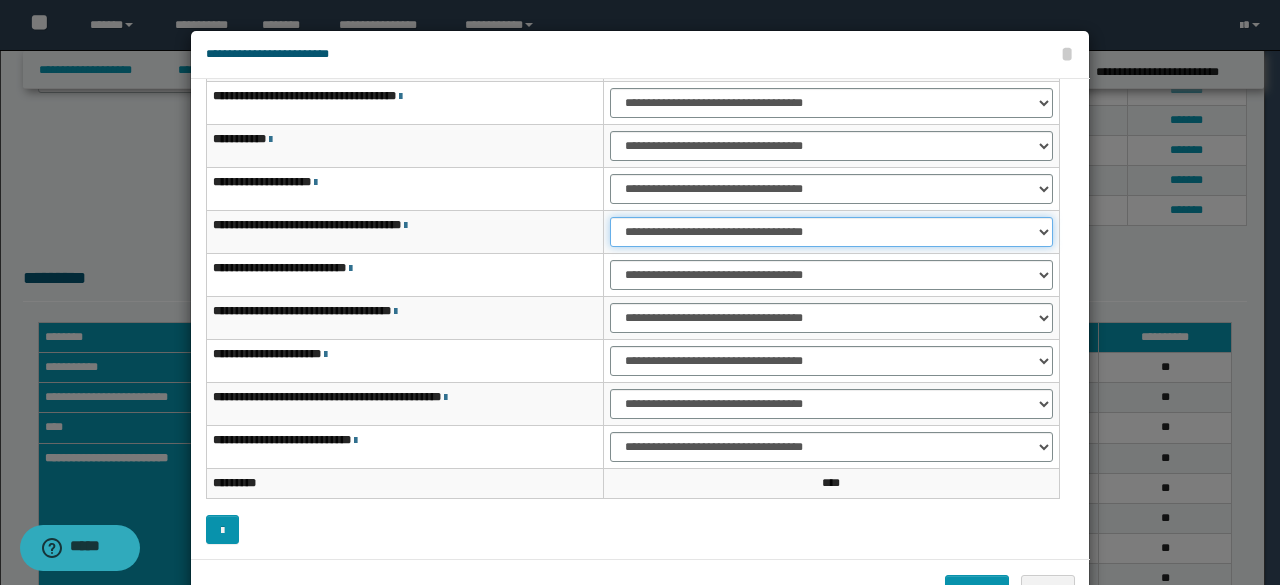 click on "**********" at bounding box center [831, 232] 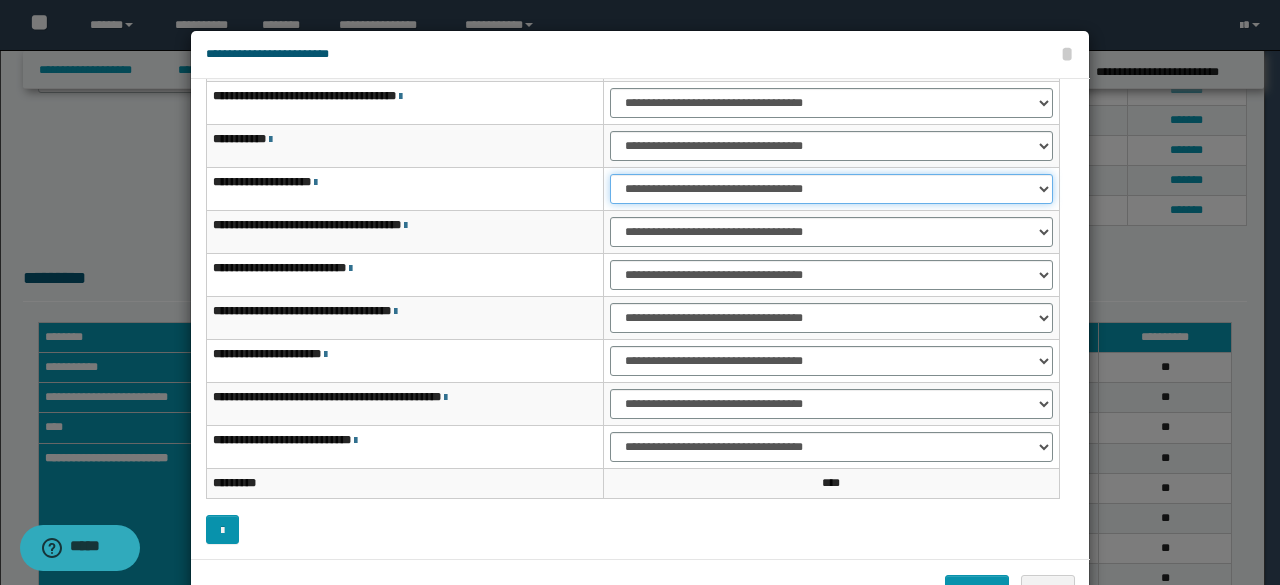 click on "**********" at bounding box center [831, 189] 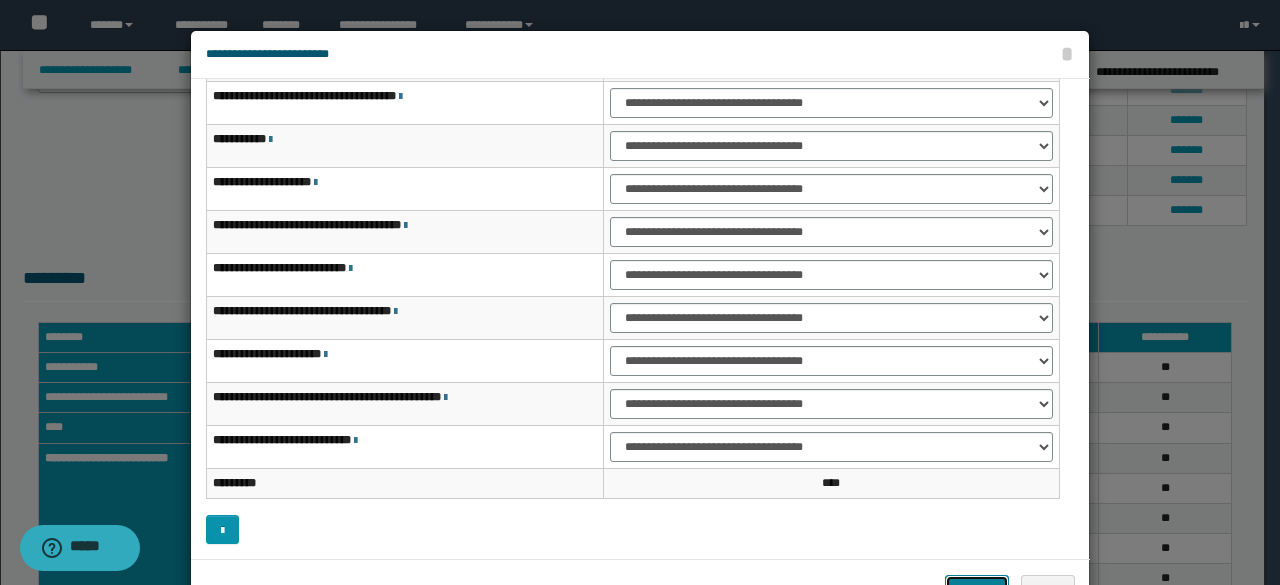 click on "*******" at bounding box center [977, 589] 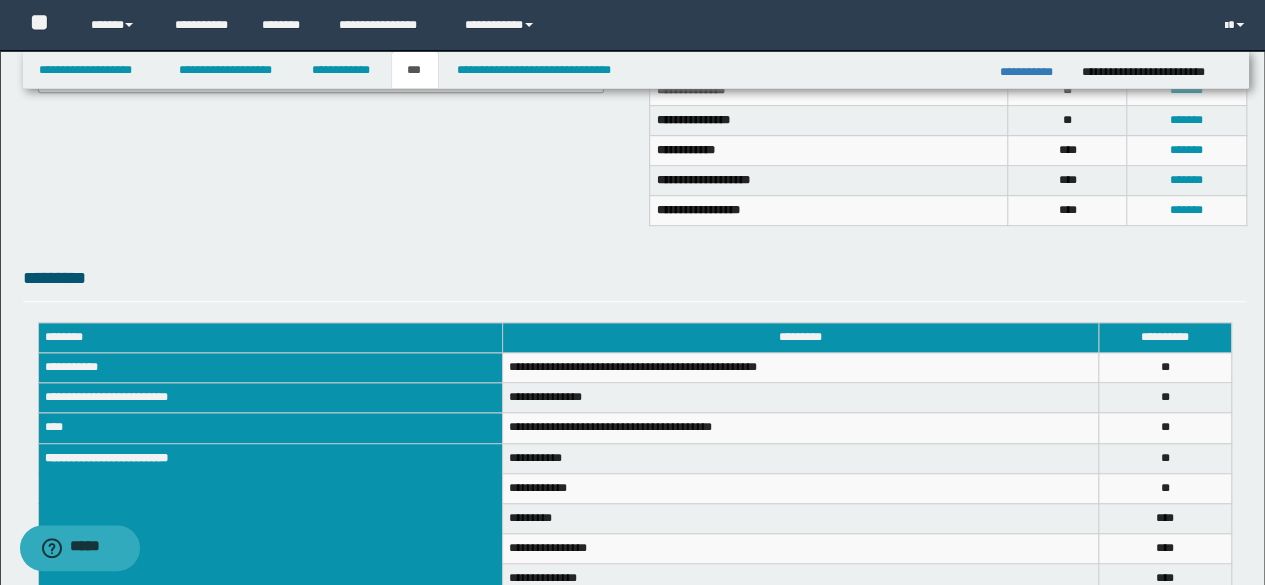 click on "**********" at bounding box center (800, 579) 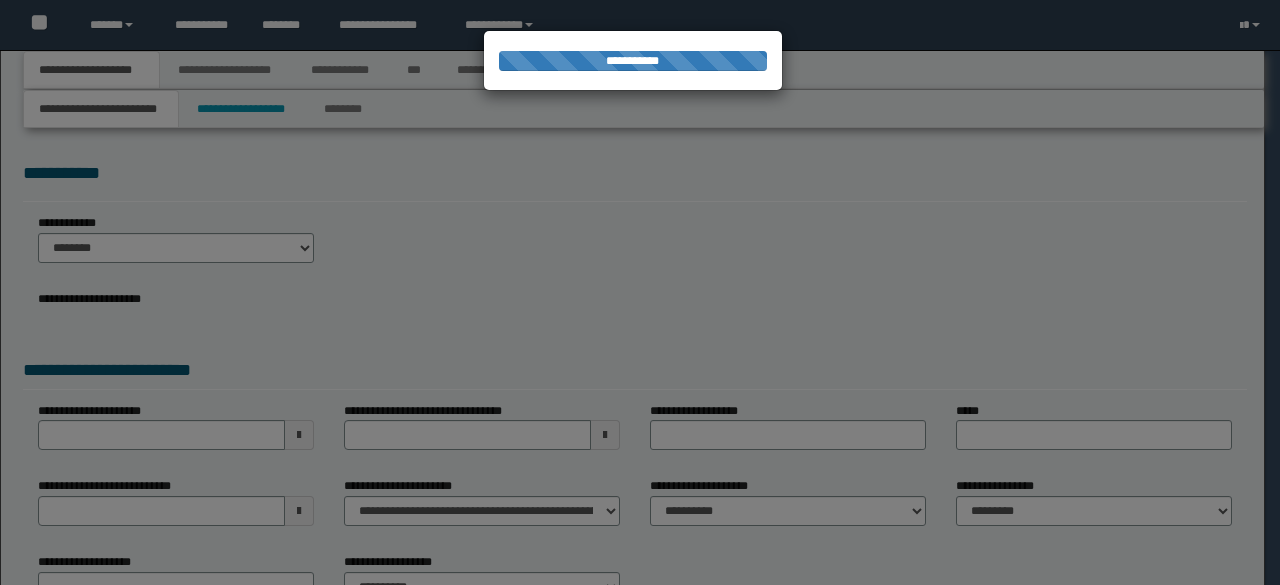 scroll, scrollTop: 0, scrollLeft: 0, axis: both 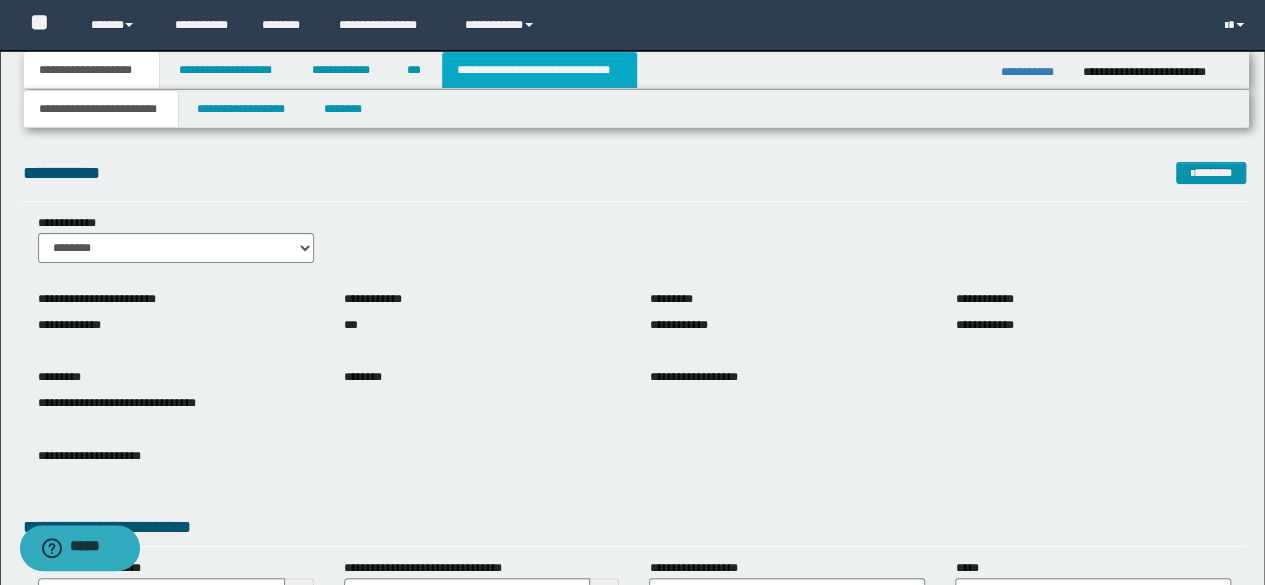 click on "**********" at bounding box center [539, 70] 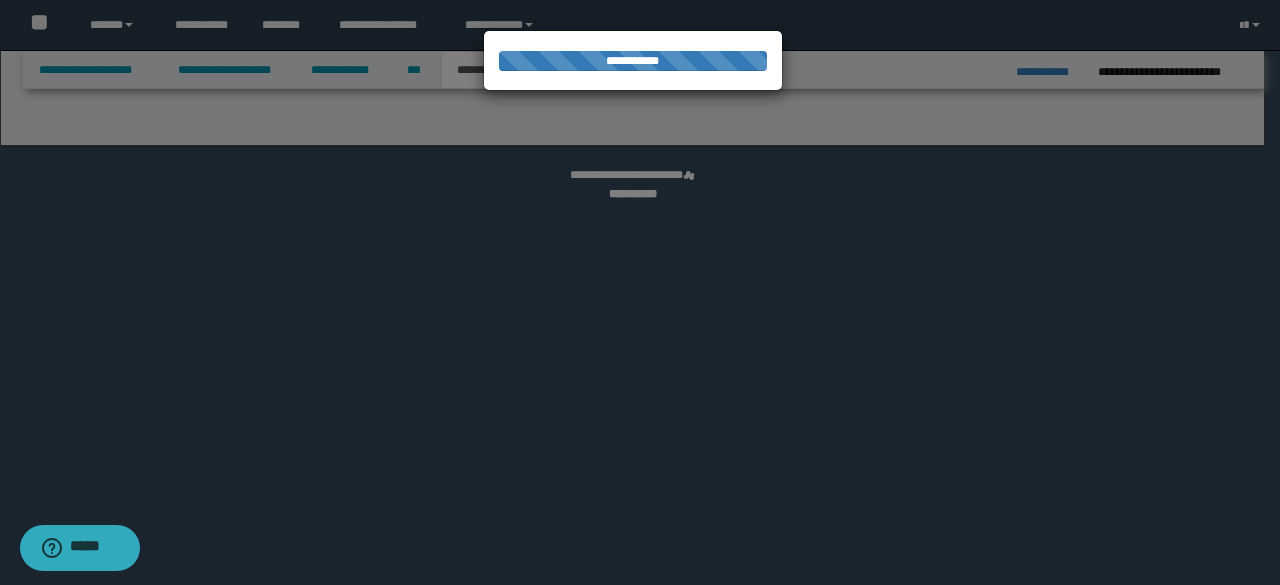select on "*" 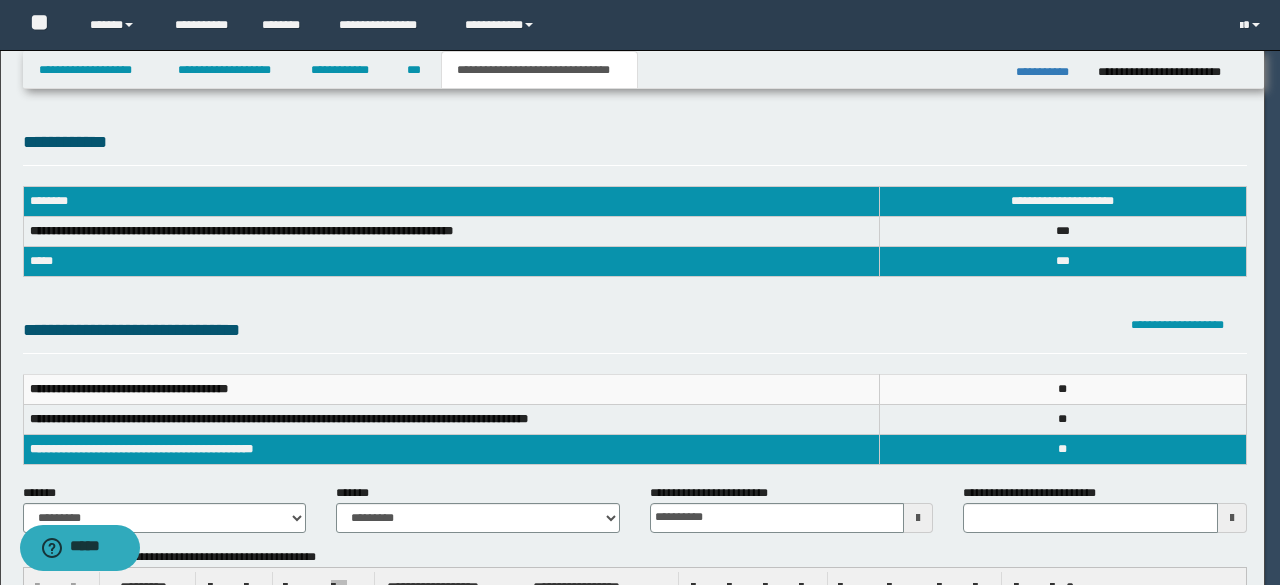 scroll, scrollTop: 0, scrollLeft: 0, axis: both 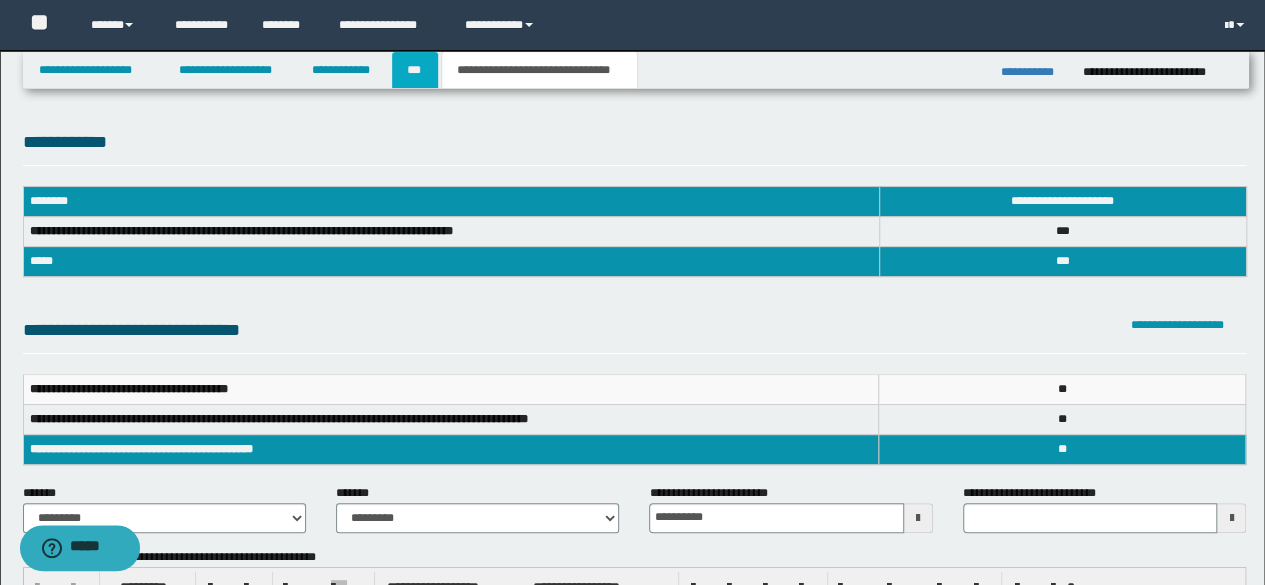click on "***" at bounding box center [415, 70] 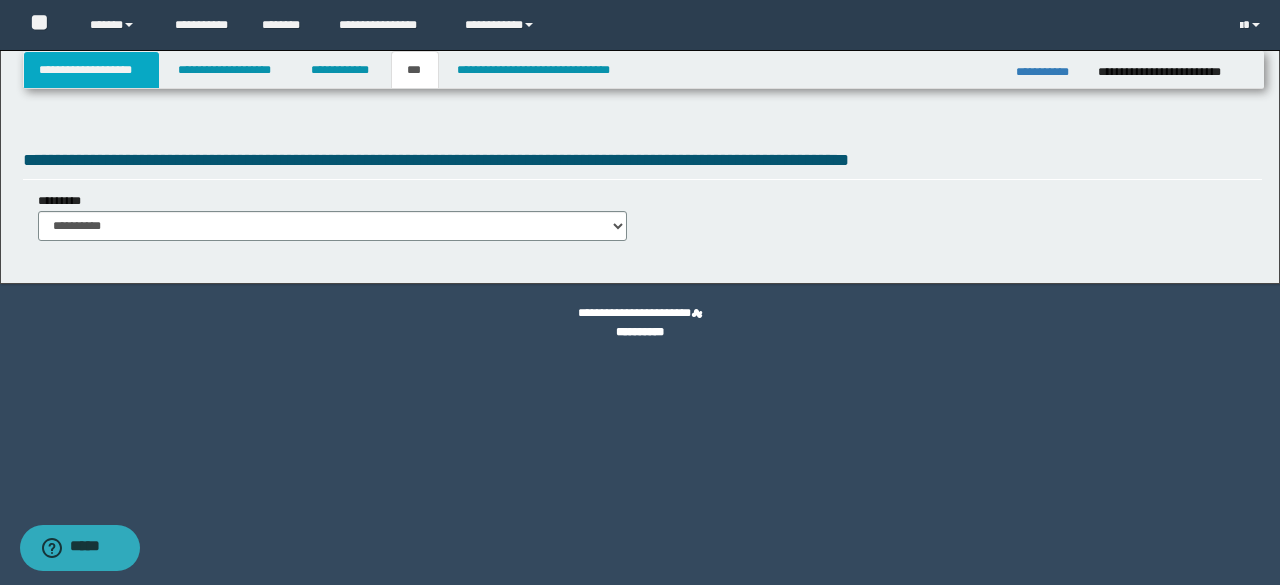 click on "**********" at bounding box center (92, 70) 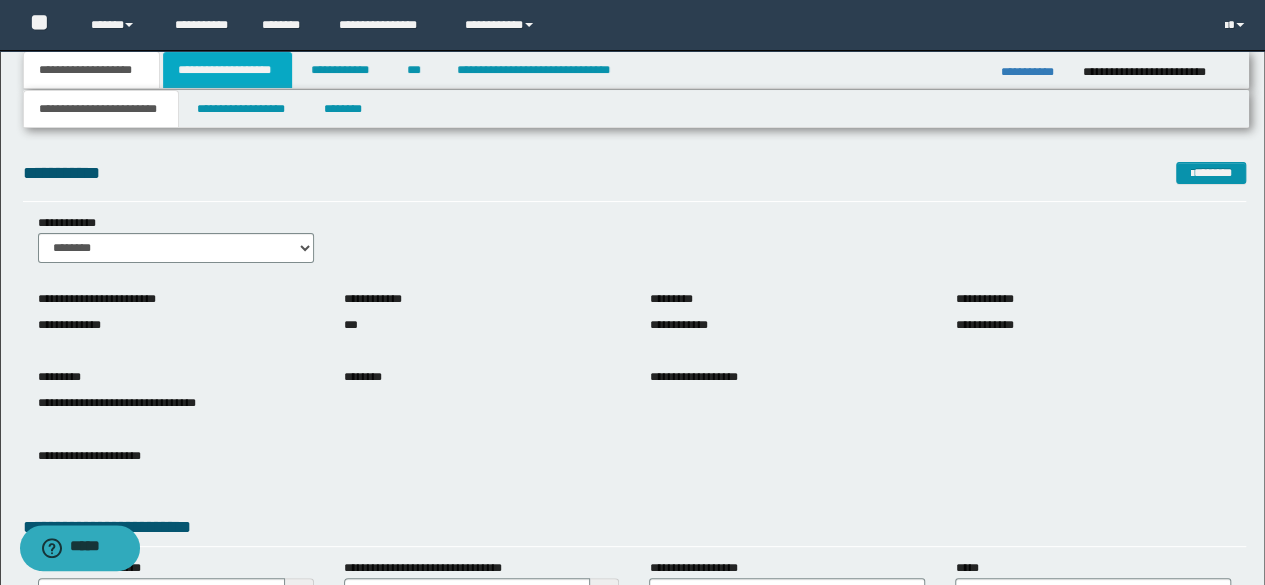 click on "**********" at bounding box center [227, 70] 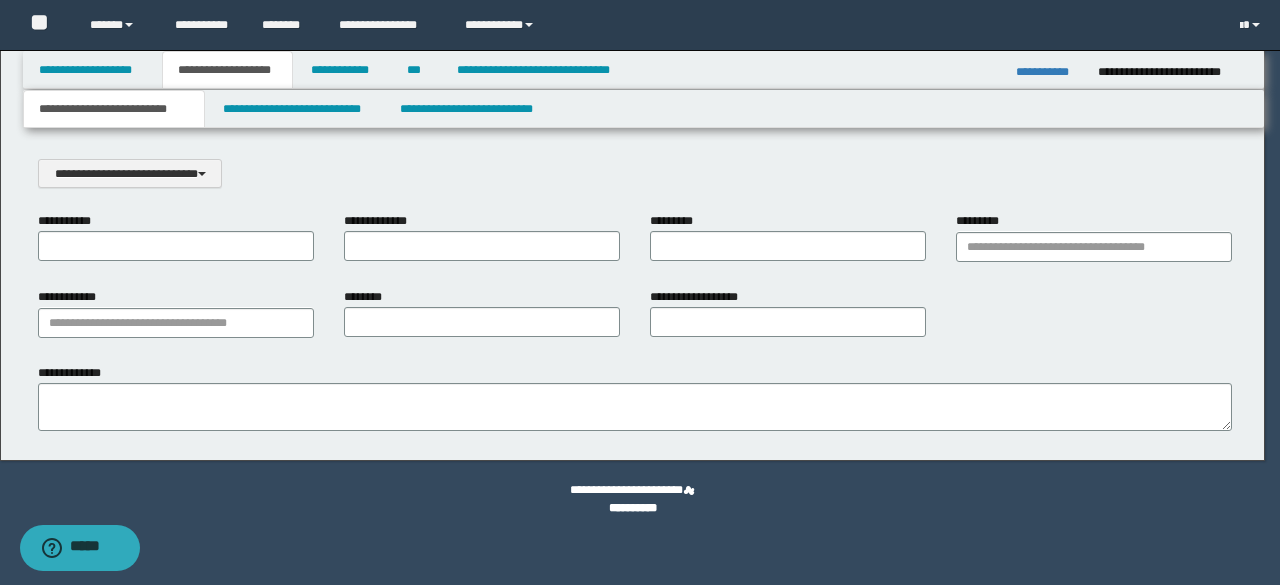 scroll, scrollTop: 0, scrollLeft: 0, axis: both 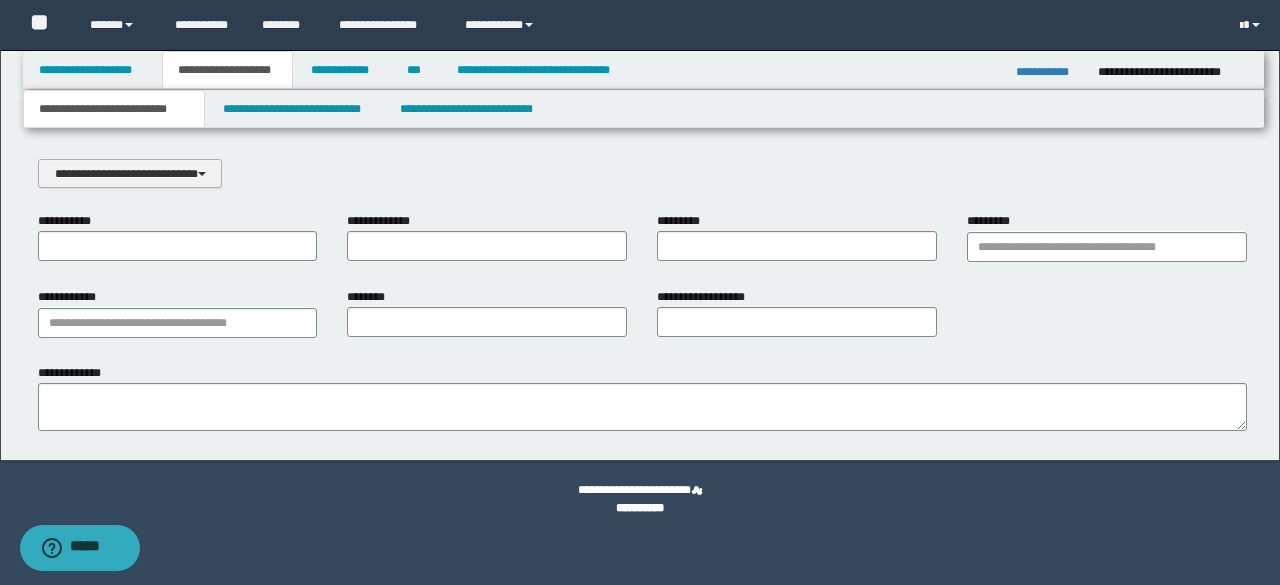 click on "**********" at bounding box center [130, 173] 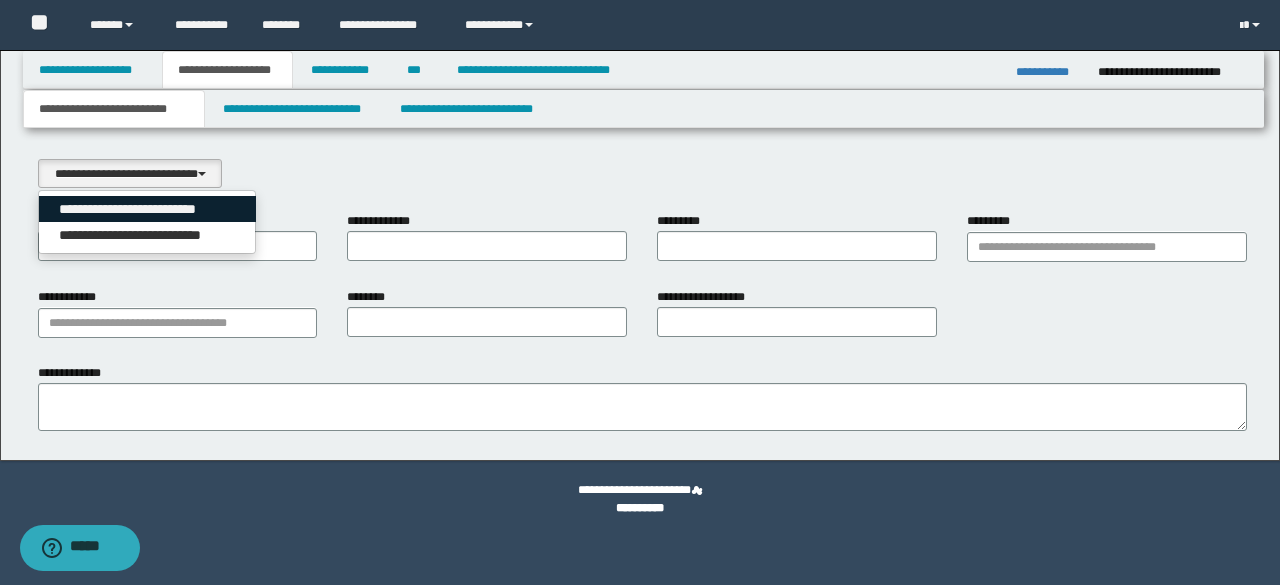 click on "**********" at bounding box center (148, 209) 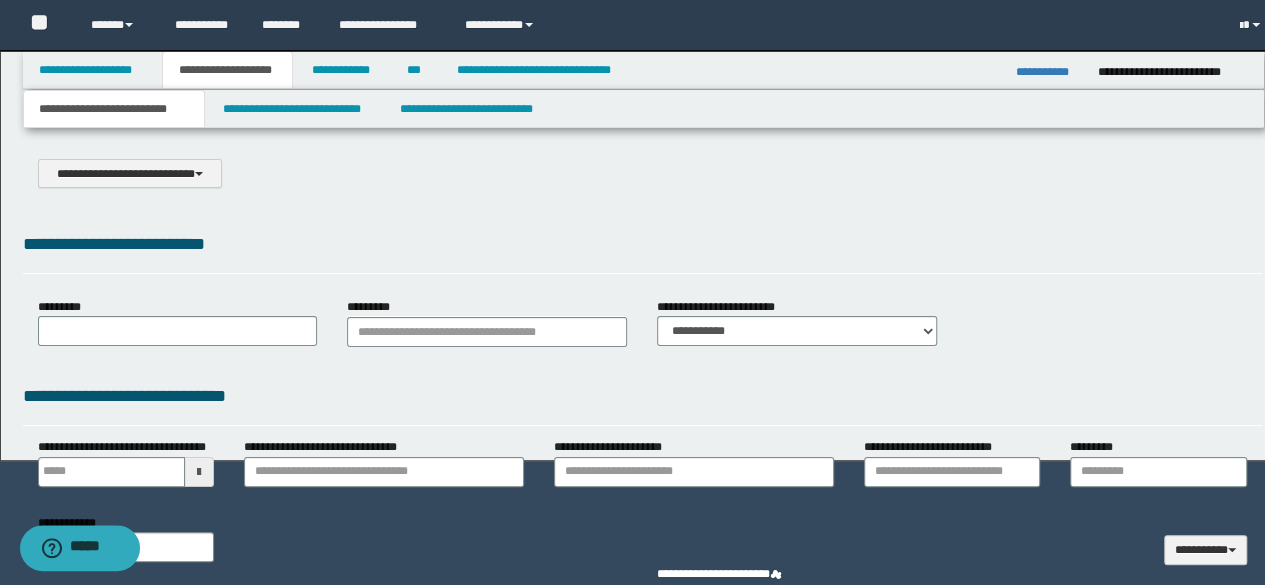 select on "*" 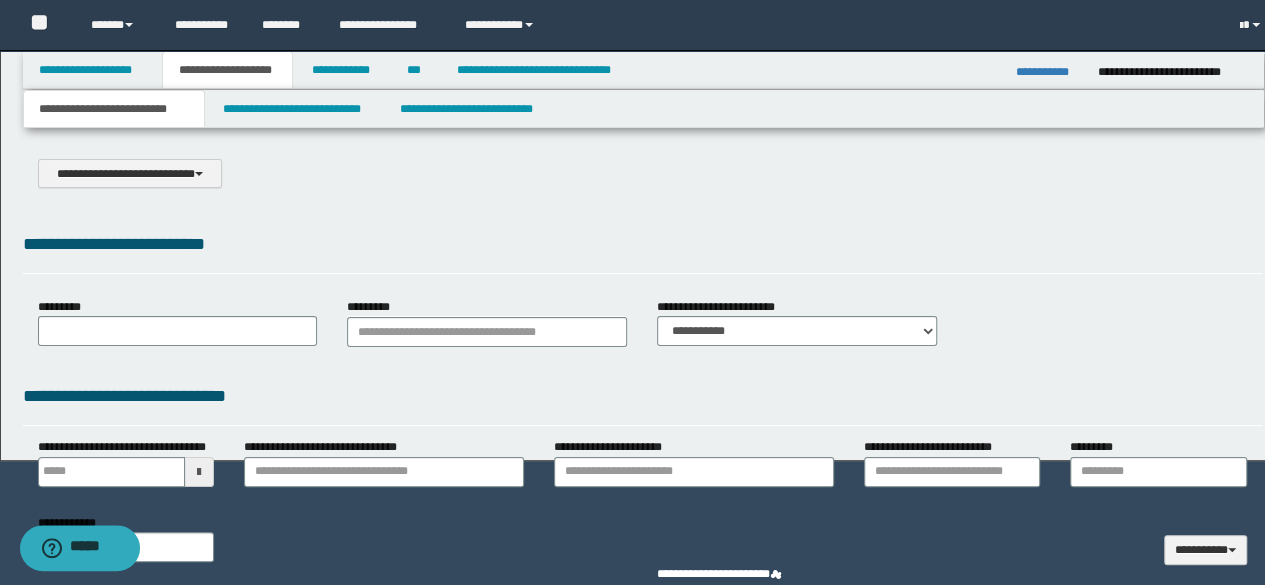 type 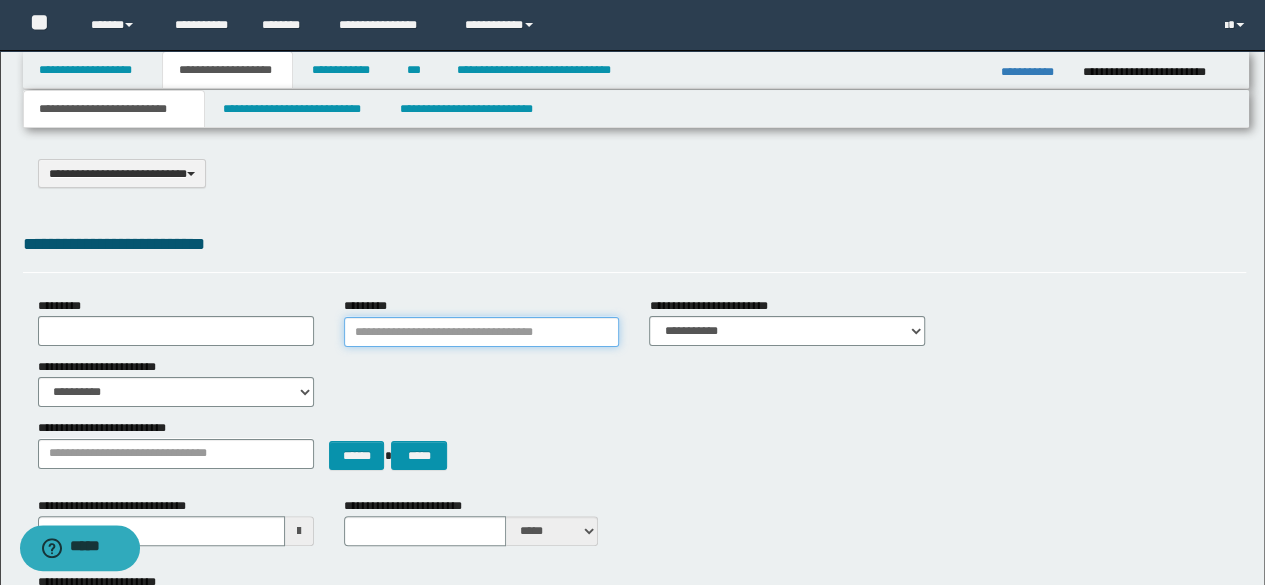 click on "*********" at bounding box center [482, 332] 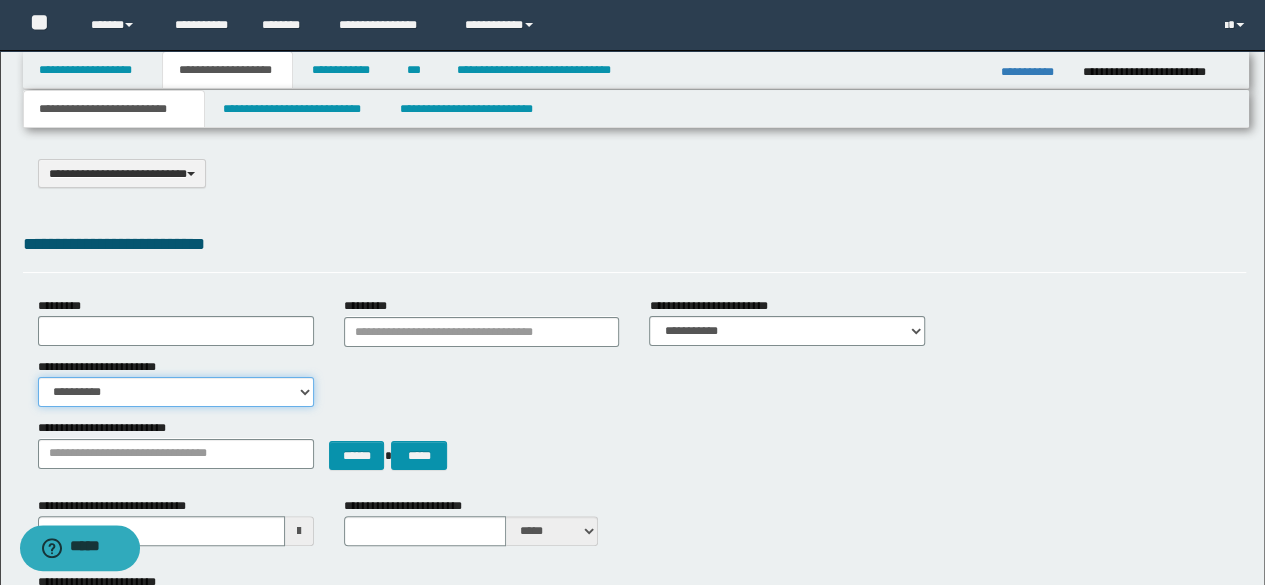 click on "**********" at bounding box center (176, 392) 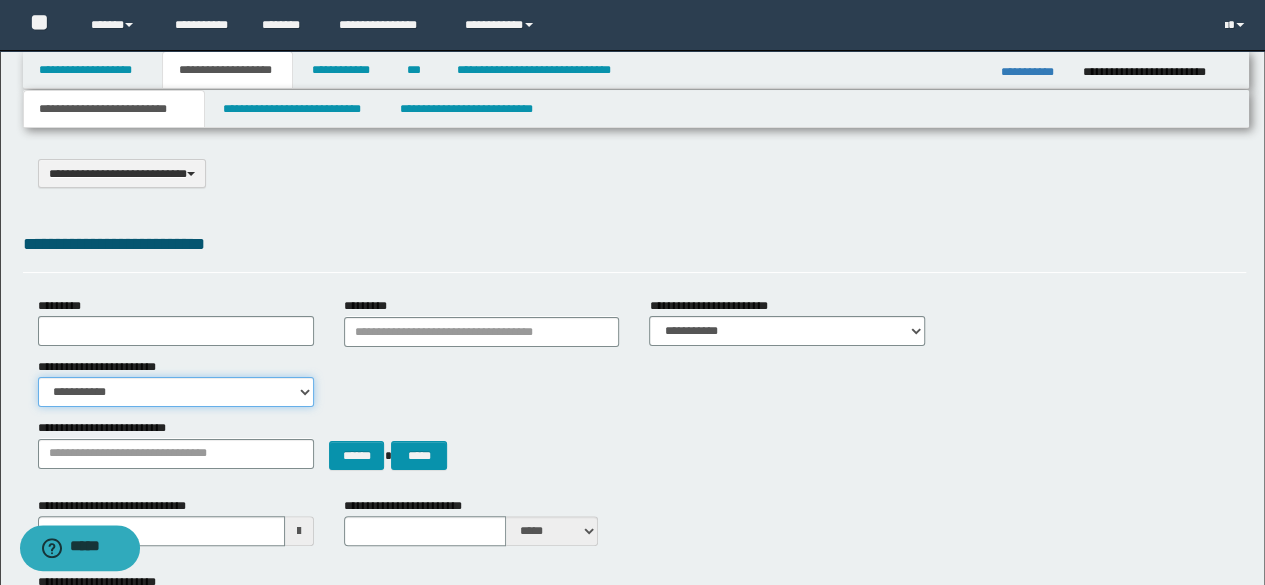 click on "**********" at bounding box center (176, 392) 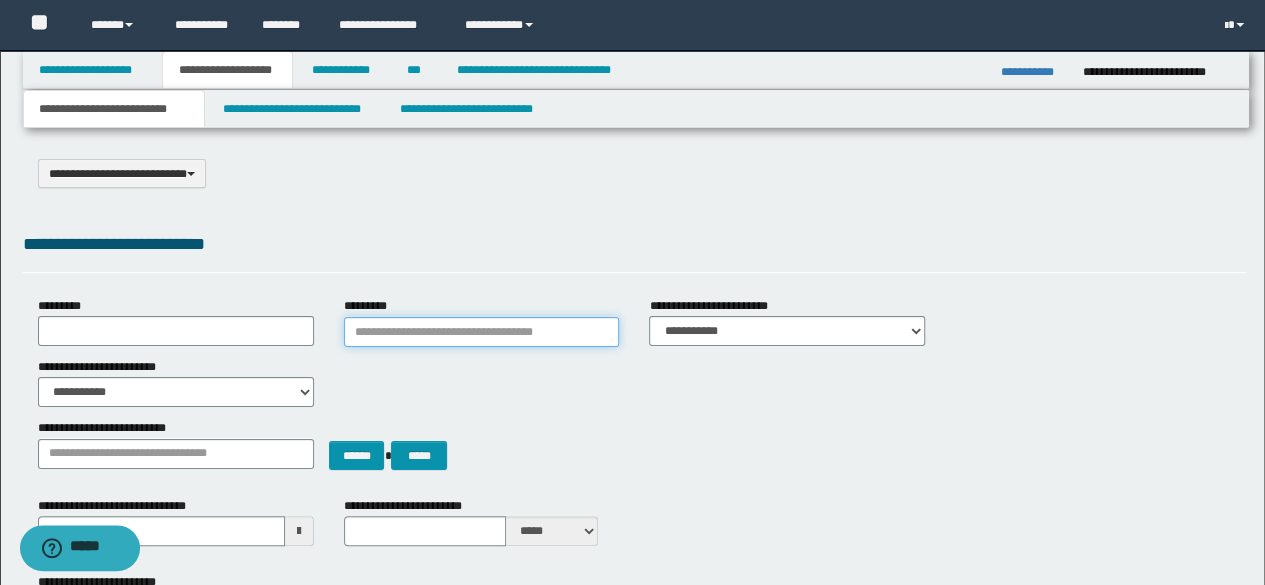 click on "*********" at bounding box center (482, 332) 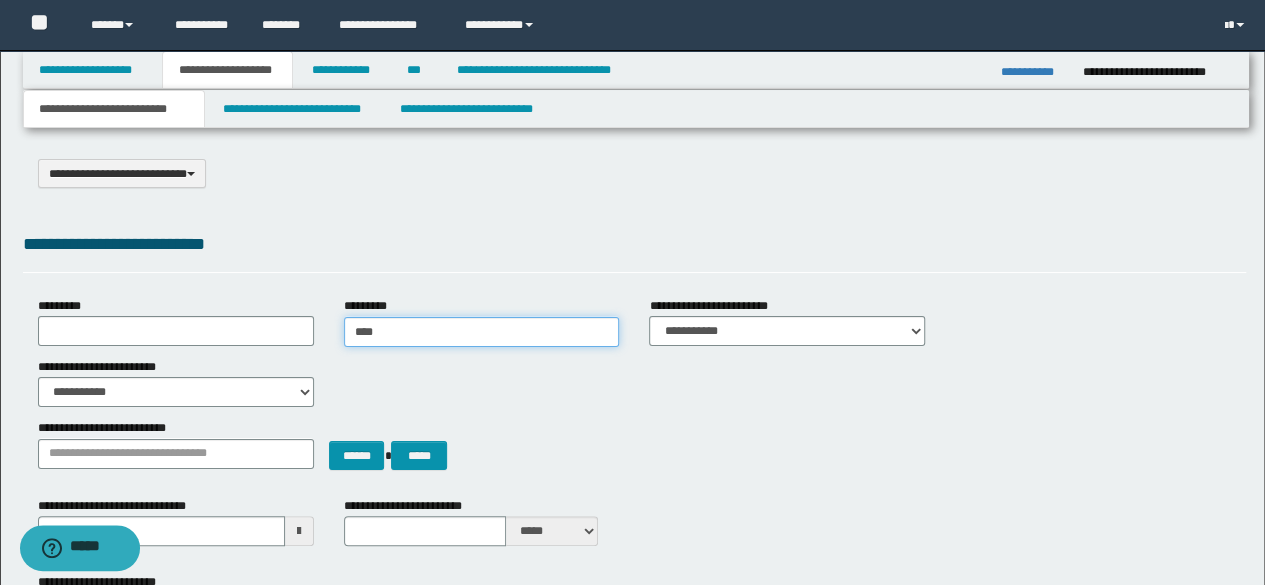 type on "*****" 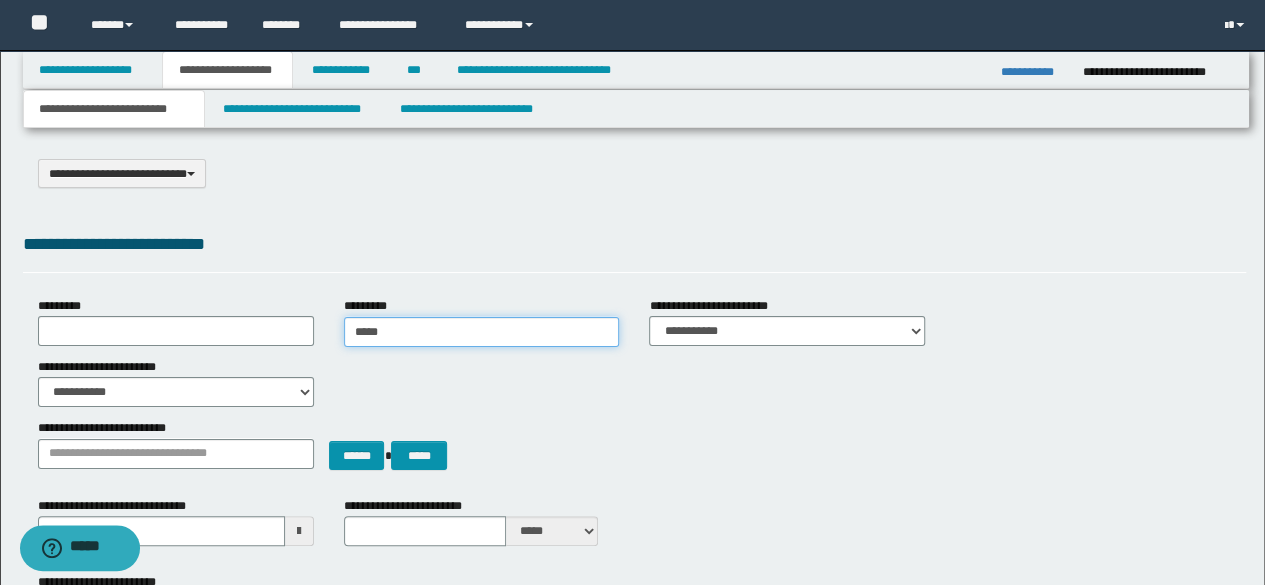 type on "*****" 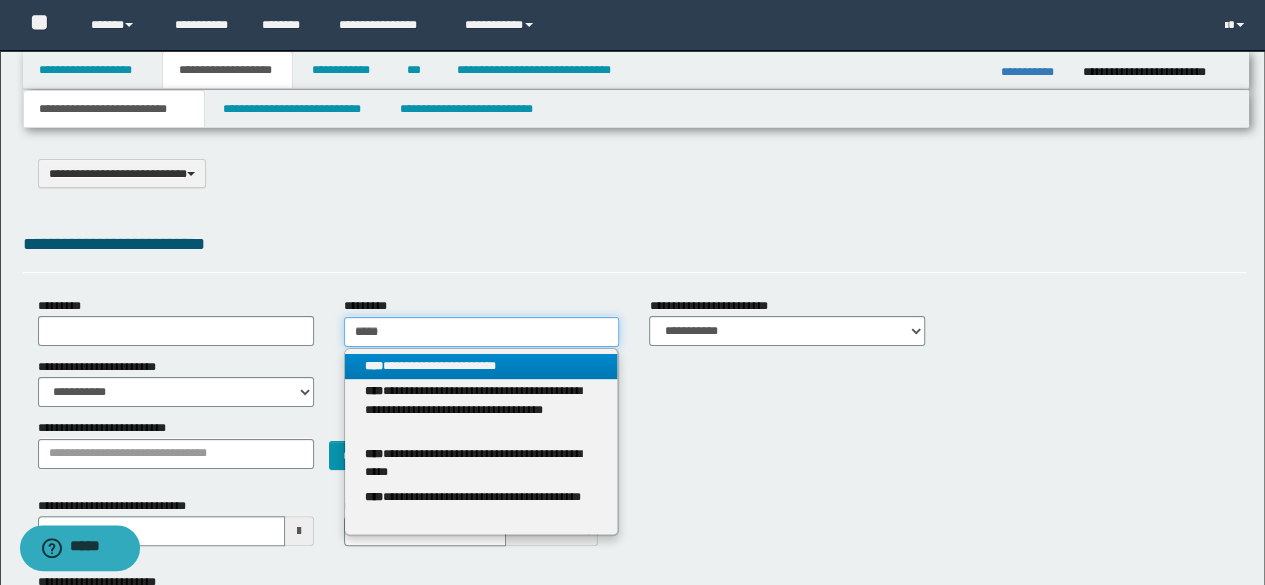 type on "*****" 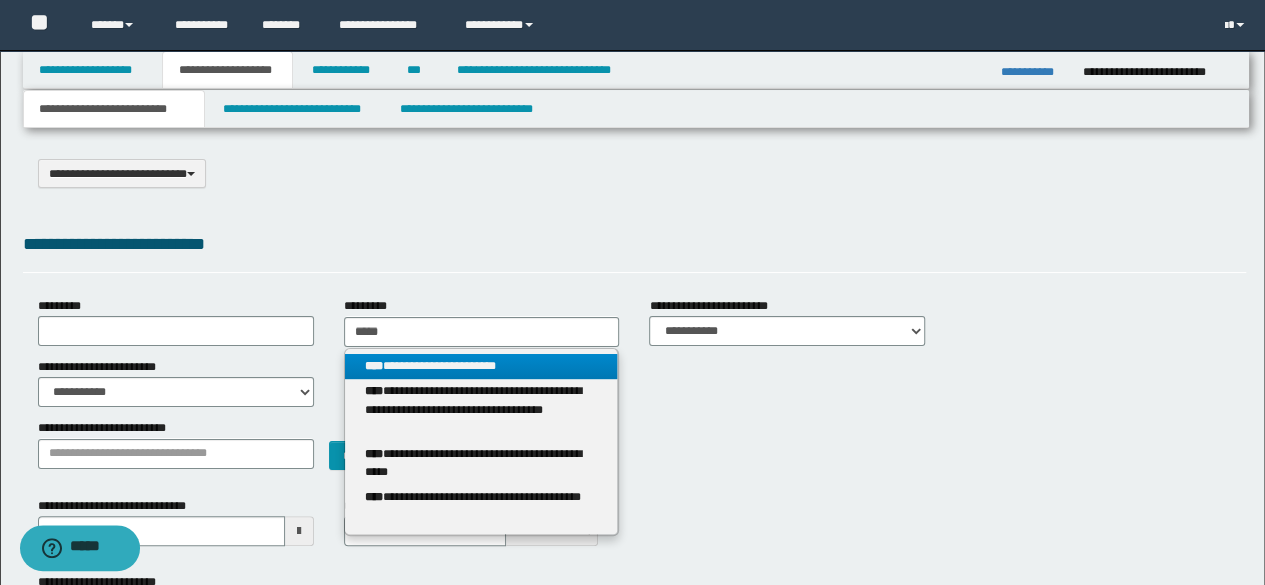 click on "**********" at bounding box center [481, 366] 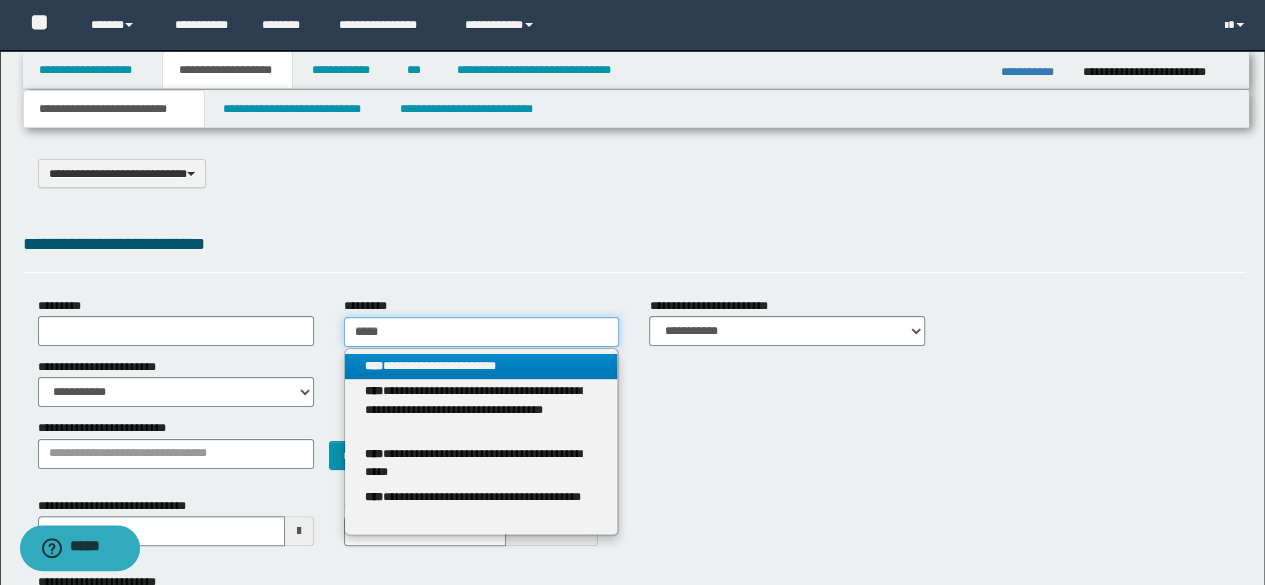 type 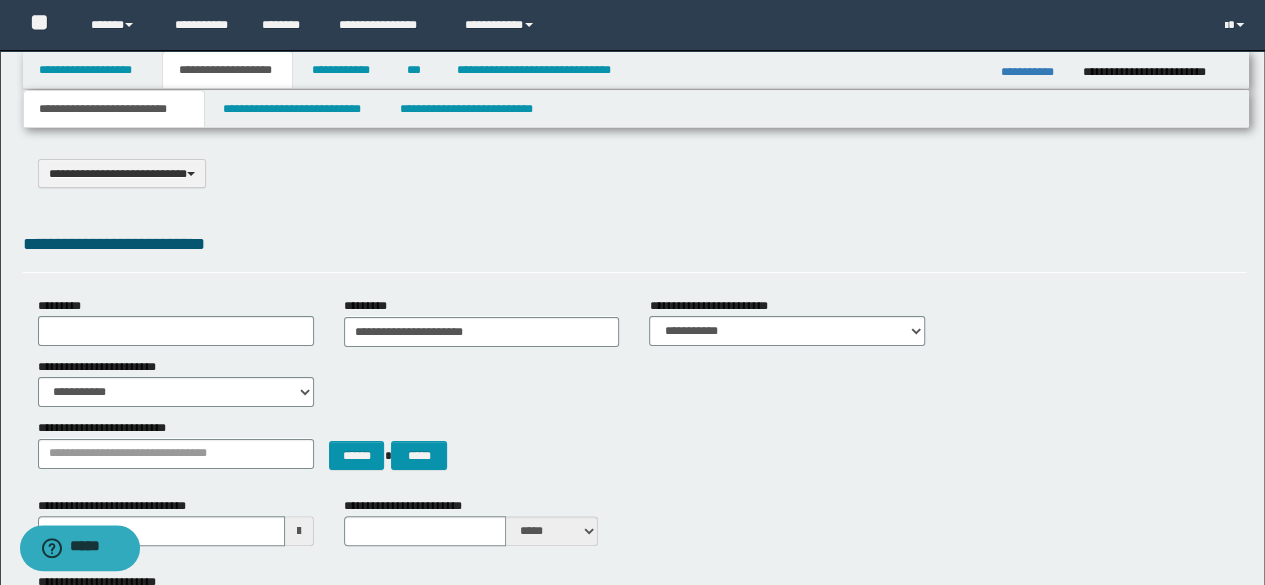 click on "**********" at bounding box center [635, 248] 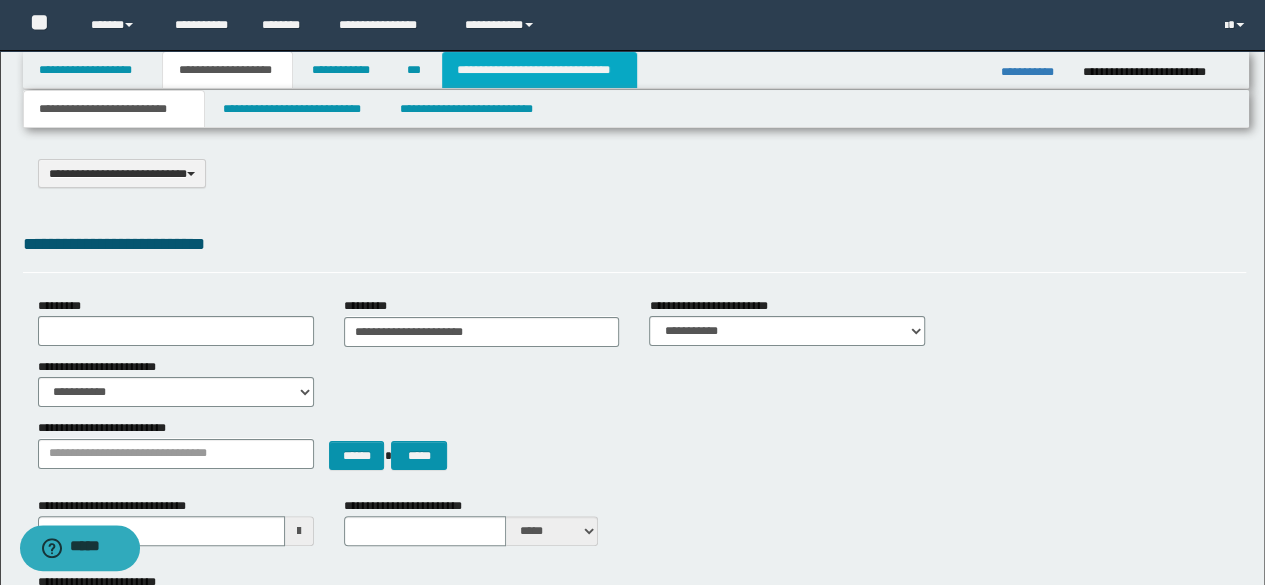 click on "**********" at bounding box center [539, 70] 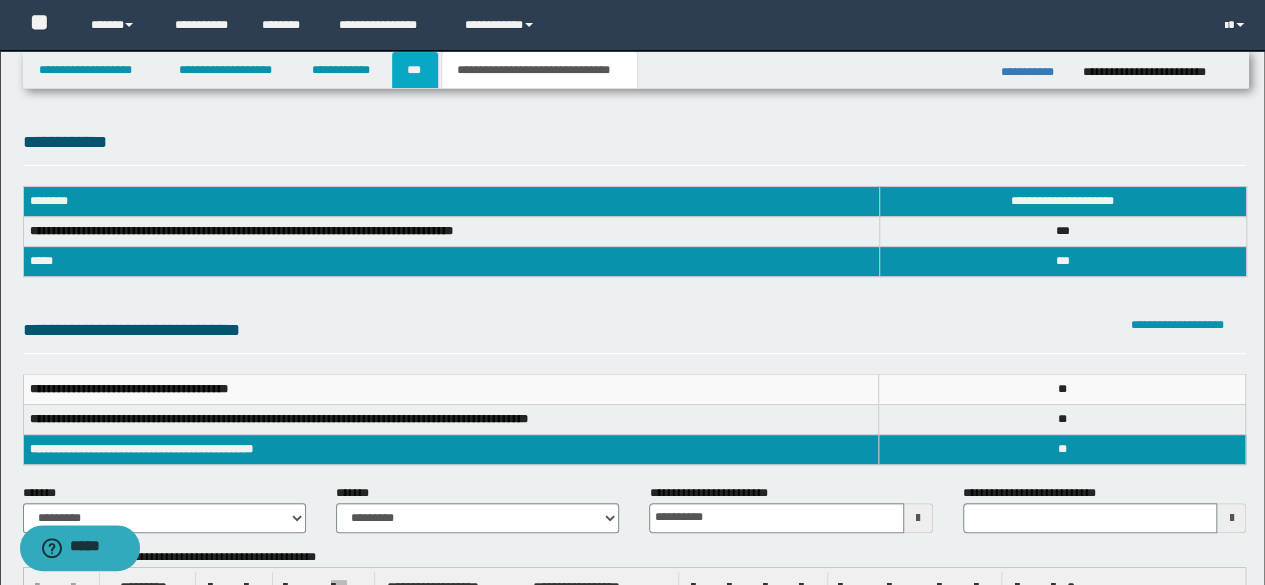 click on "***" at bounding box center (415, 70) 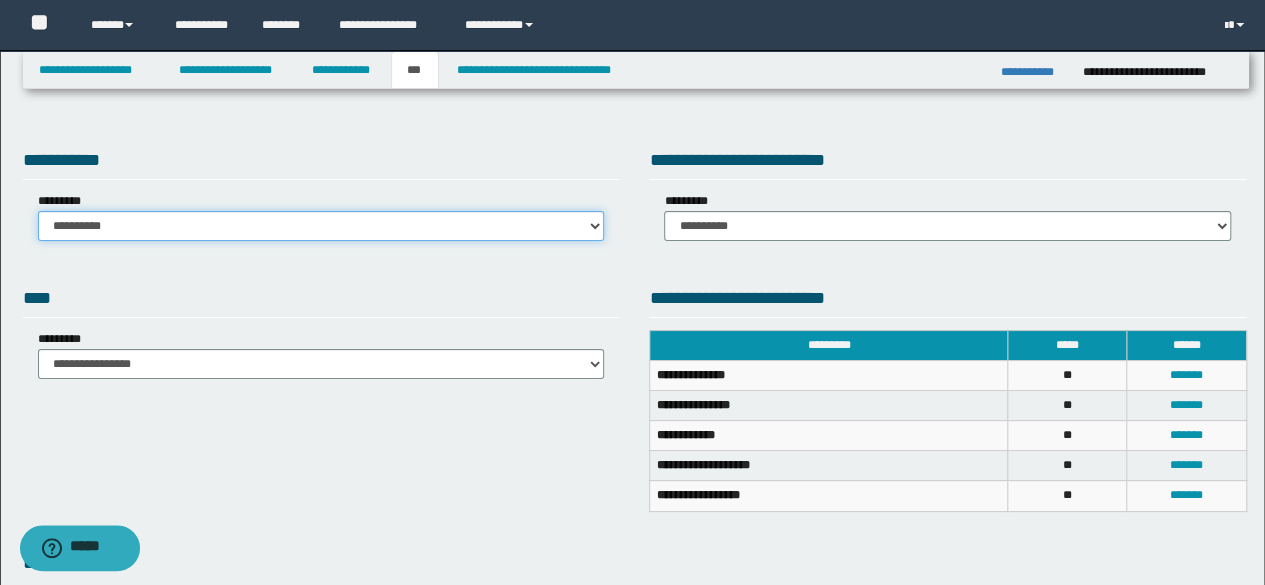 click on "**********" at bounding box center (321, 226) 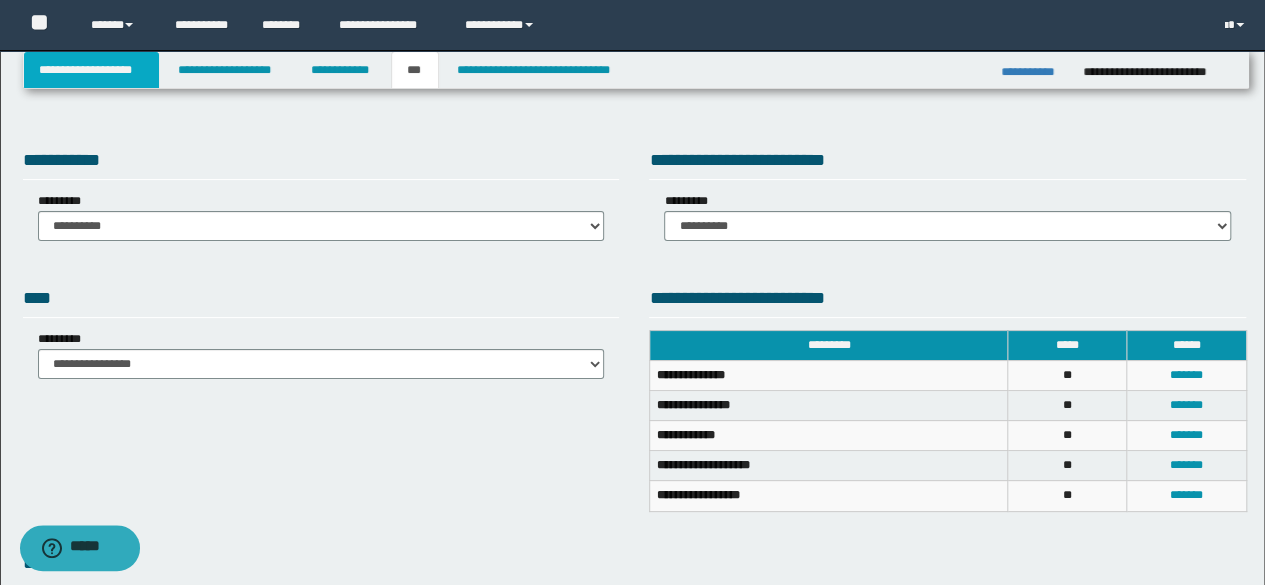 click on "**********" at bounding box center (92, 70) 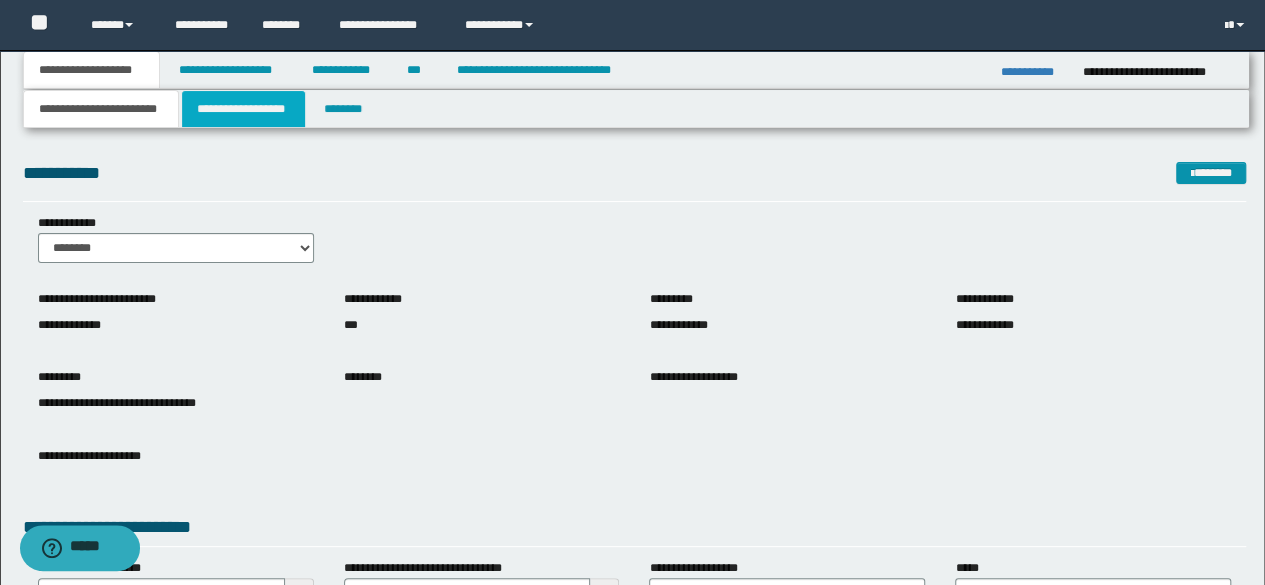 click on "**********" at bounding box center [243, 109] 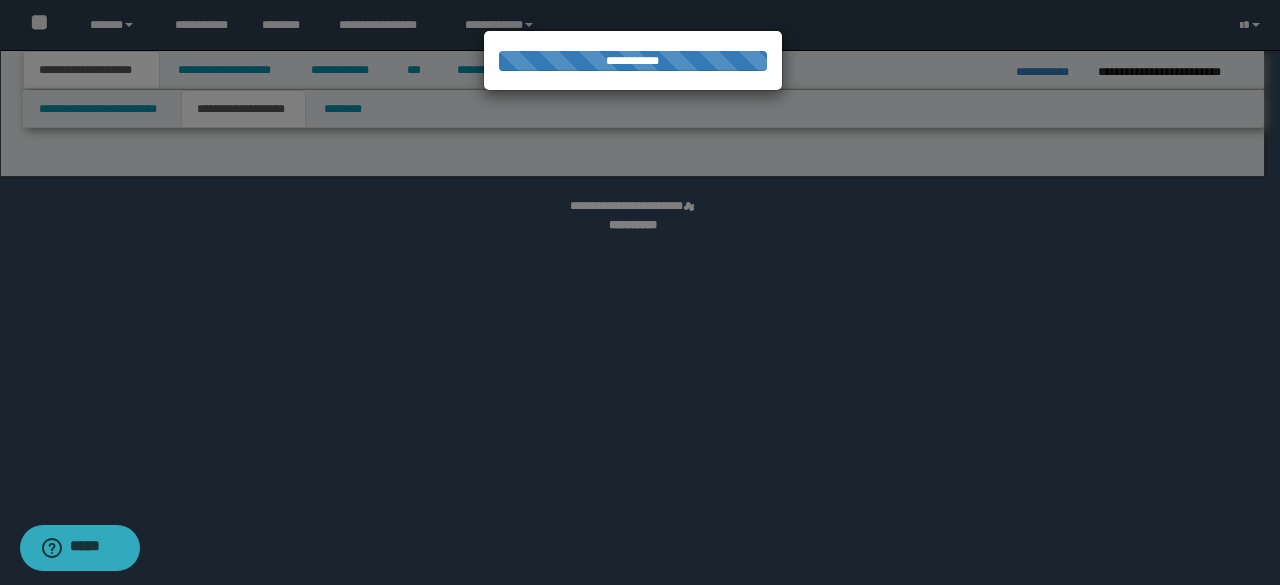 select on "*" 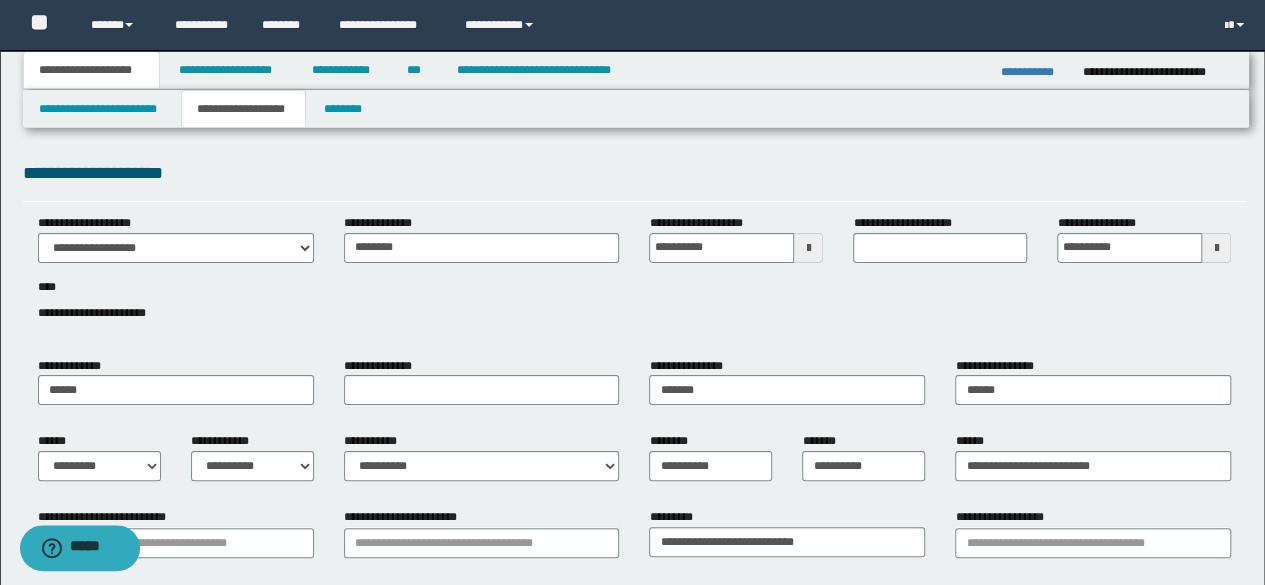 click at bounding box center (1216, 248) 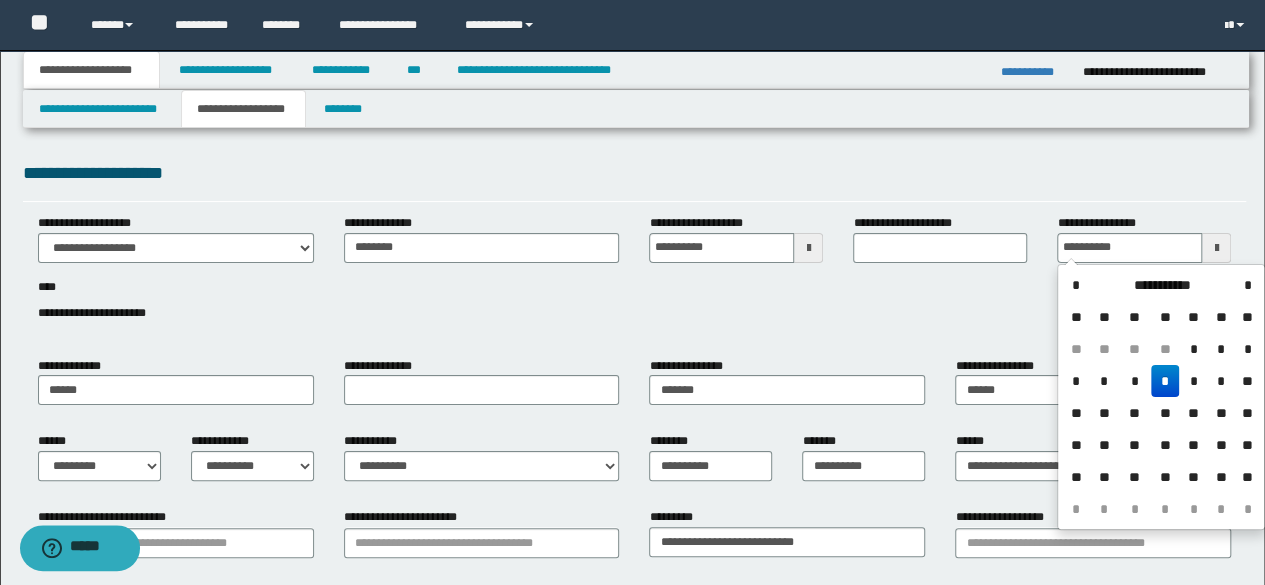 click on "*" at bounding box center (1165, 381) 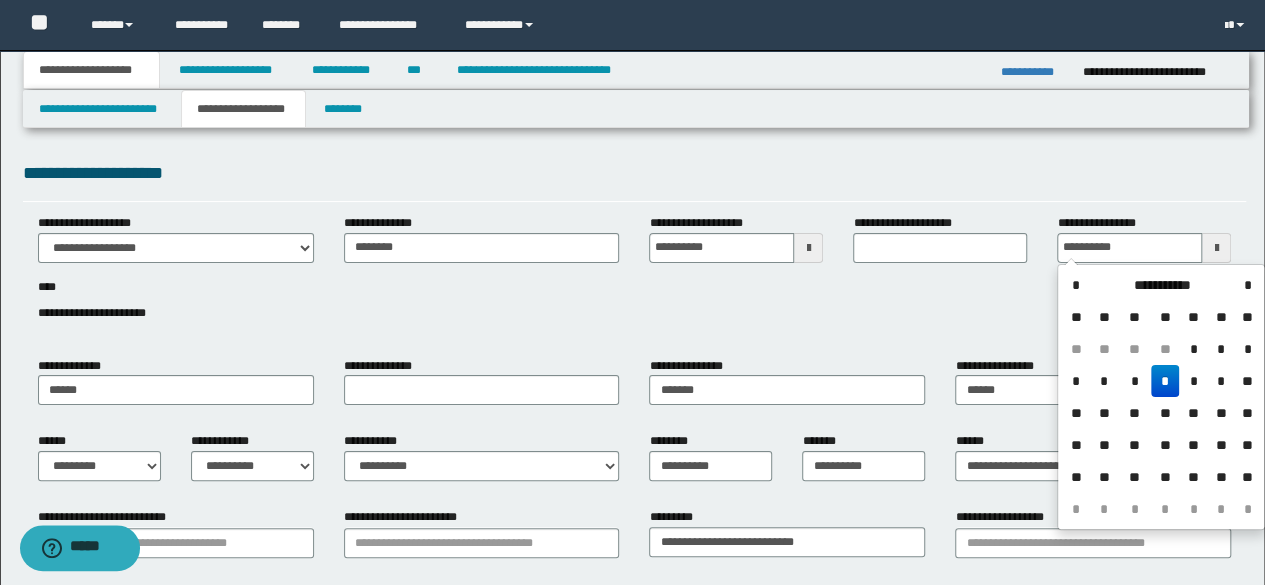 type on "**********" 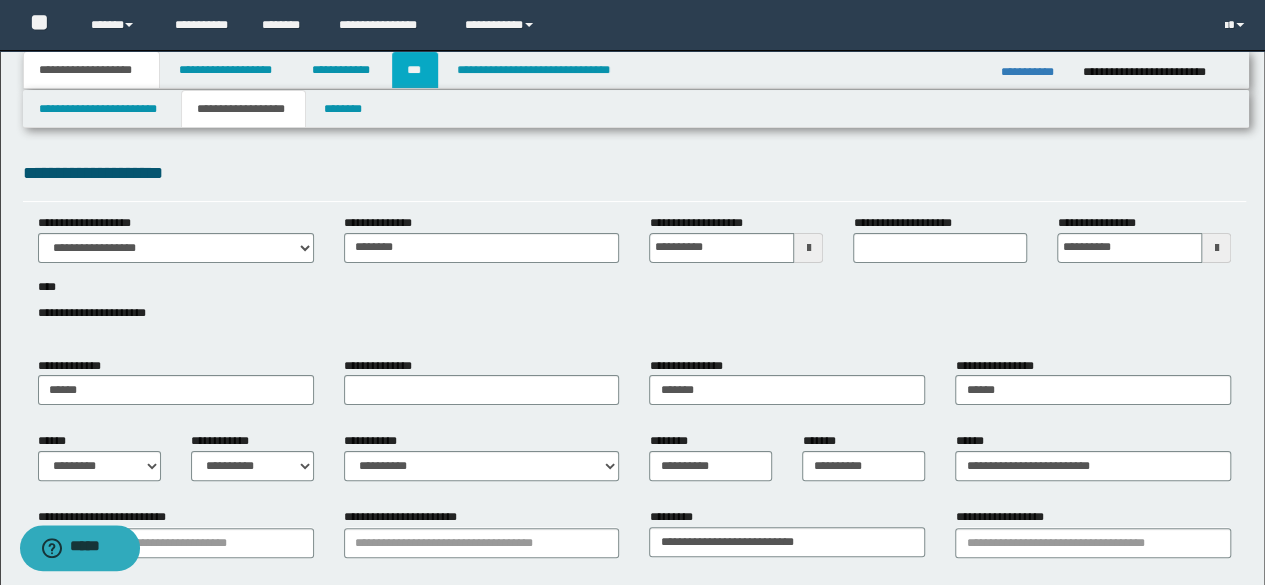 click on "***" at bounding box center [415, 70] 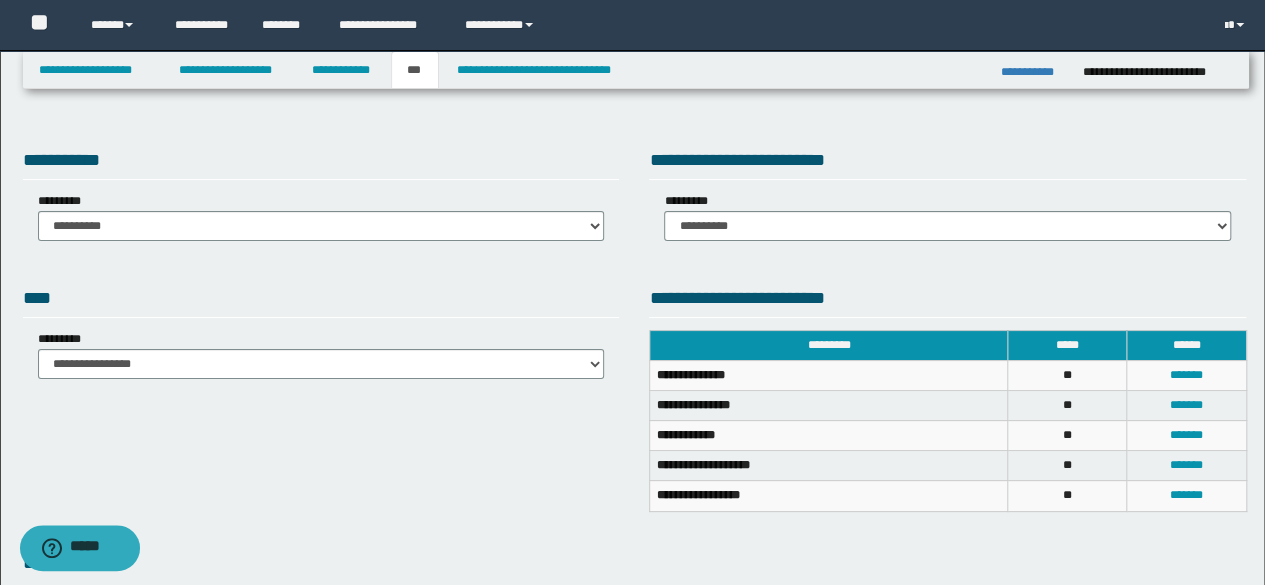 click on "**********" at bounding box center [321, 216] 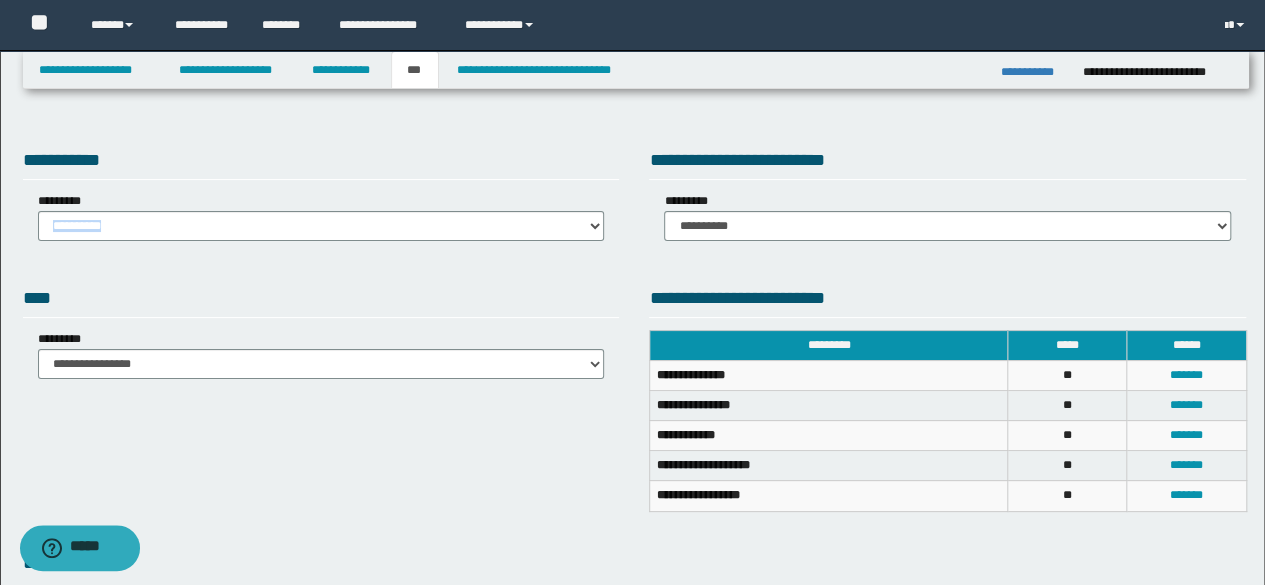 drag, startPoint x: 298, startPoint y: 243, endPoint x: 302, endPoint y: 224, distance: 19.416489 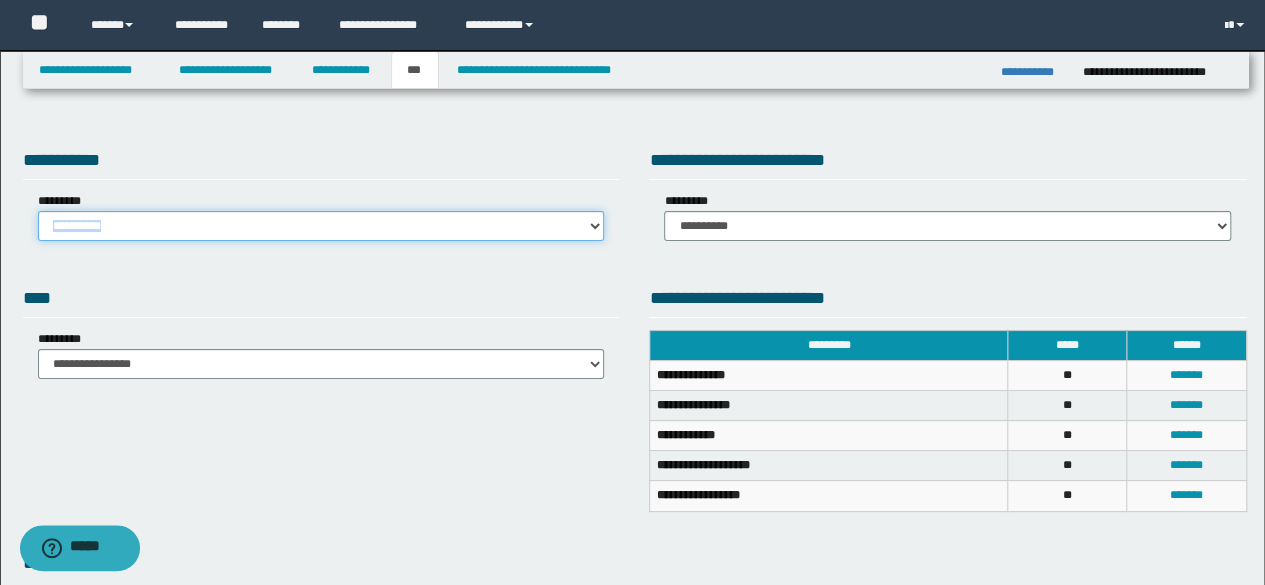 click on "**********" at bounding box center [321, 226] 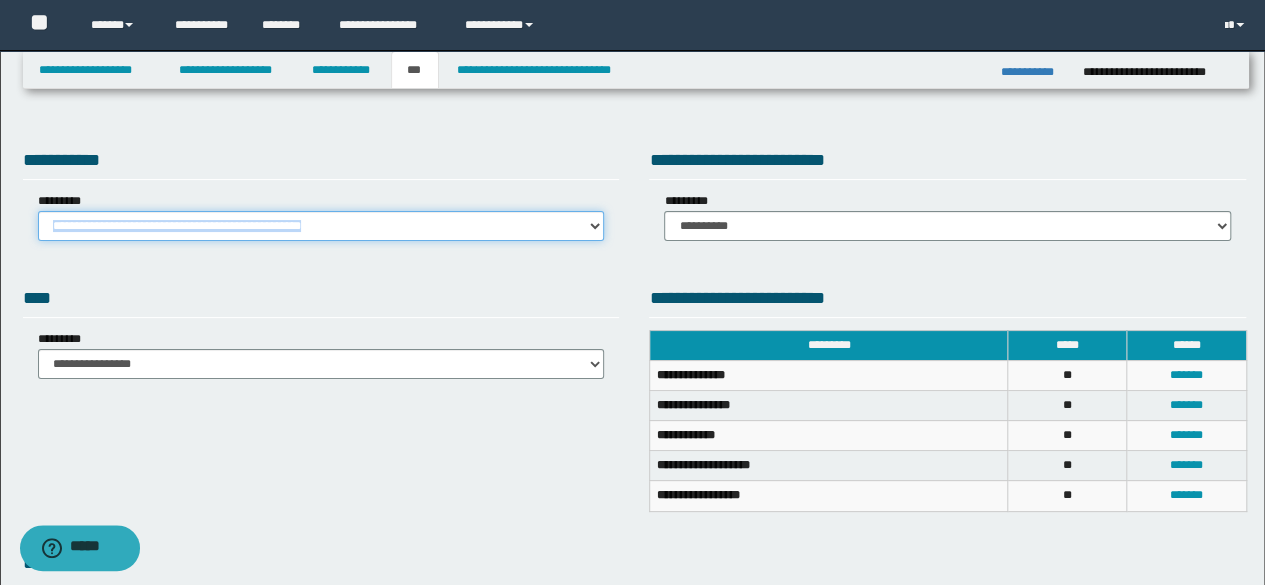 click on "**********" at bounding box center (321, 226) 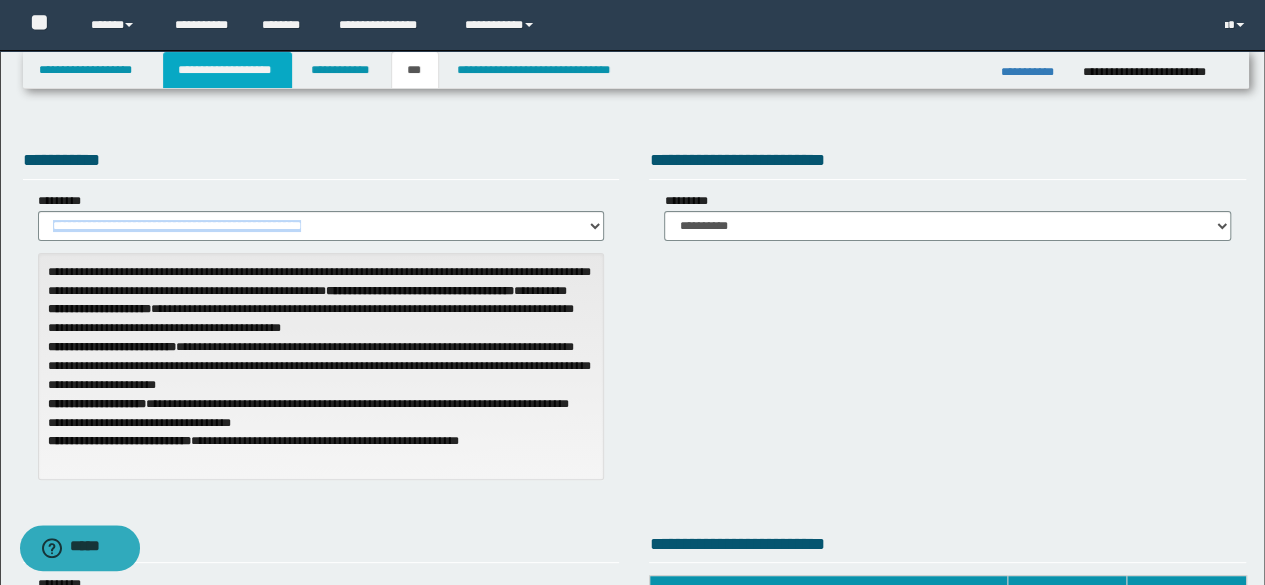 click on "**********" at bounding box center (227, 70) 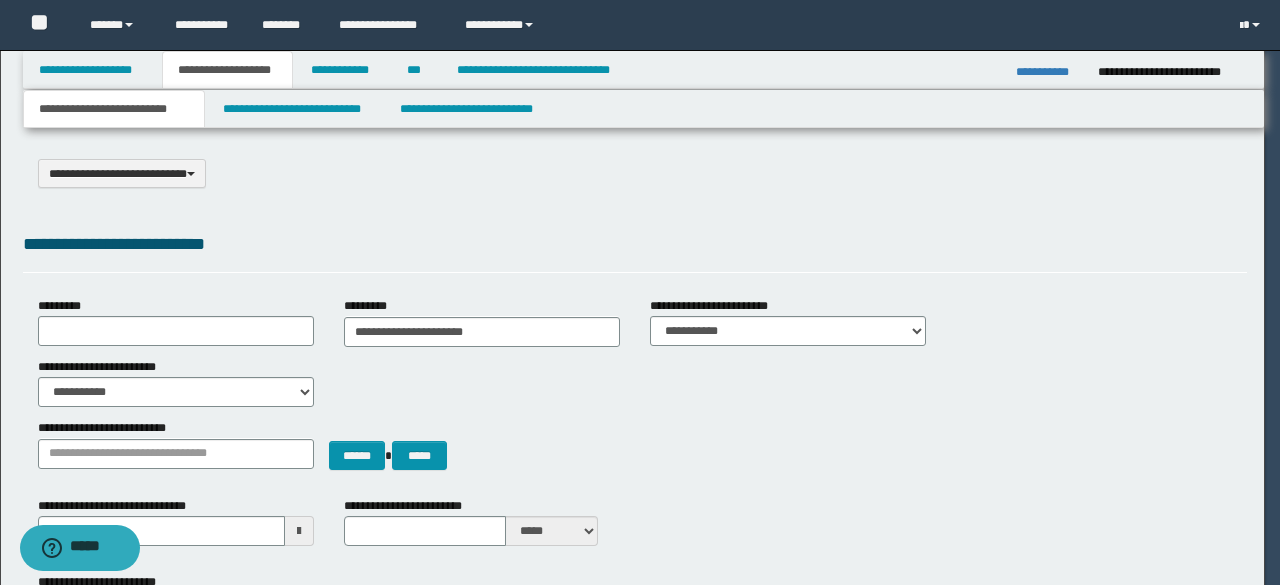 type 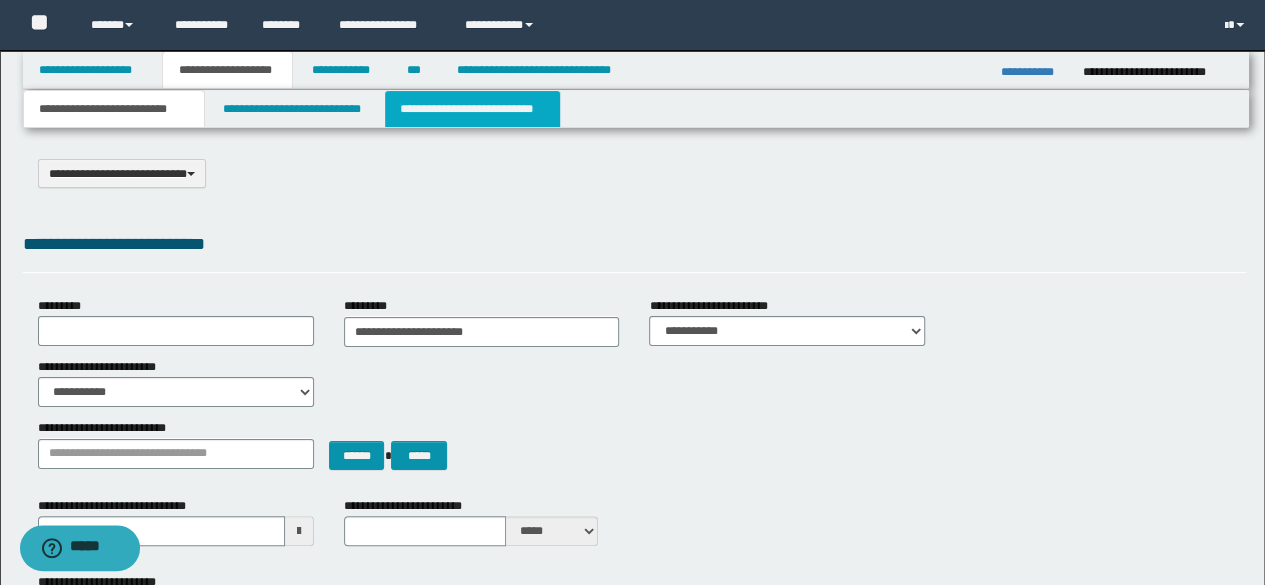 click on "**********" at bounding box center [472, 109] 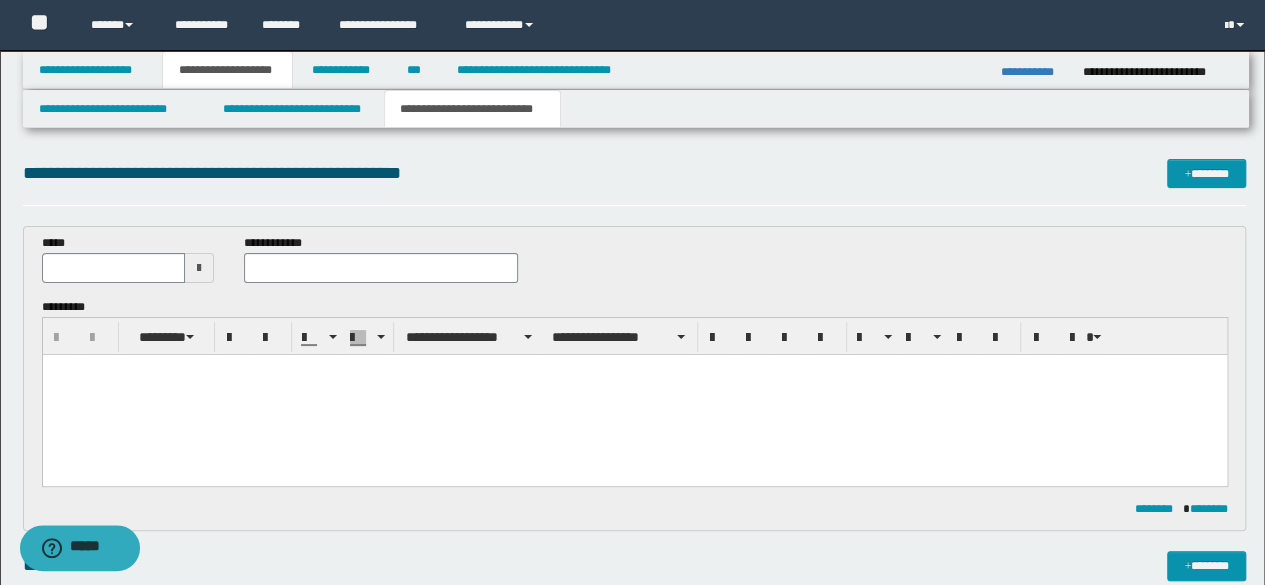 scroll, scrollTop: 512, scrollLeft: 0, axis: vertical 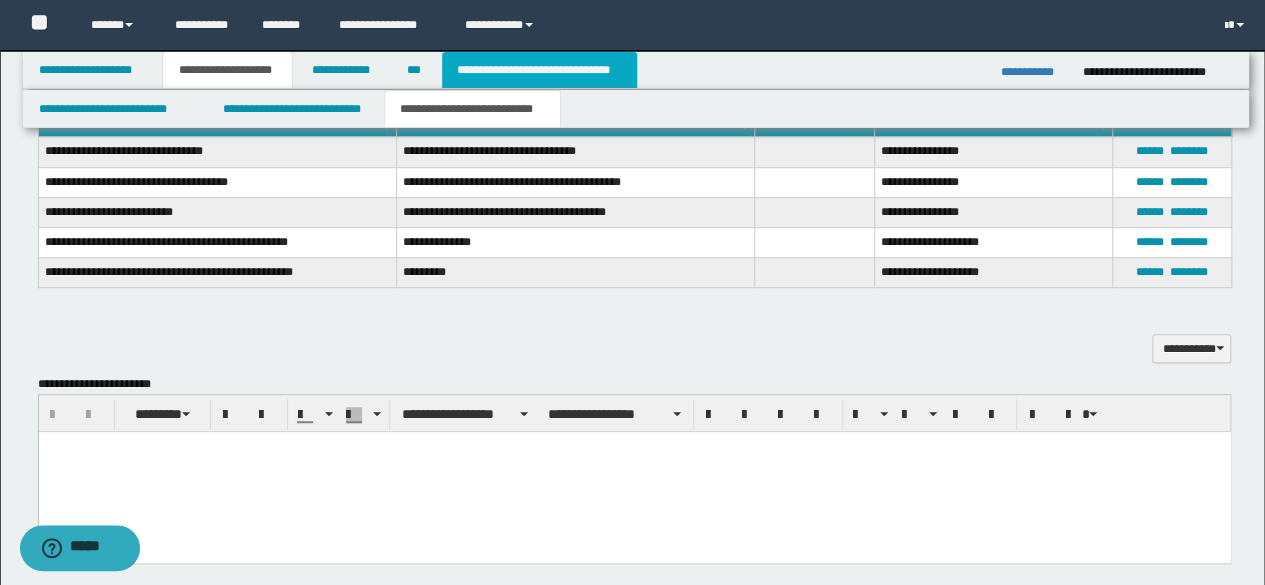 click on "**********" at bounding box center (539, 70) 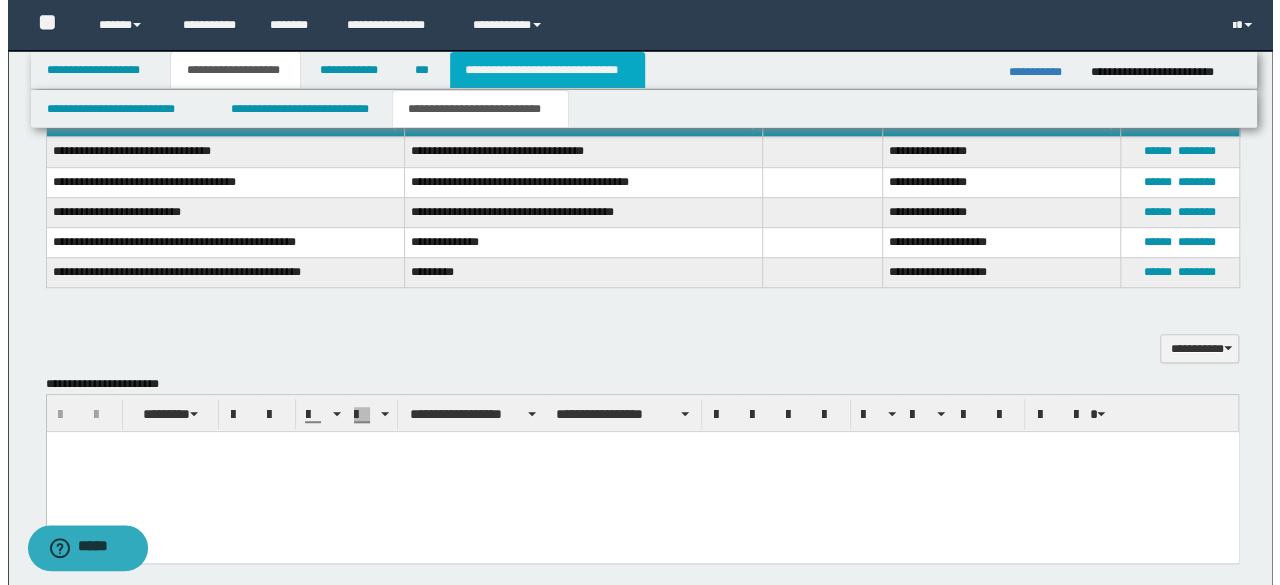 scroll, scrollTop: 481, scrollLeft: 0, axis: vertical 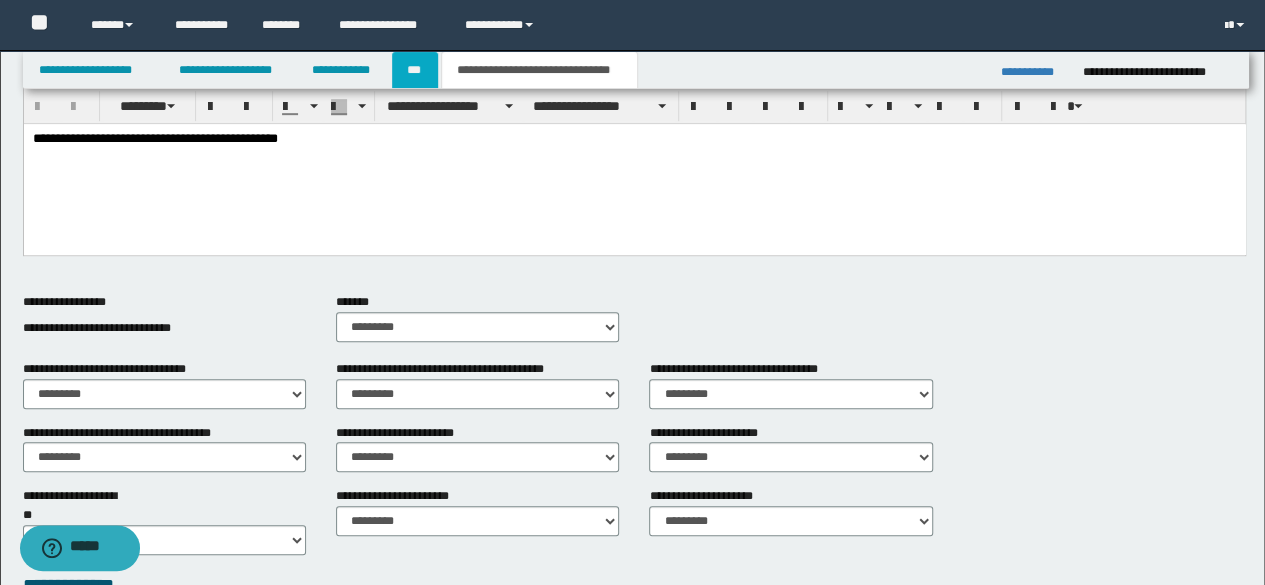 click on "***" at bounding box center (415, 70) 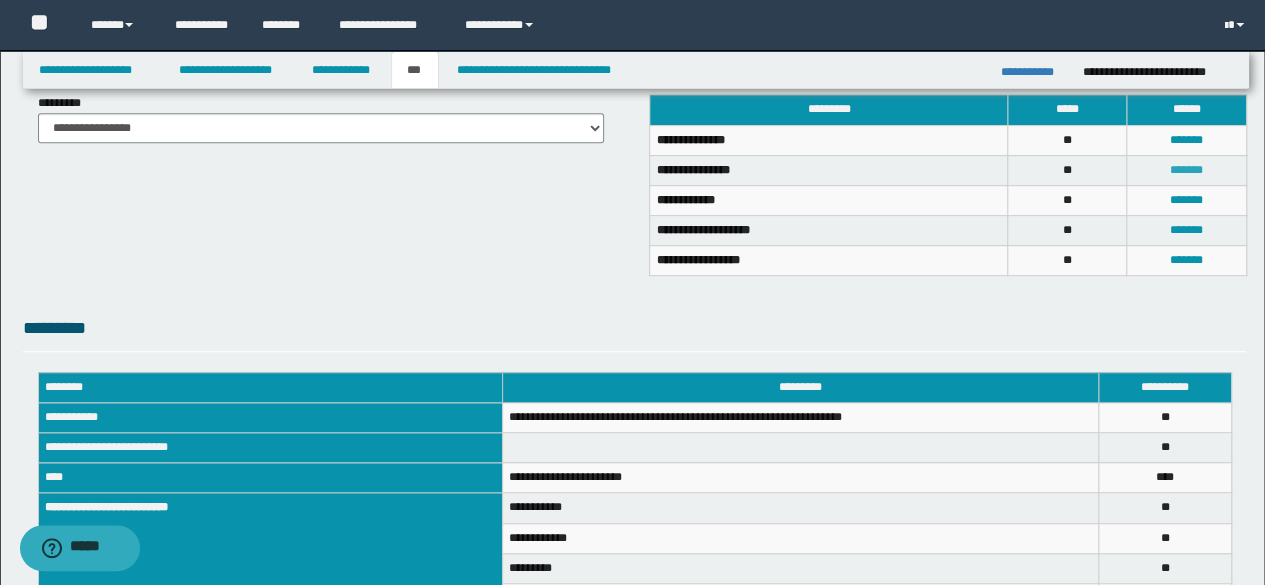 click on "*******" at bounding box center (1186, 170) 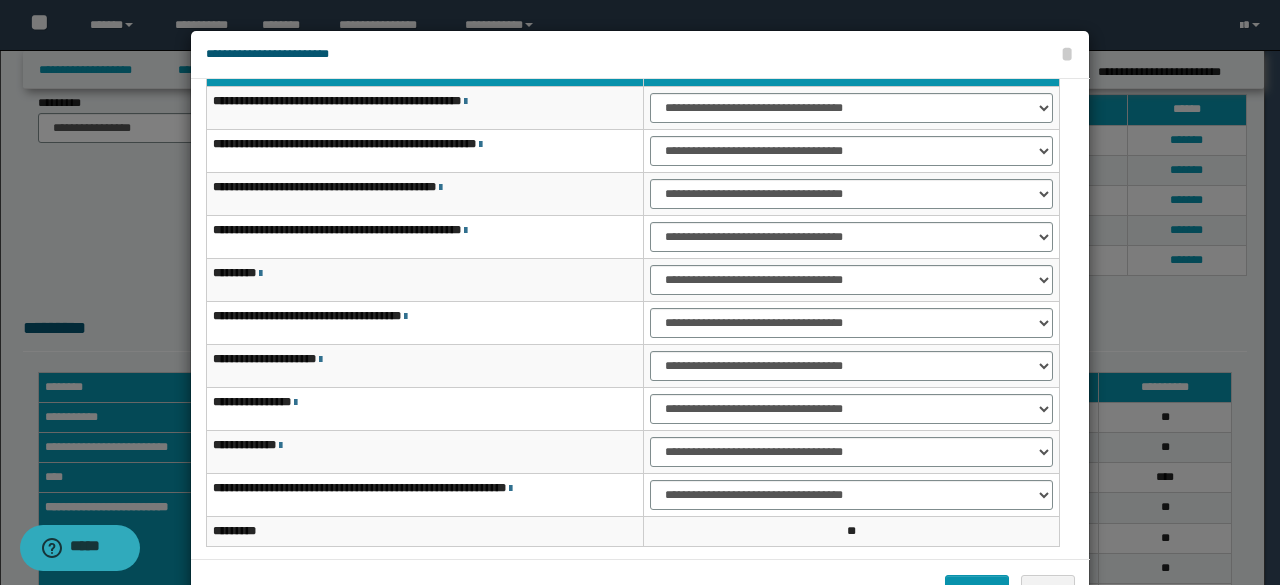 scroll, scrollTop: 116, scrollLeft: 0, axis: vertical 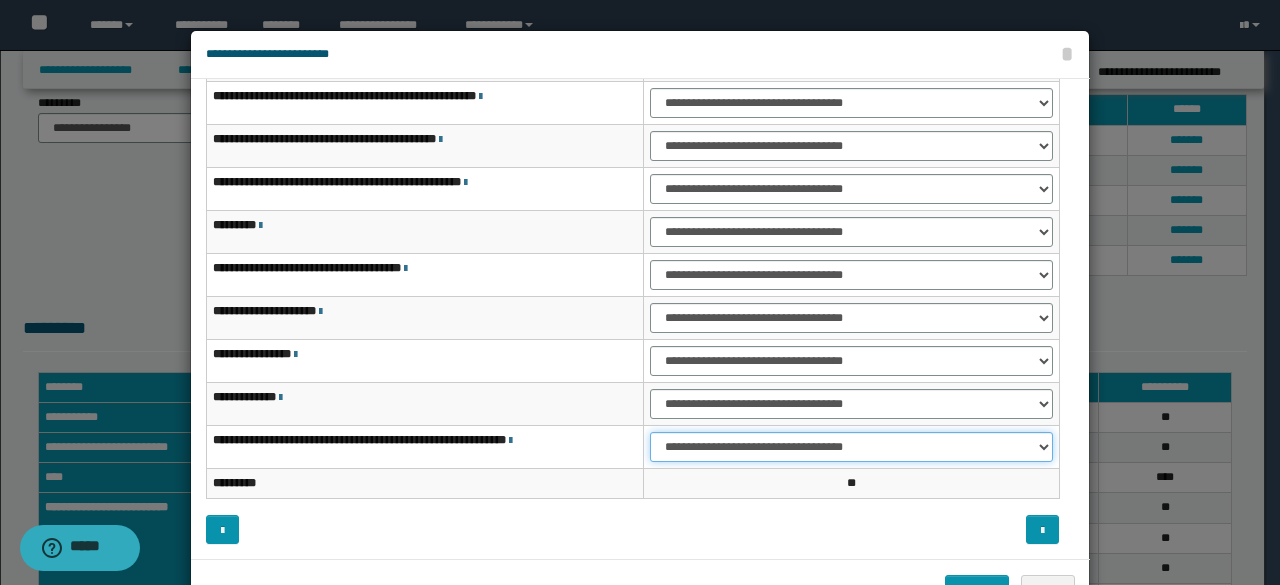 click on "**********" at bounding box center [851, 447] 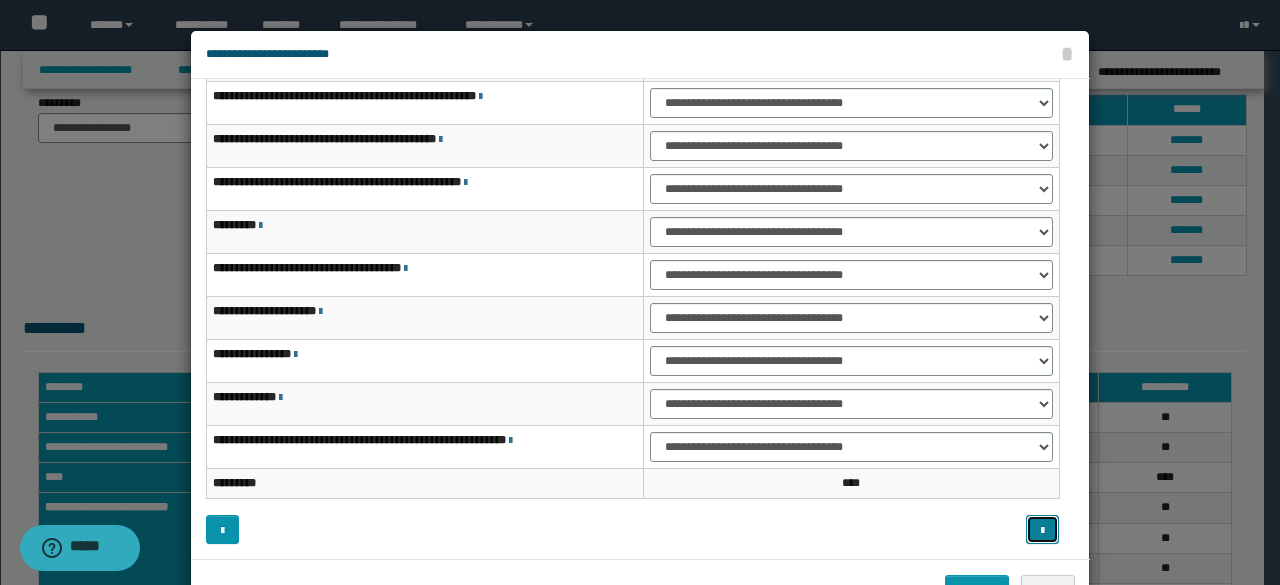 click at bounding box center [1042, 529] 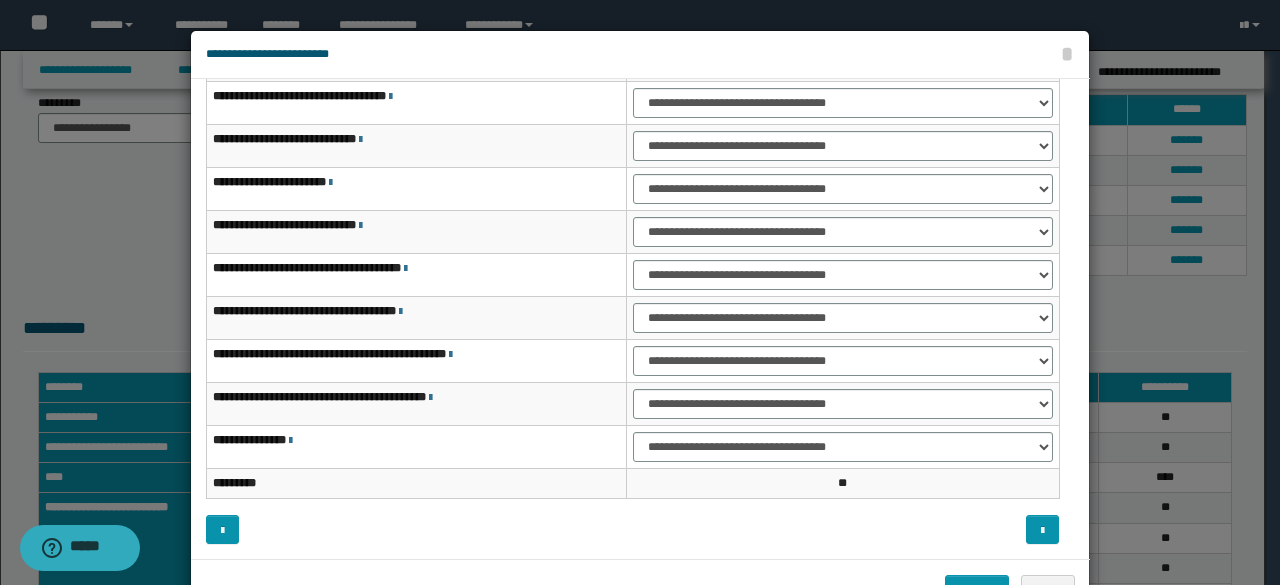 scroll, scrollTop: 0, scrollLeft: 0, axis: both 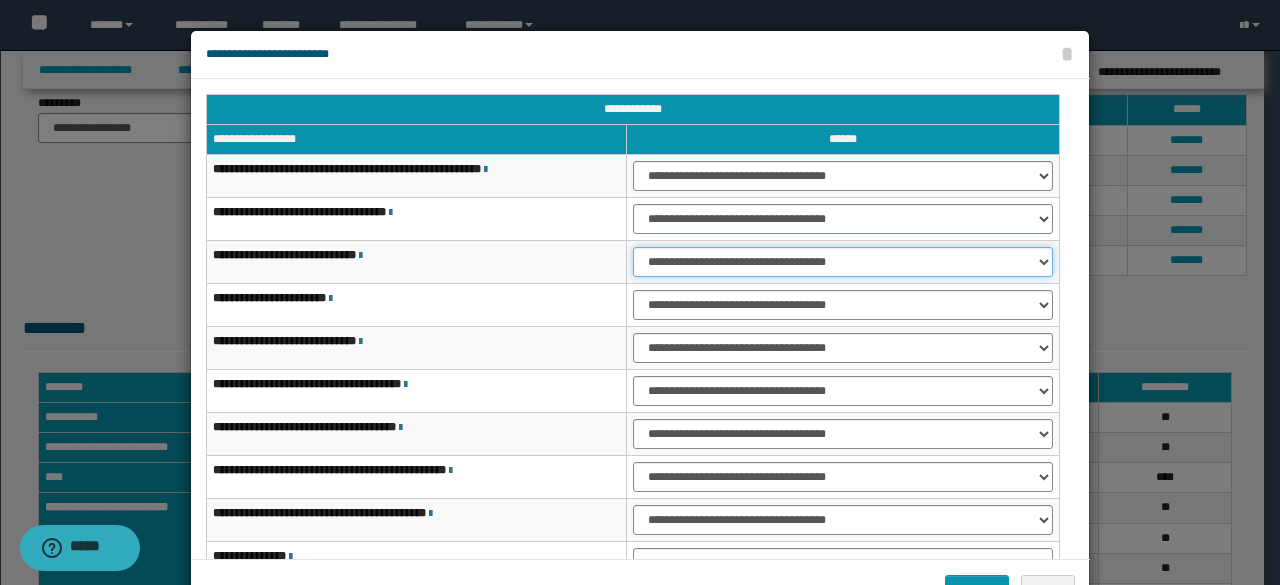 click on "**********" at bounding box center [843, 262] 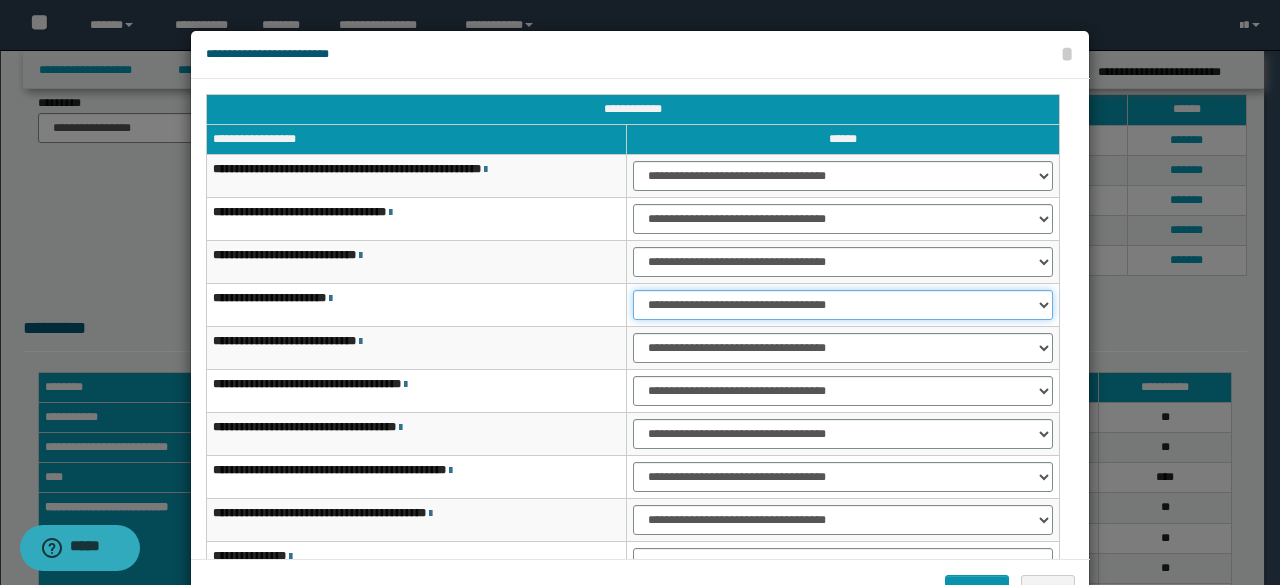 click on "**********" at bounding box center (843, 305) 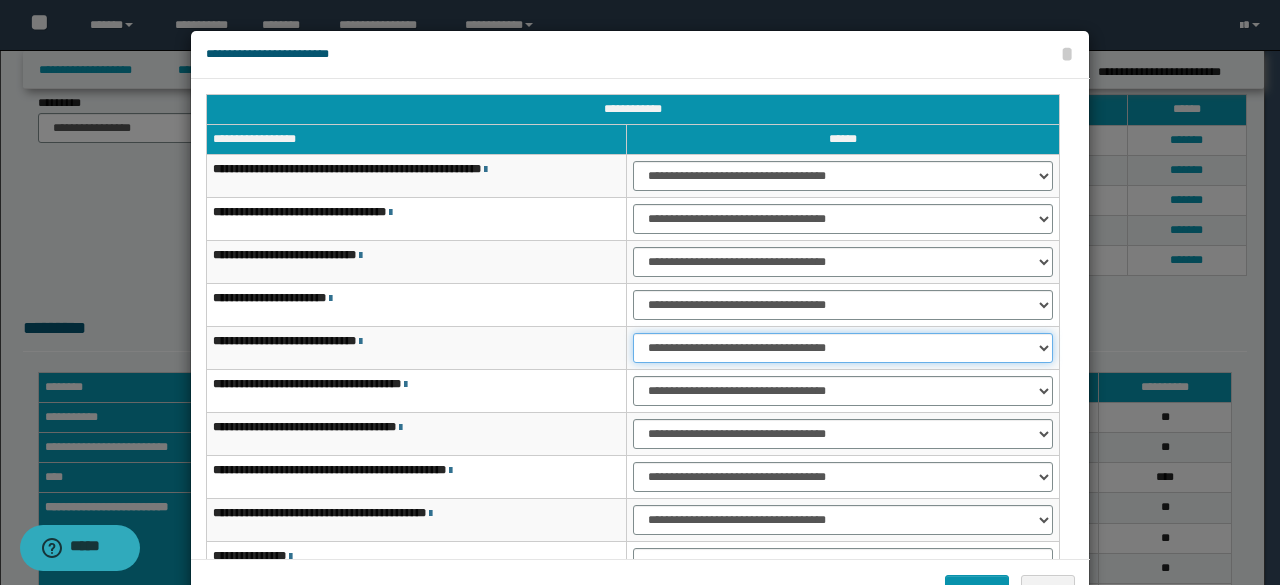 click on "**********" at bounding box center [843, 348] 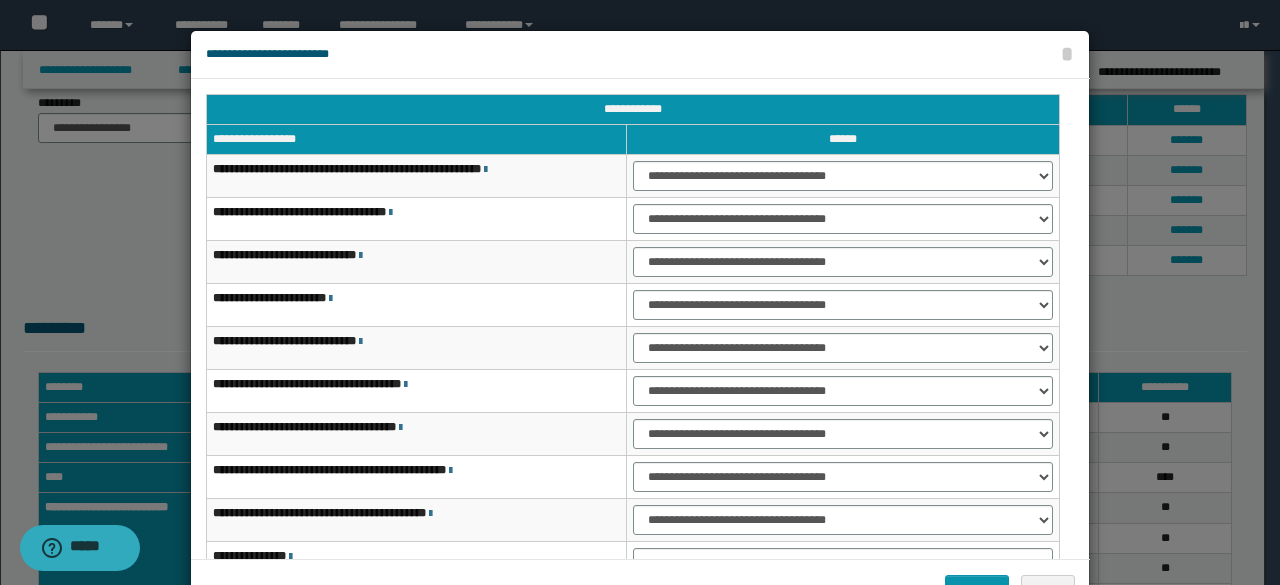 scroll, scrollTop: 116, scrollLeft: 0, axis: vertical 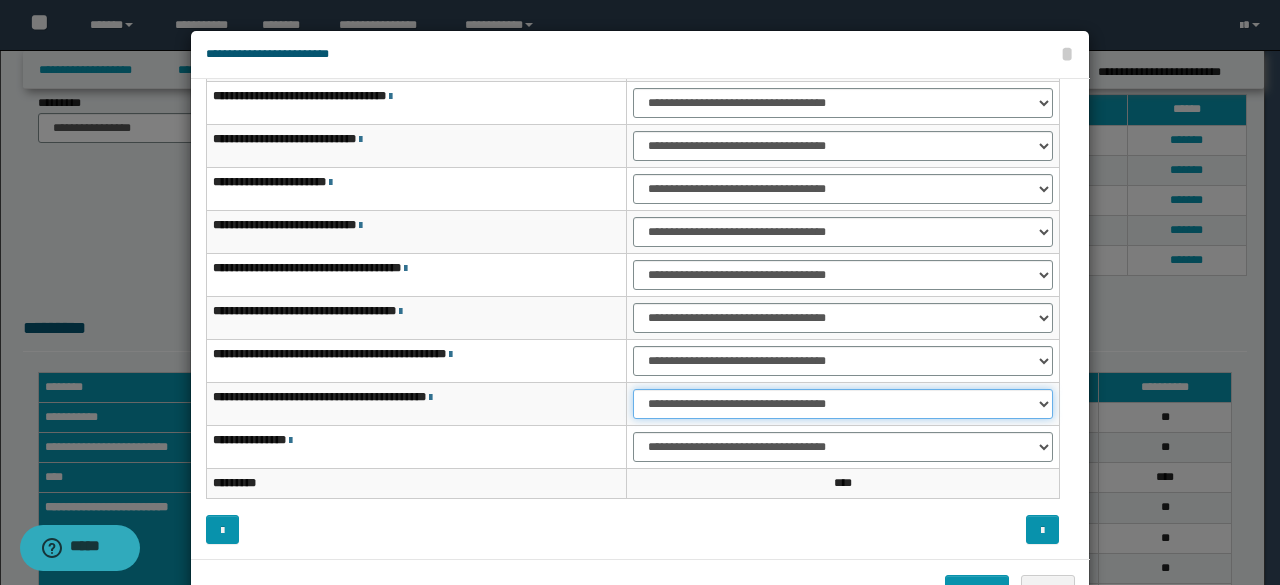 click on "**********" at bounding box center (843, 404) 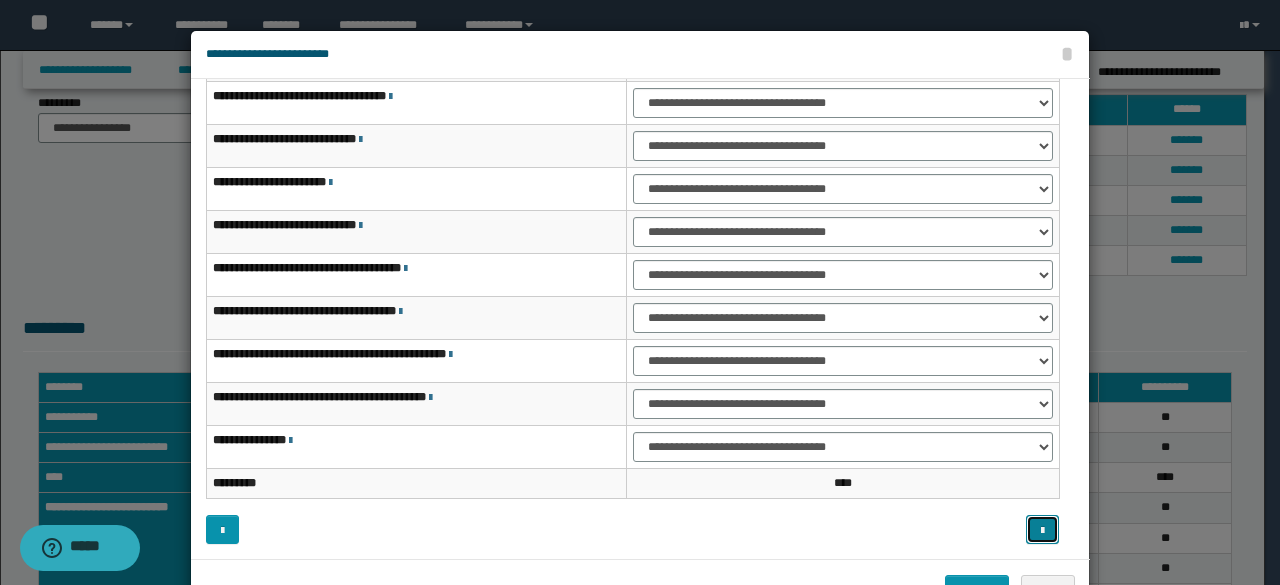 click at bounding box center (1042, 529) 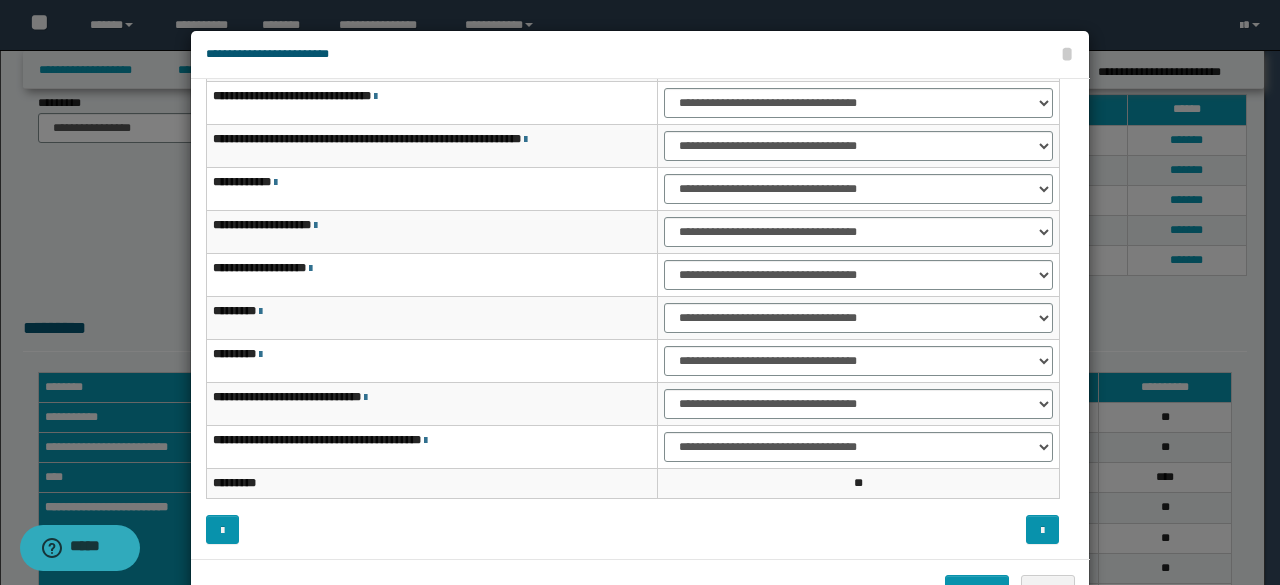 scroll, scrollTop: 41, scrollLeft: 0, axis: vertical 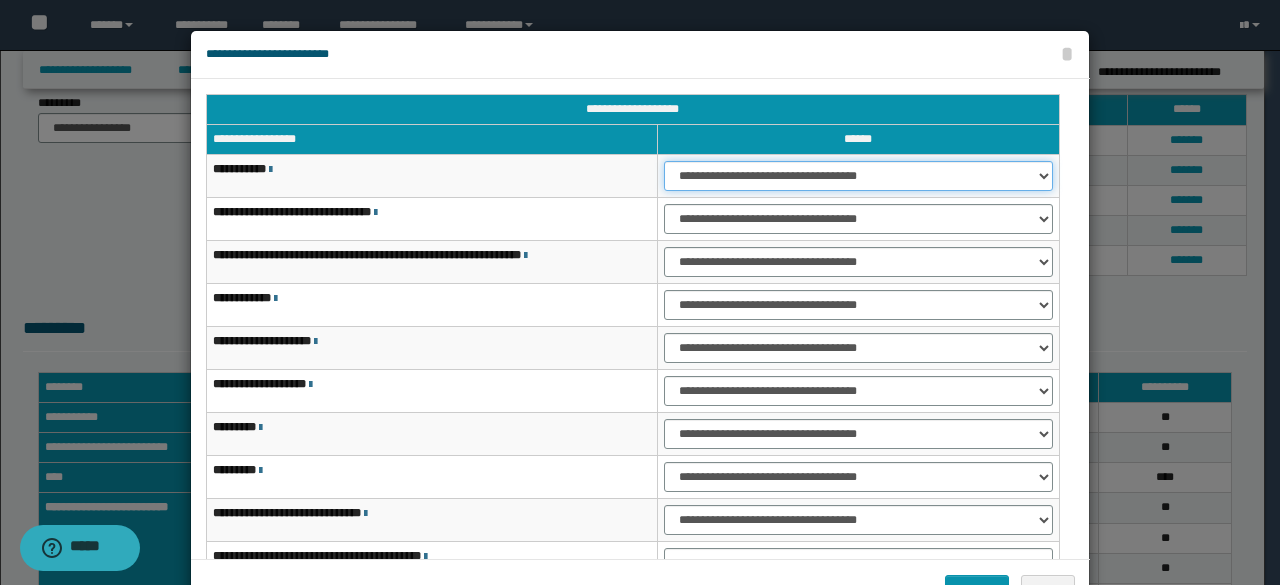 click on "**********" at bounding box center (858, 176) 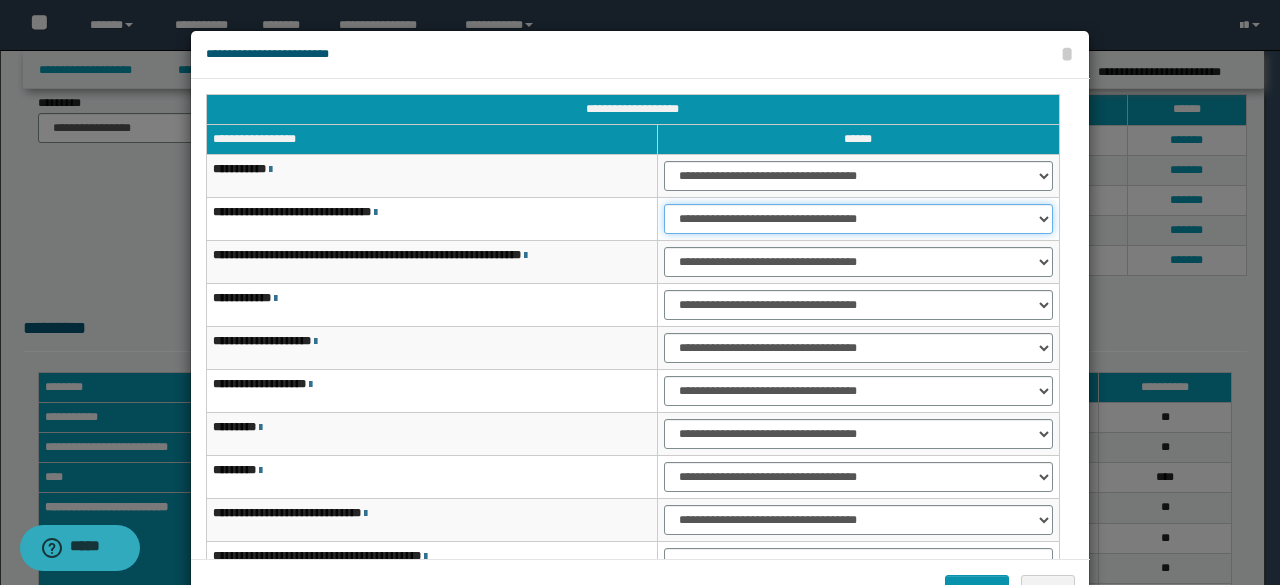 click on "**********" at bounding box center [858, 219] 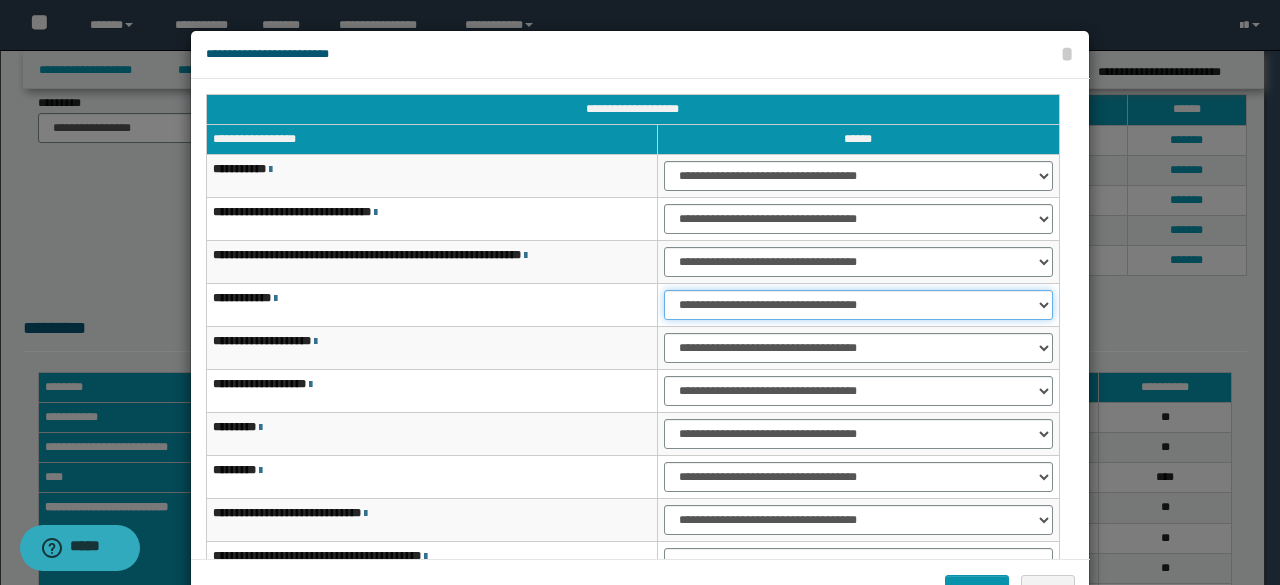 click on "**********" at bounding box center (858, 305) 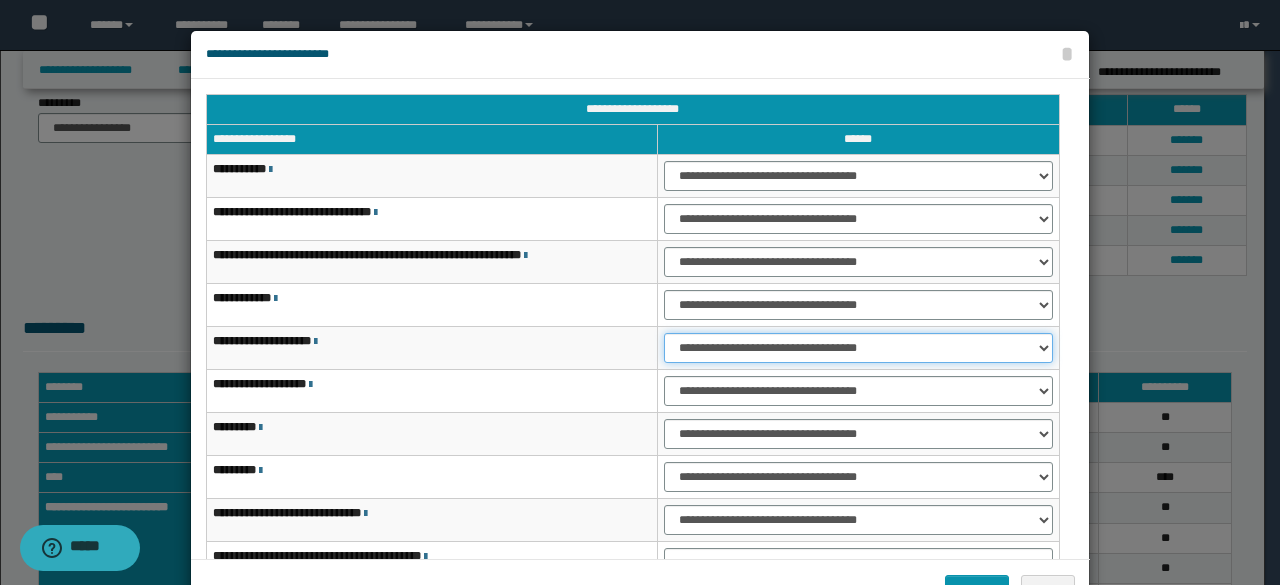click on "**********" at bounding box center (858, 348) 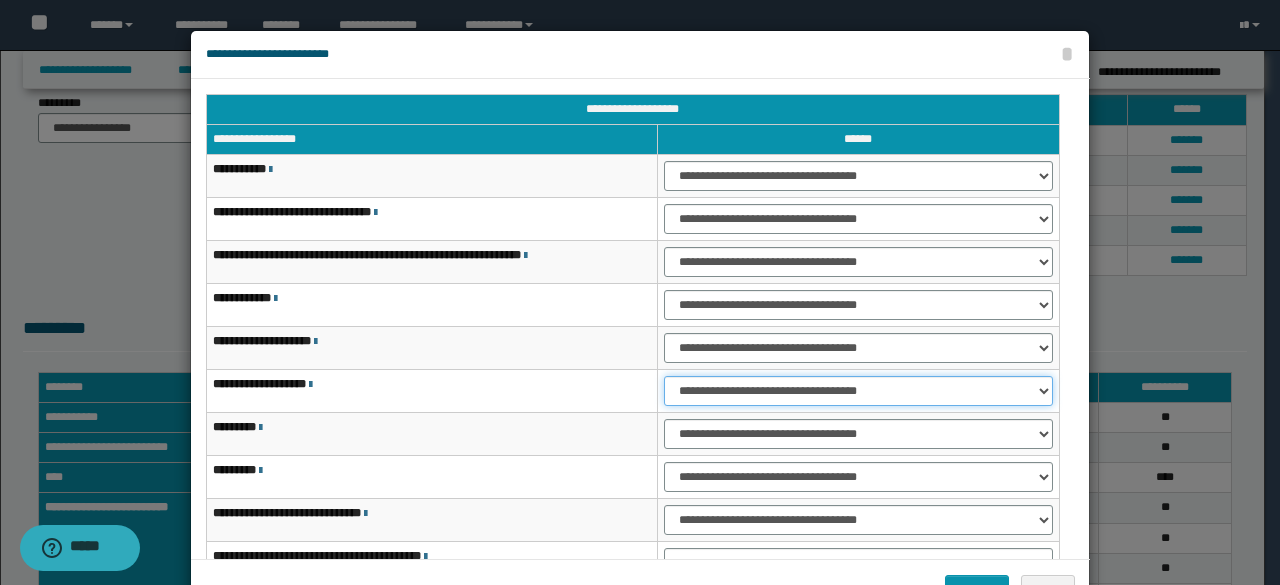 click on "**********" at bounding box center [858, 391] 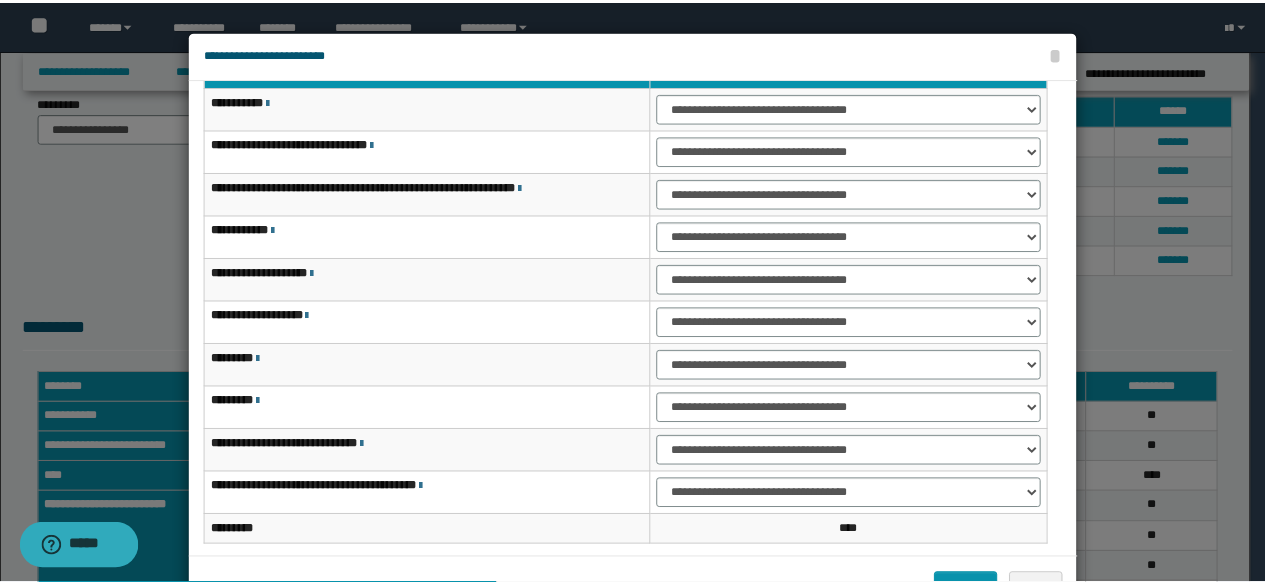 scroll, scrollTop: 116, scrollLeft: 0, axis: vertical 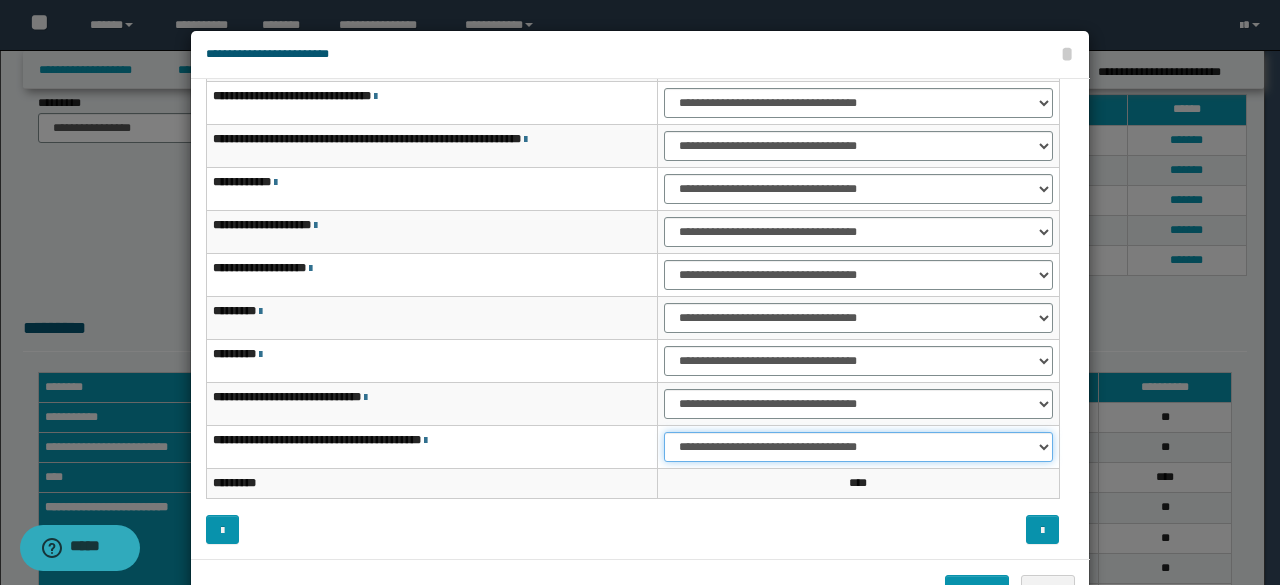 click on "**********" at bounding box center (858, 447) 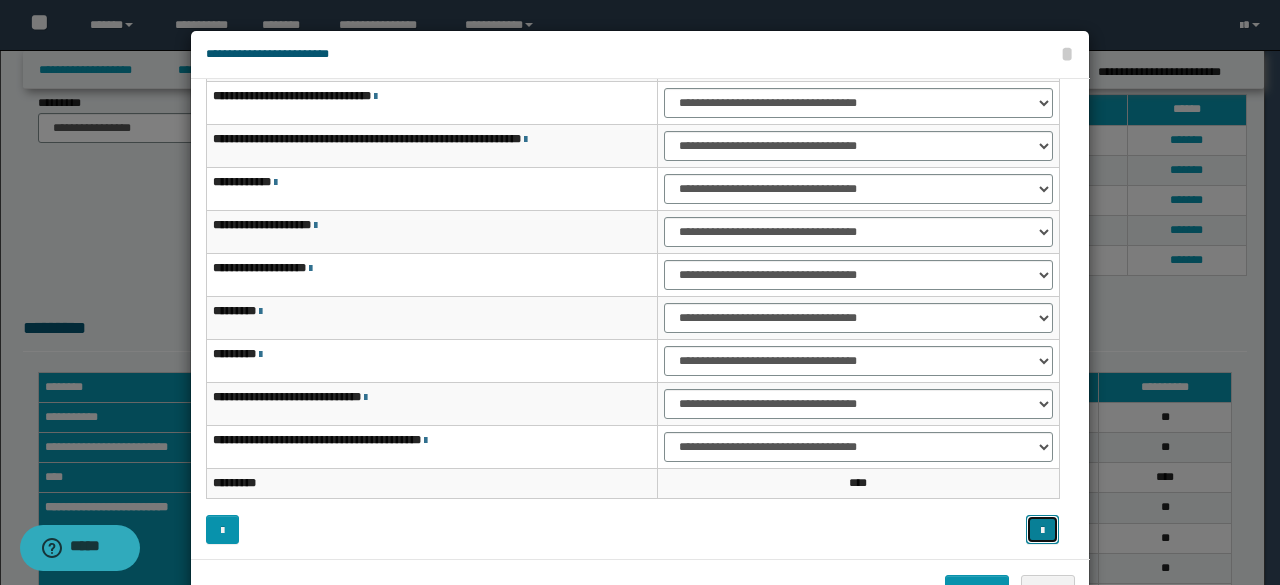 click at bounding box center [1042, 529] 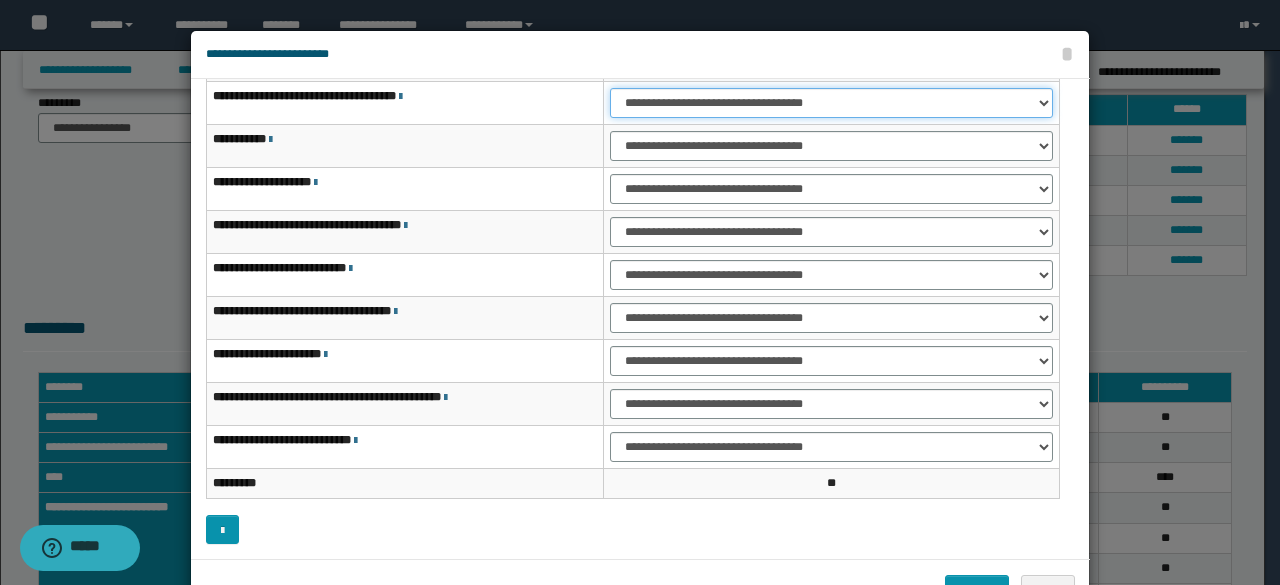 click on "**********" at bounding box center [831, 103] 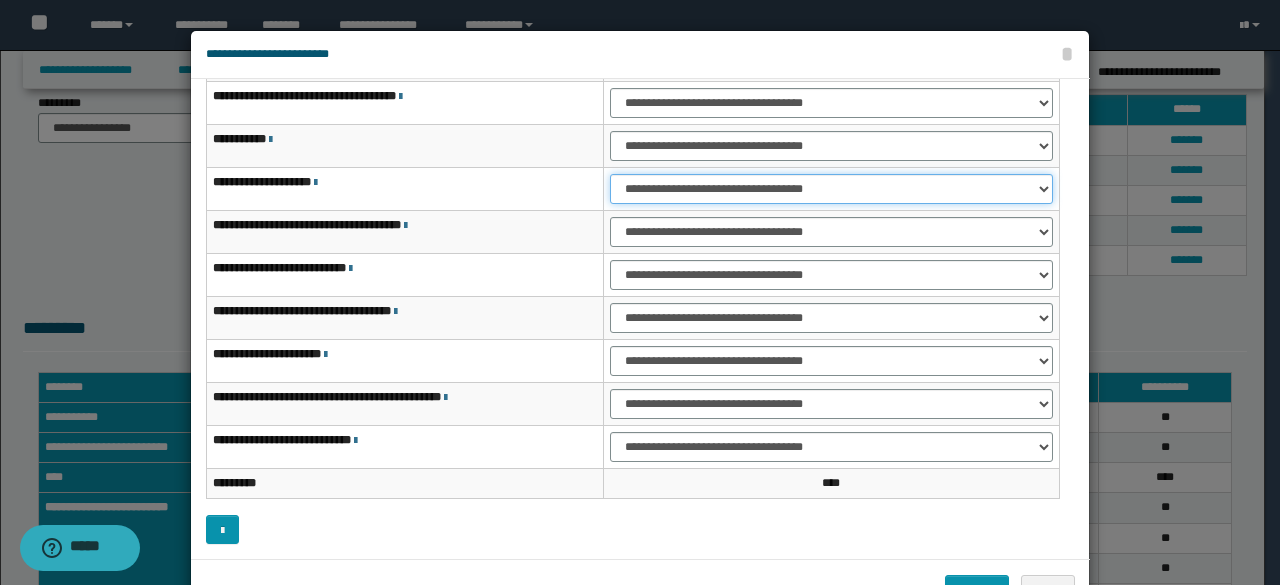 click on "**********" at bounding box center (831, 189) 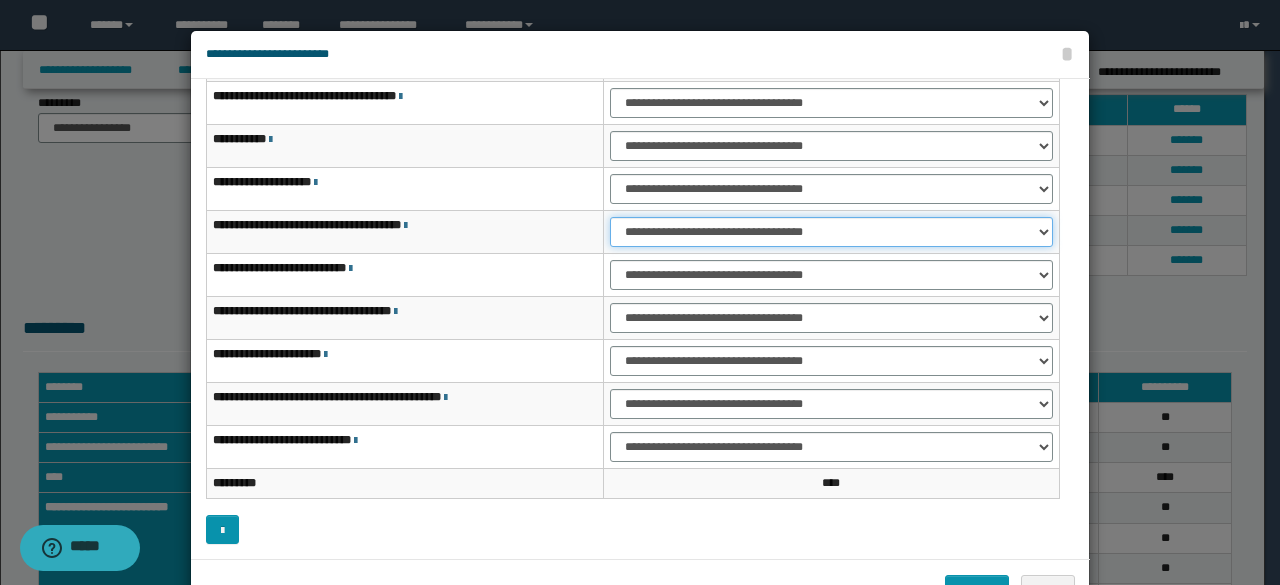 click on "**********" at bounding box center (831, 232) 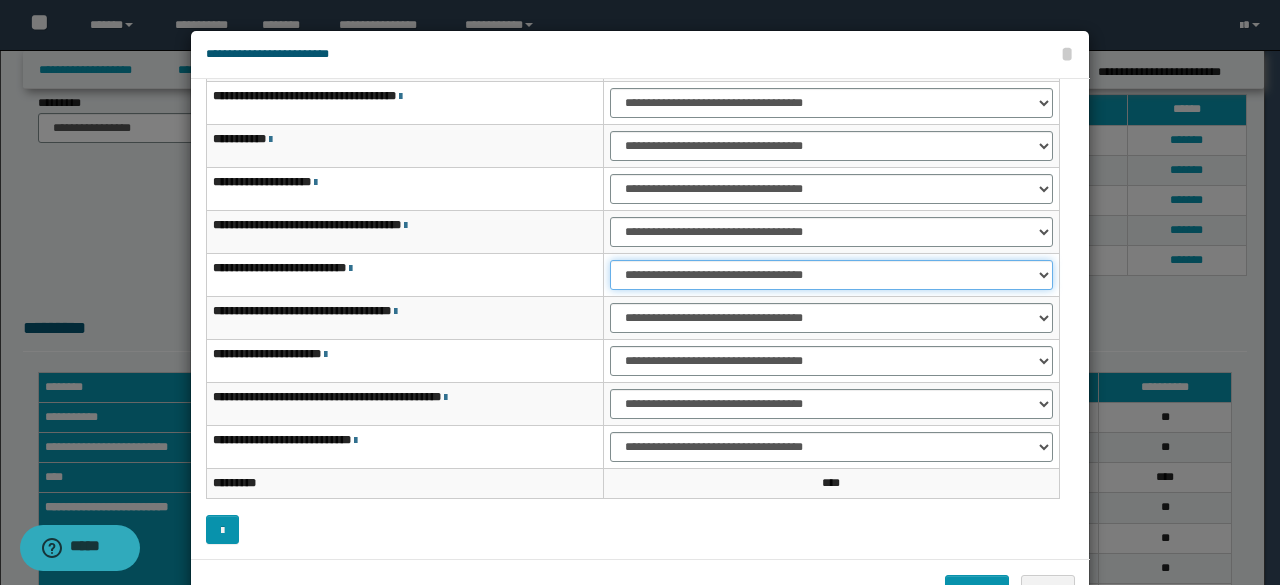 click on "**********" at bounding box center [831, 275] 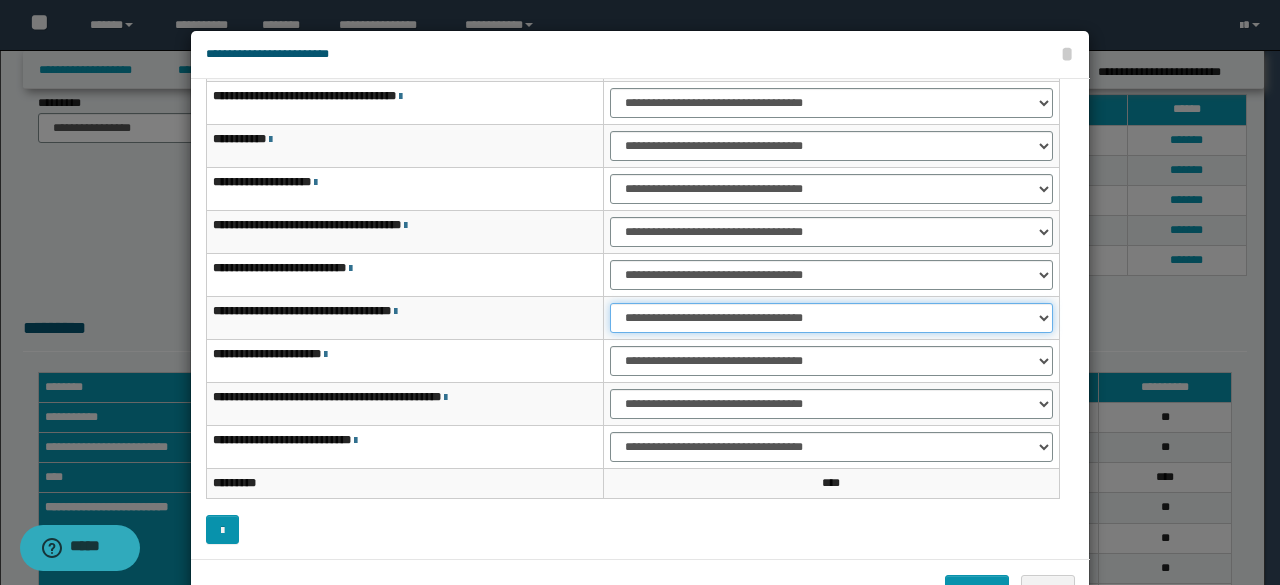 click on "**********" at bounding box center [831, 318] 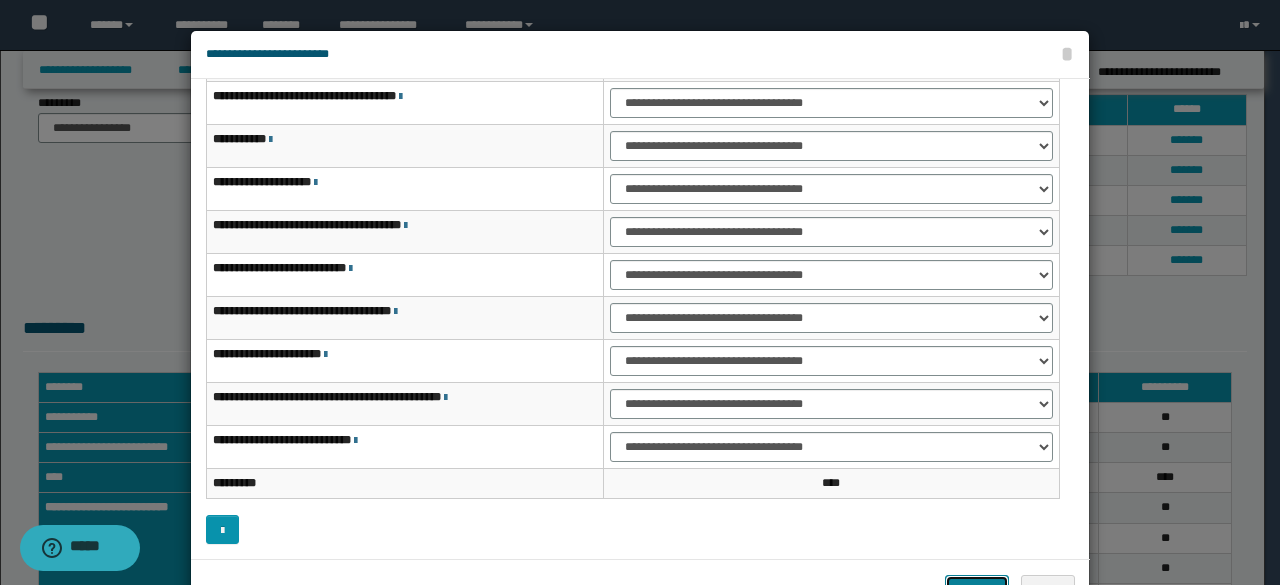 click on "*******" at bounding box center [977, 589] 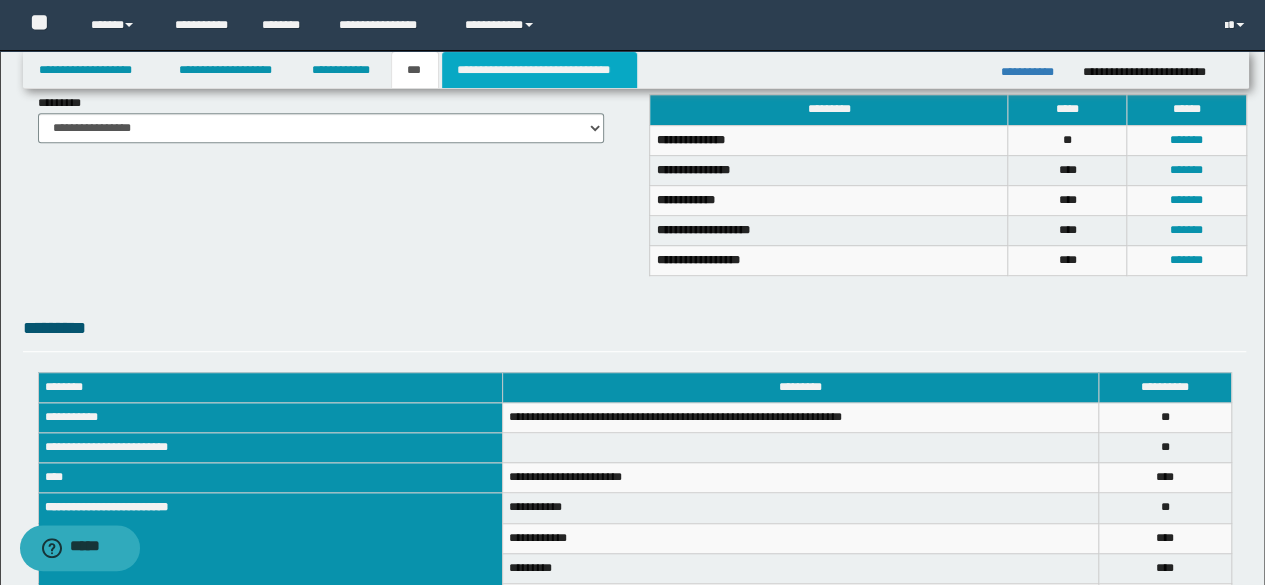 click on "**********" at bounding box center (539, 70) 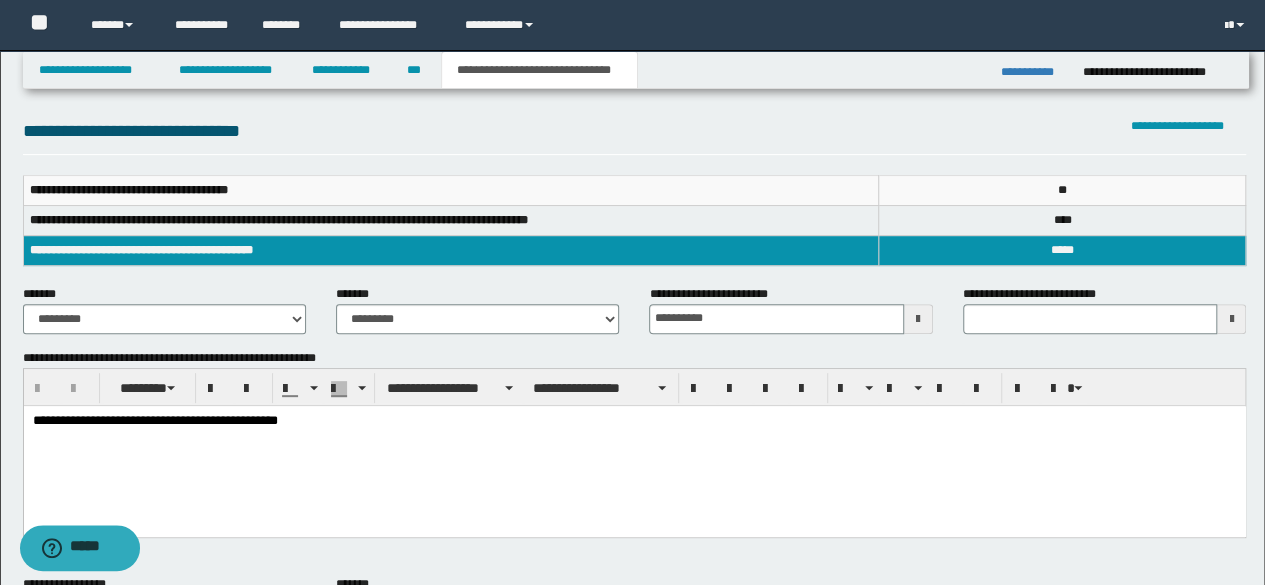 scroll, scrollTop: 200, scrollLeft: 0, axis: vertical 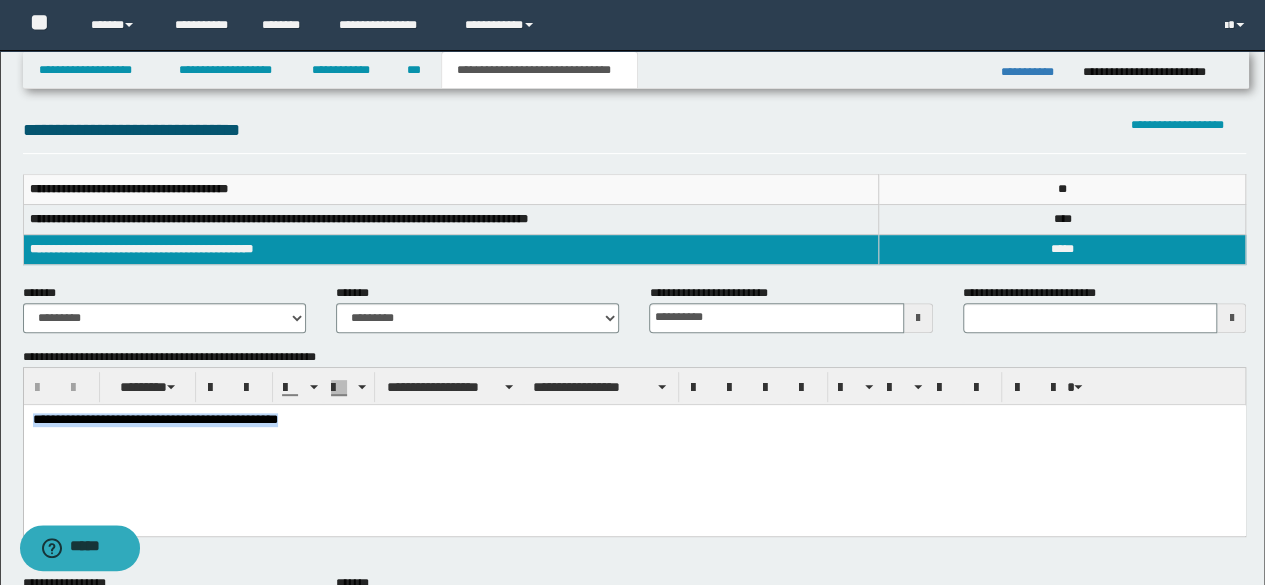 drag, startPoint x: 312, startPoint y: 442, endPoint x: 0, endPoint y: 403, distance: 314.42804 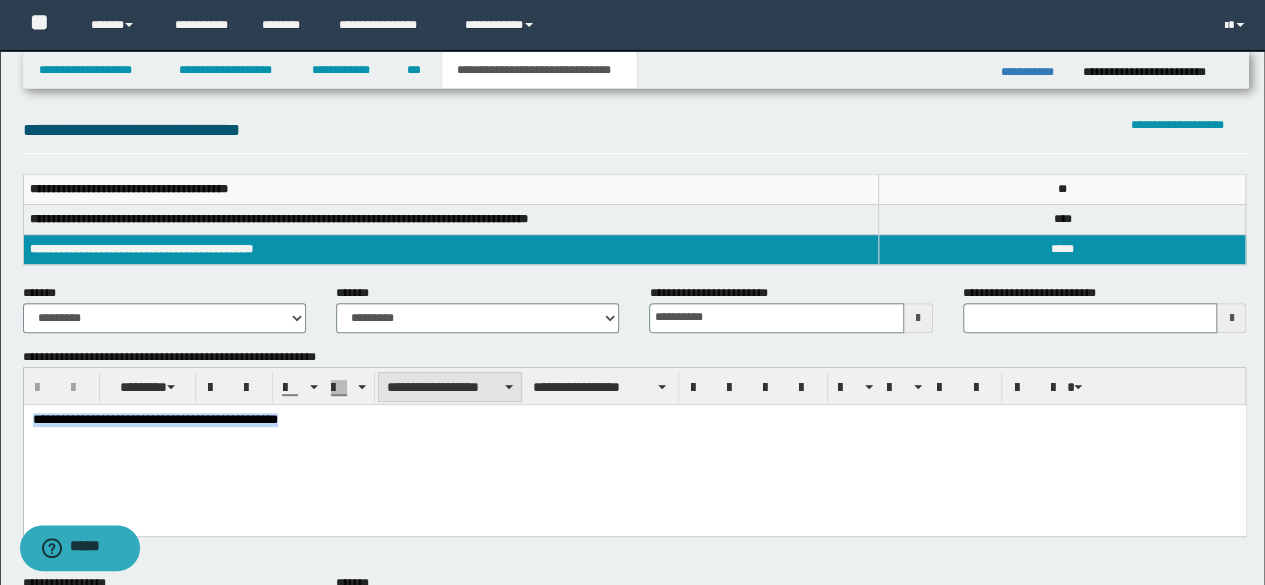 click on "**********" at bounding box center [450, 387] 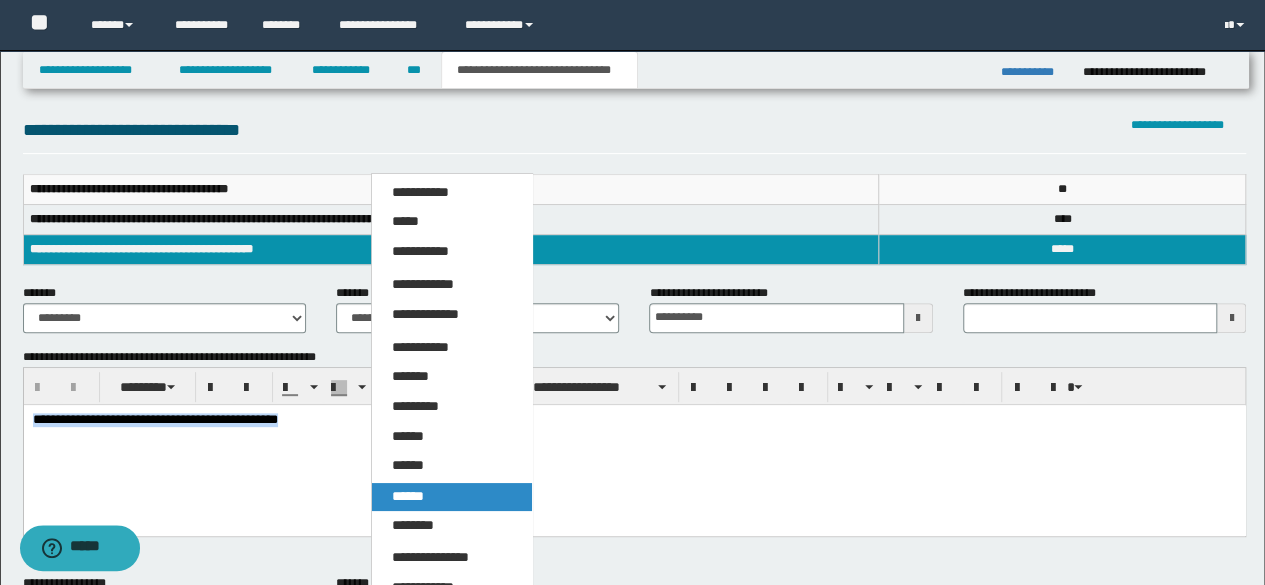 click on "******" at bounding box center (408, 496) 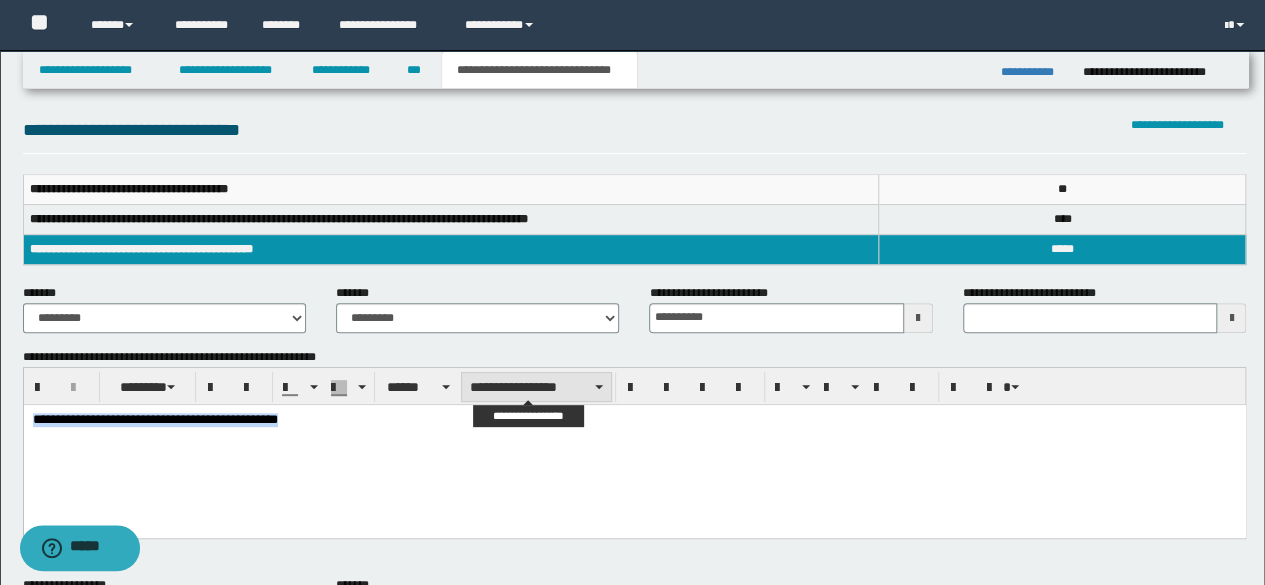 click on "**********" at bounding box center (536, 387) 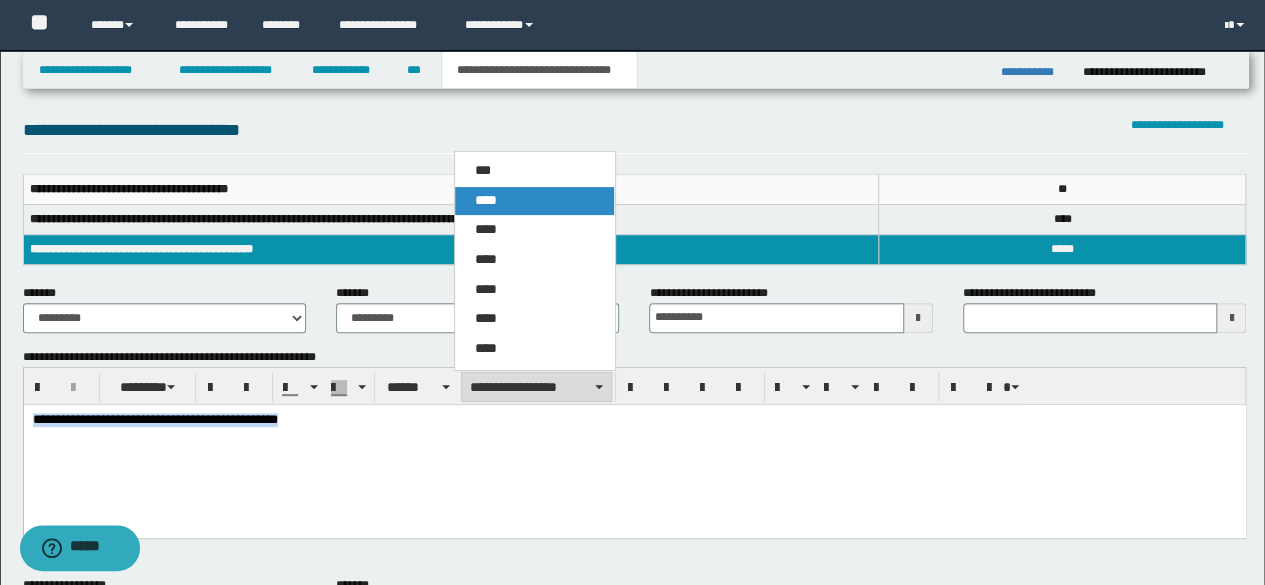 click on "****" at bounding box center [534, 201] 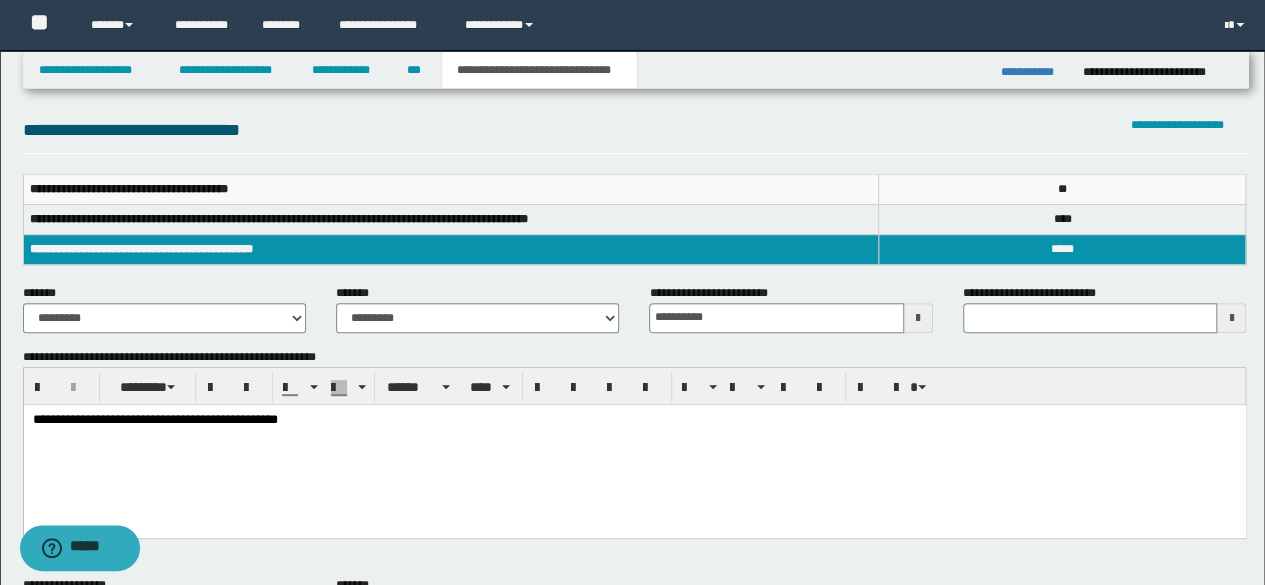 click on "**********" at bounding box center [634, 445] 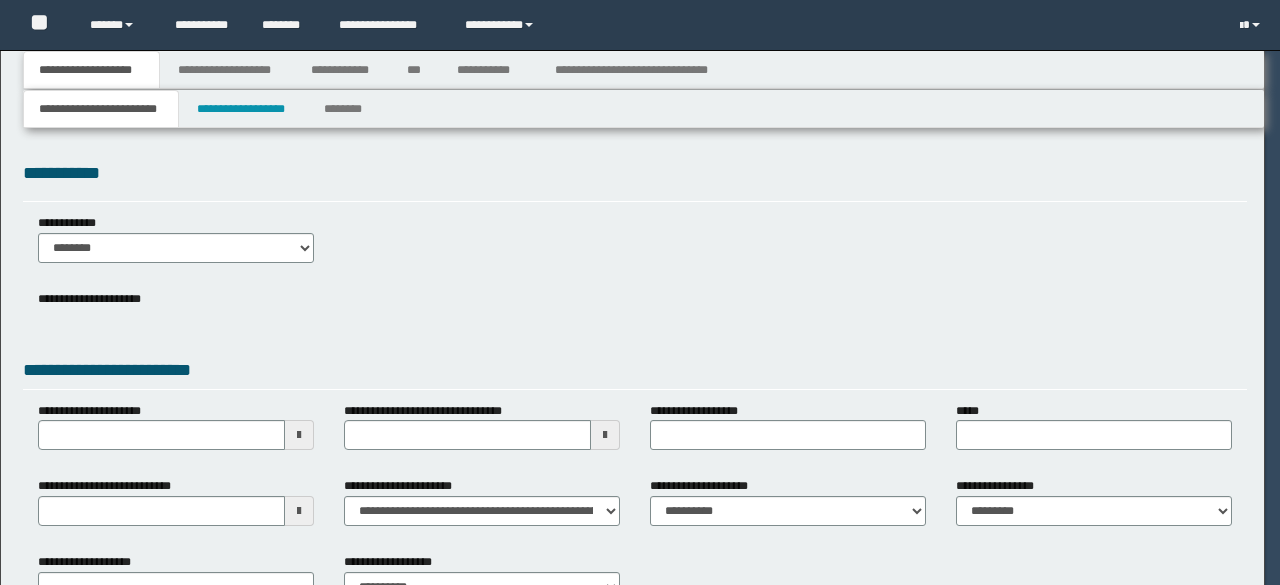 scroll, scrollTop: 0, scrollLeft: 0, axis: both 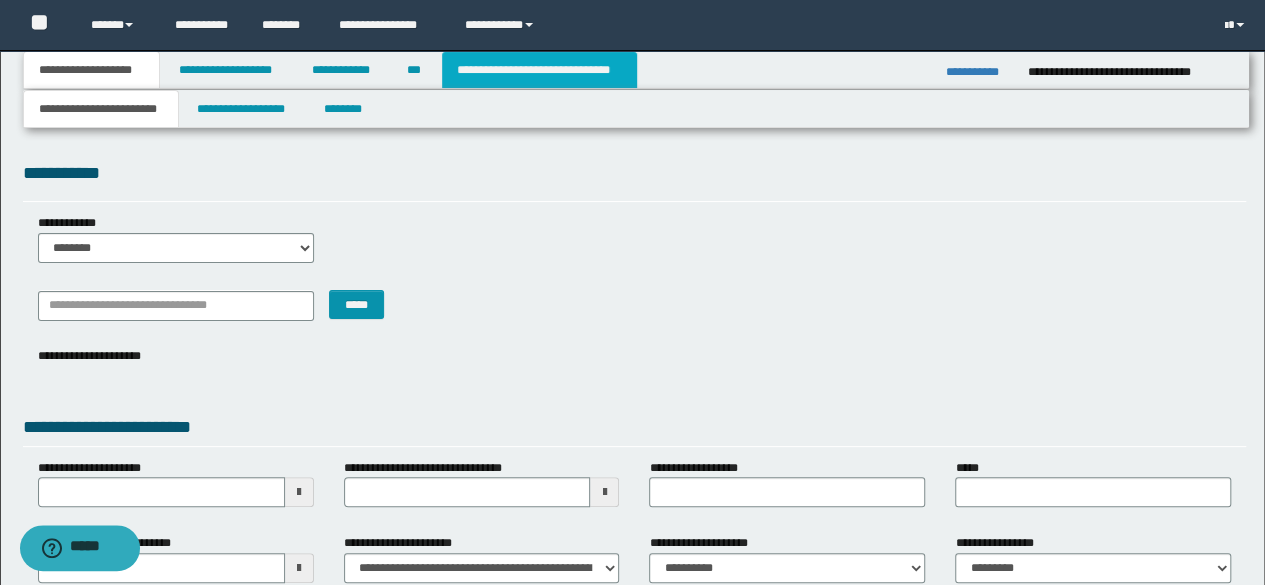 click on "**********" at bounding box center (539, 70) 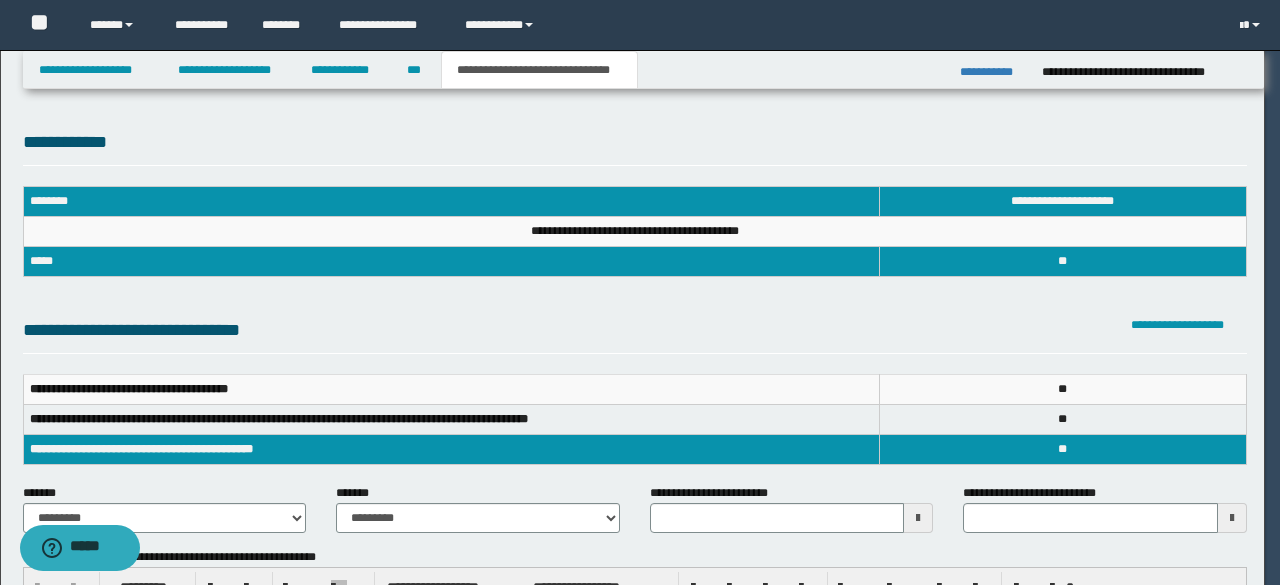 scroll, scrollTop: 0, scrollLeft: 0, axis: both 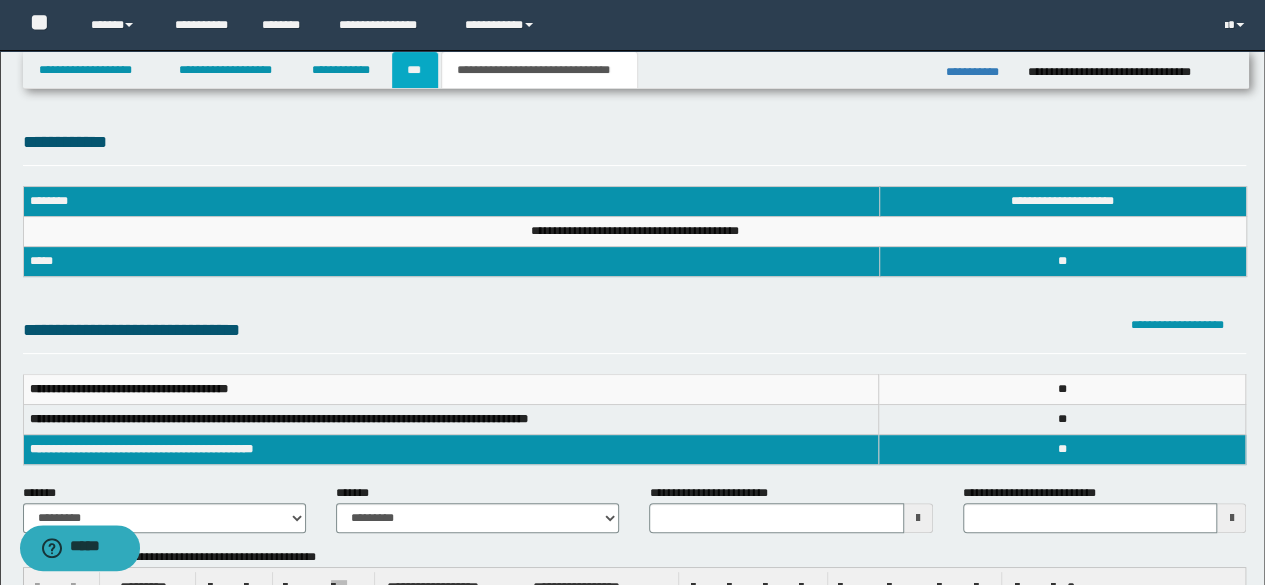 click on "***" at bounding box center (415, 70) 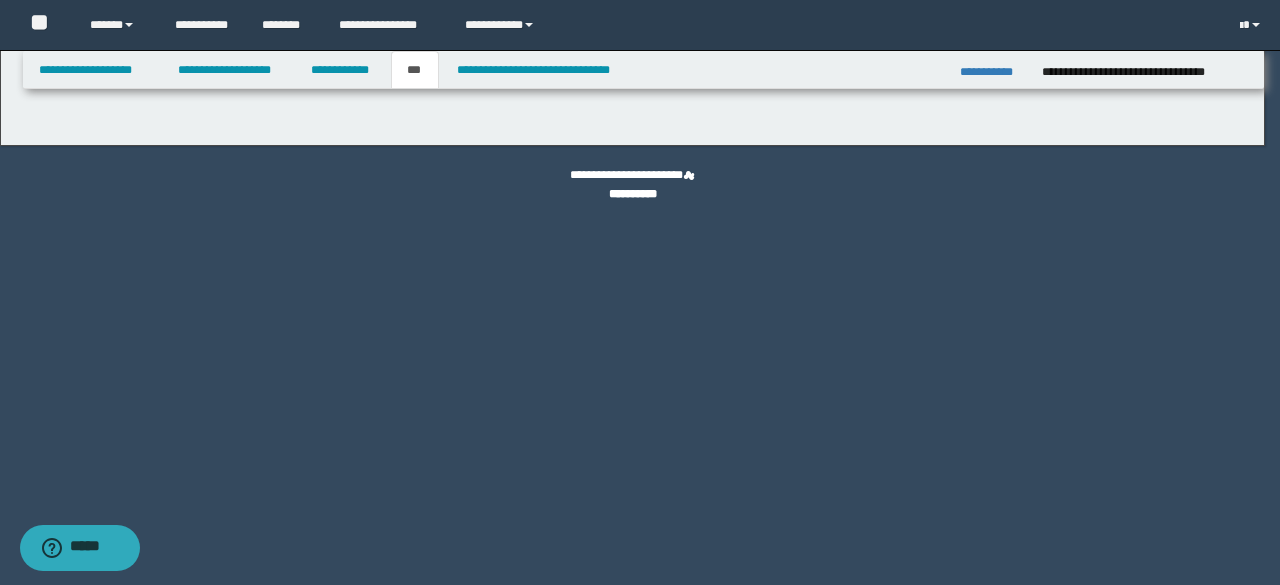 select on "*" 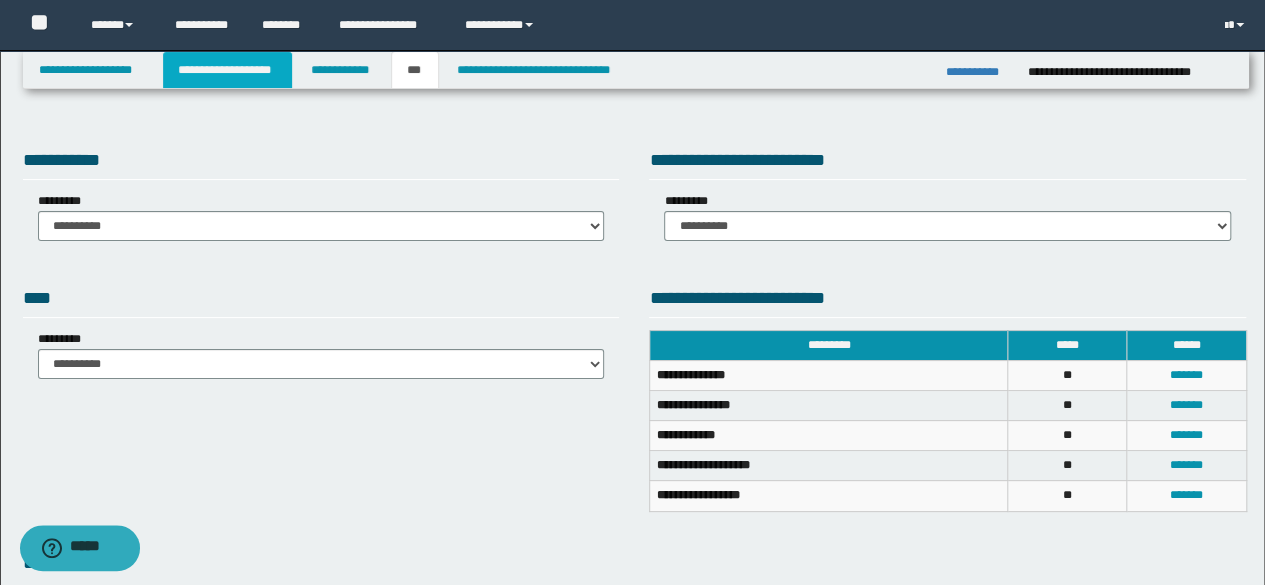 click on "**********" at bounding box center (227, 70) 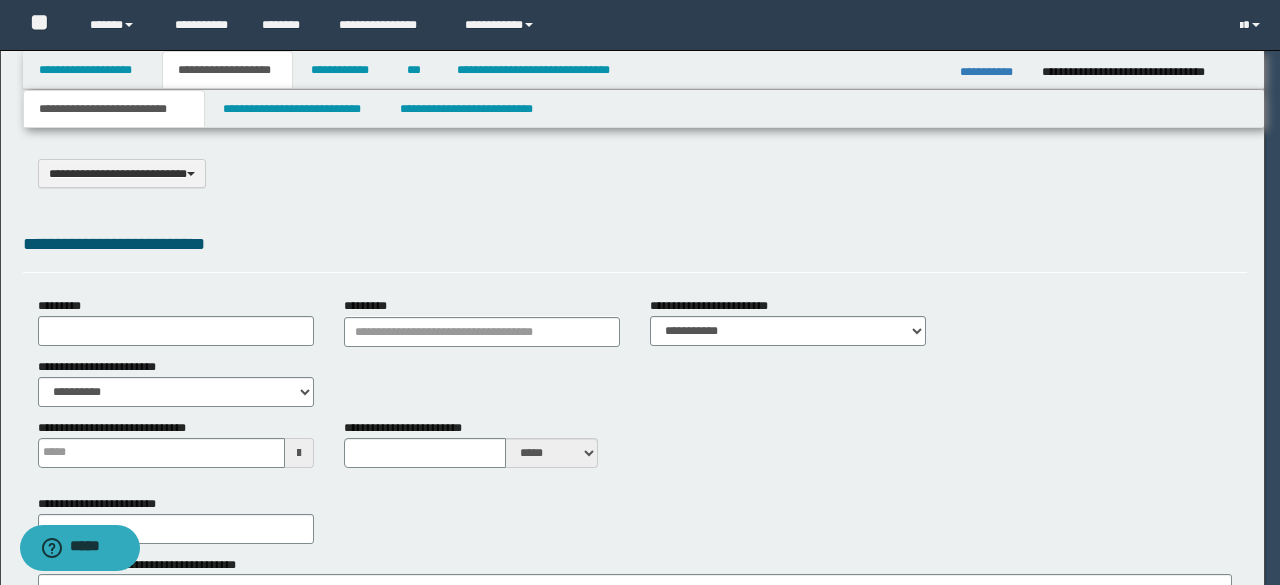 select on "*" 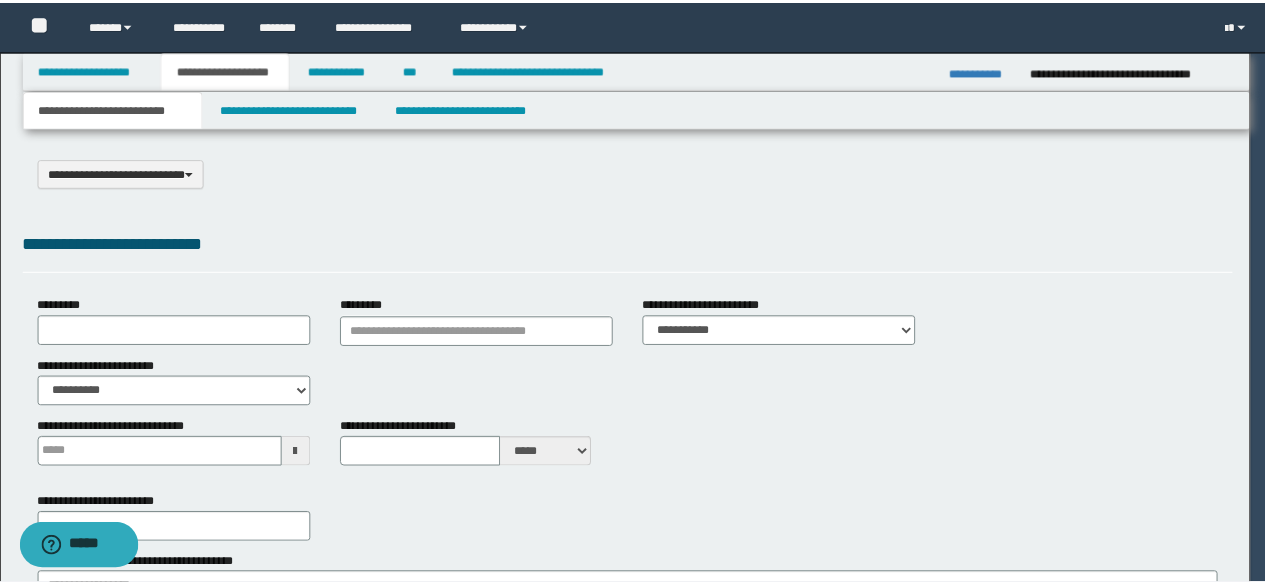 scroll, scrollTop: 0, scrollLeft: 0, axis: both 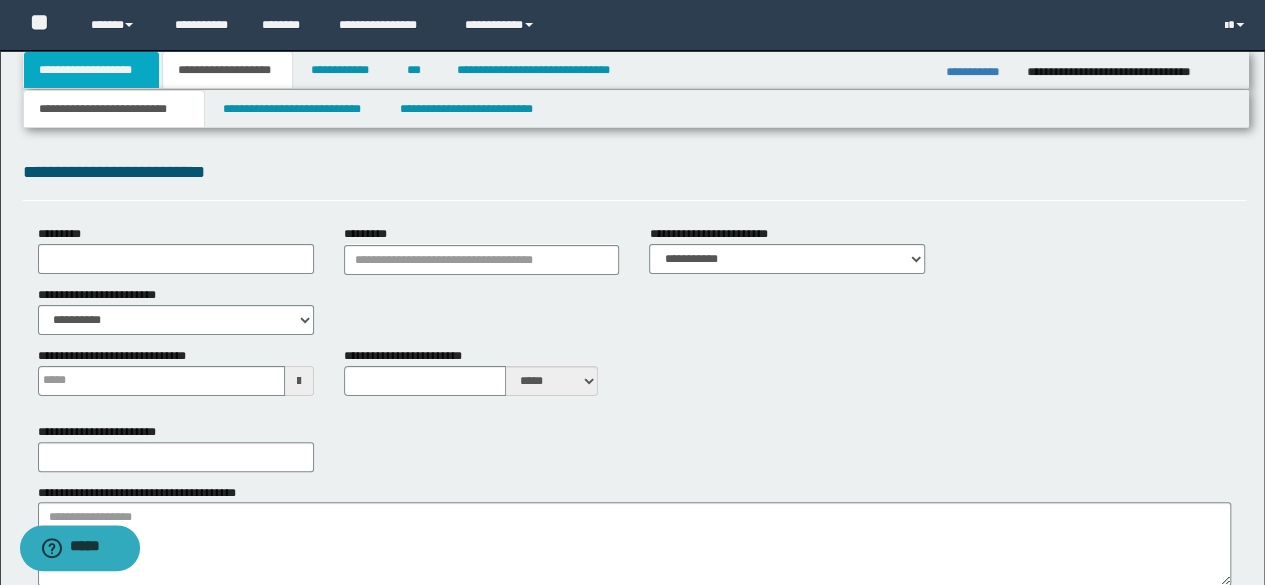 click on "**********" at bounding box center [92, 70] 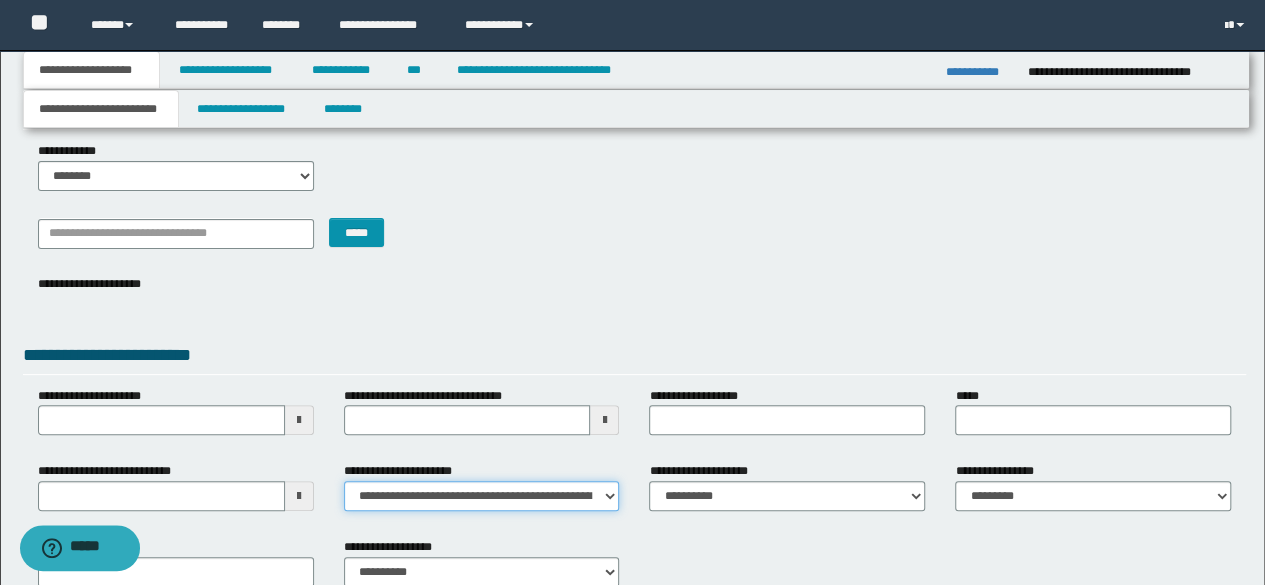 click on "**********" at bounding box center [482, 496] 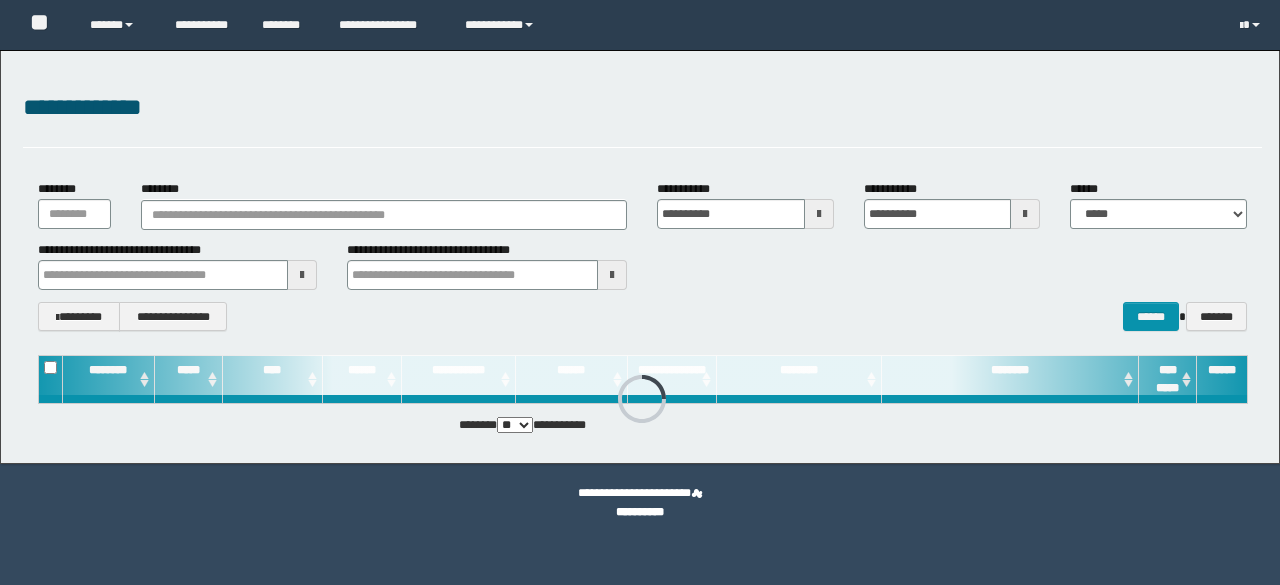scroll, scrollTop: 0, scrollLeft: 0, axis: both 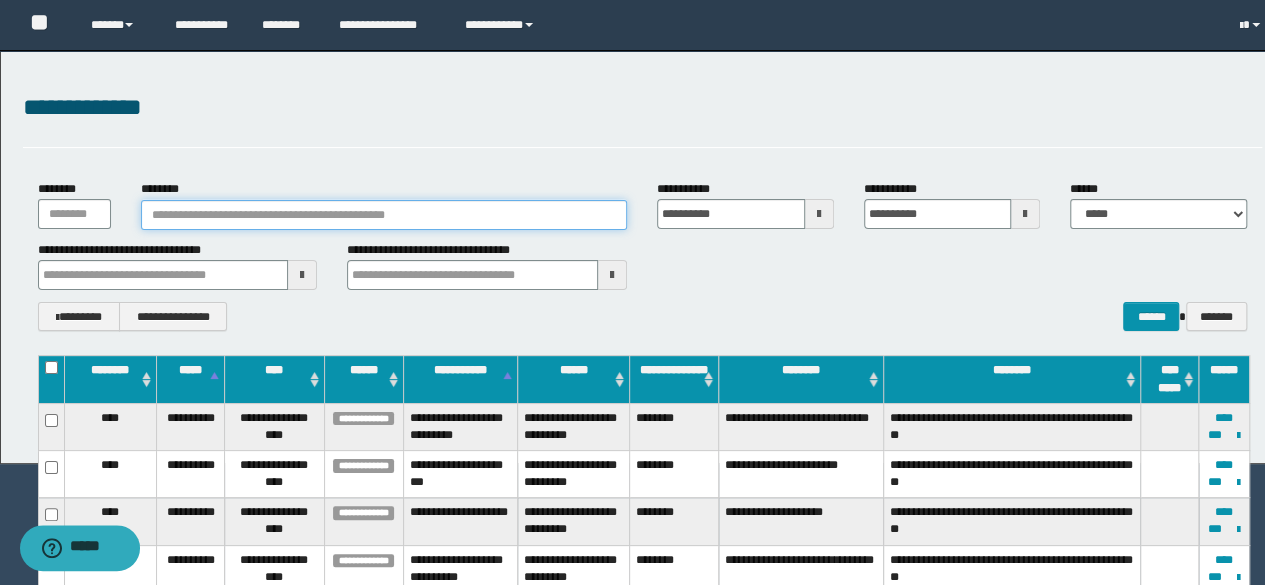 click on "********" at bounding box center [384, 215] 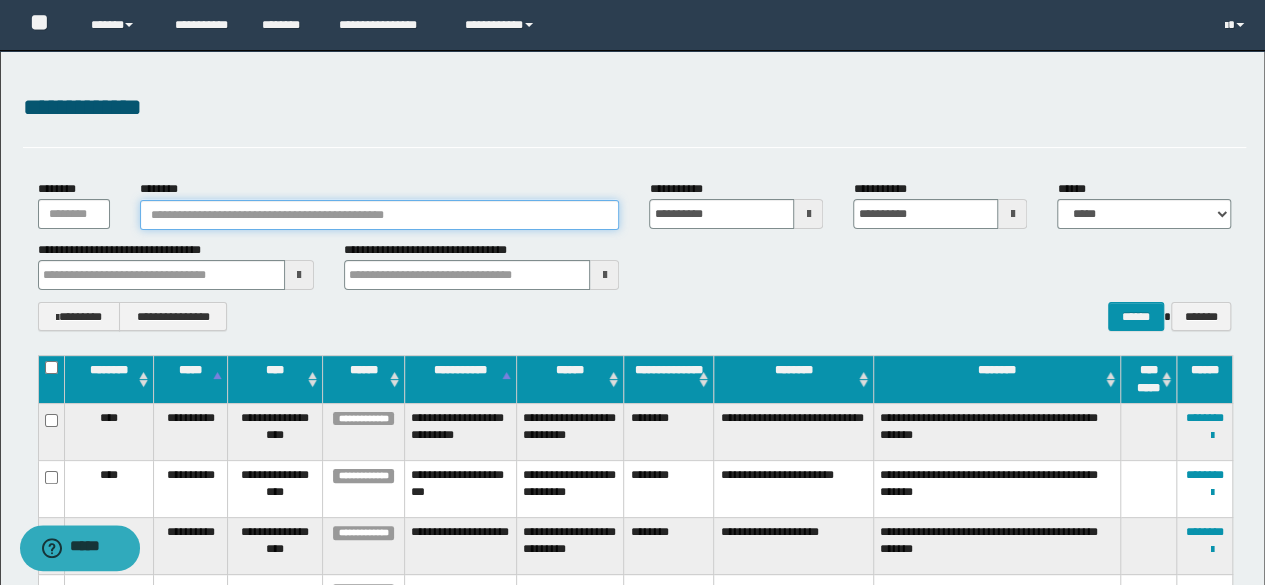 paste on "*******" 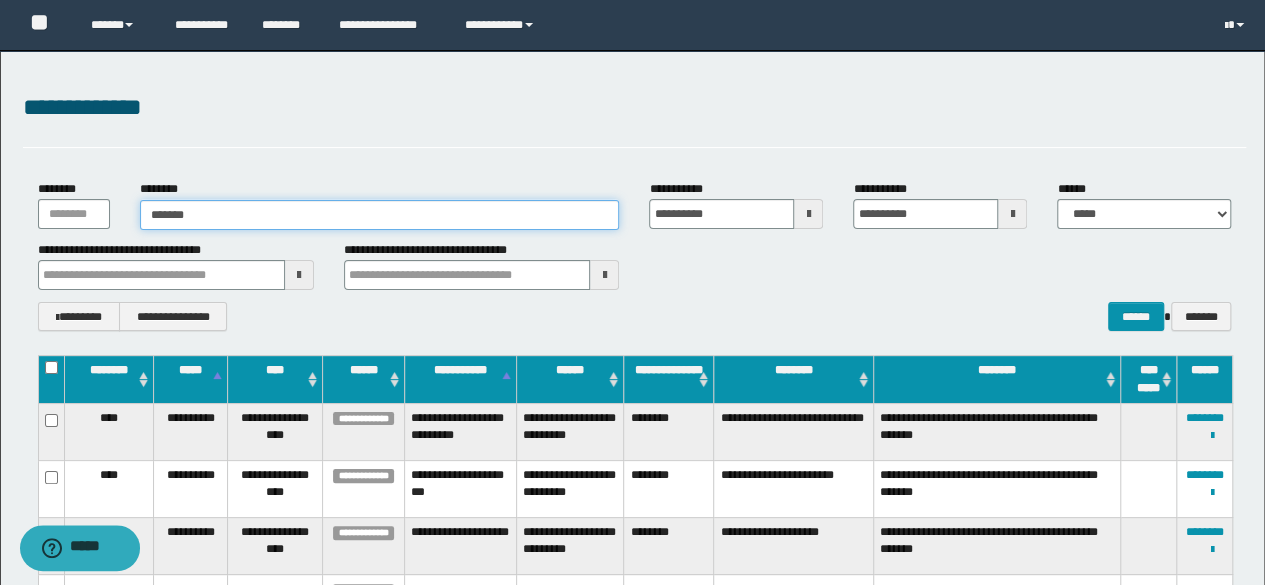 type on "*******" 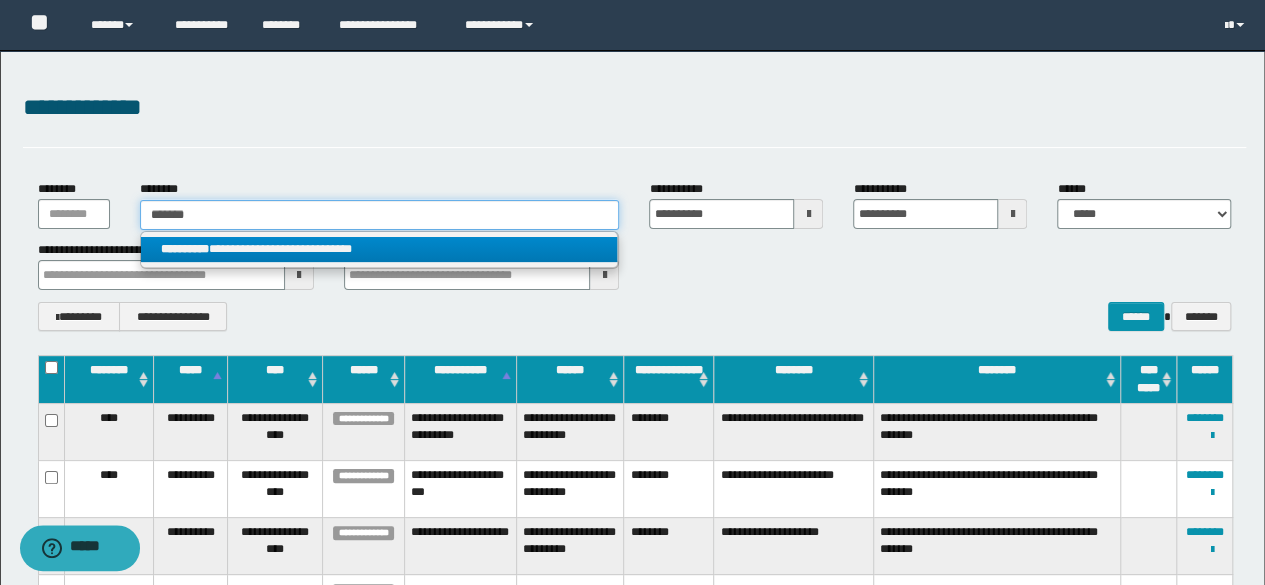 type on "*******" 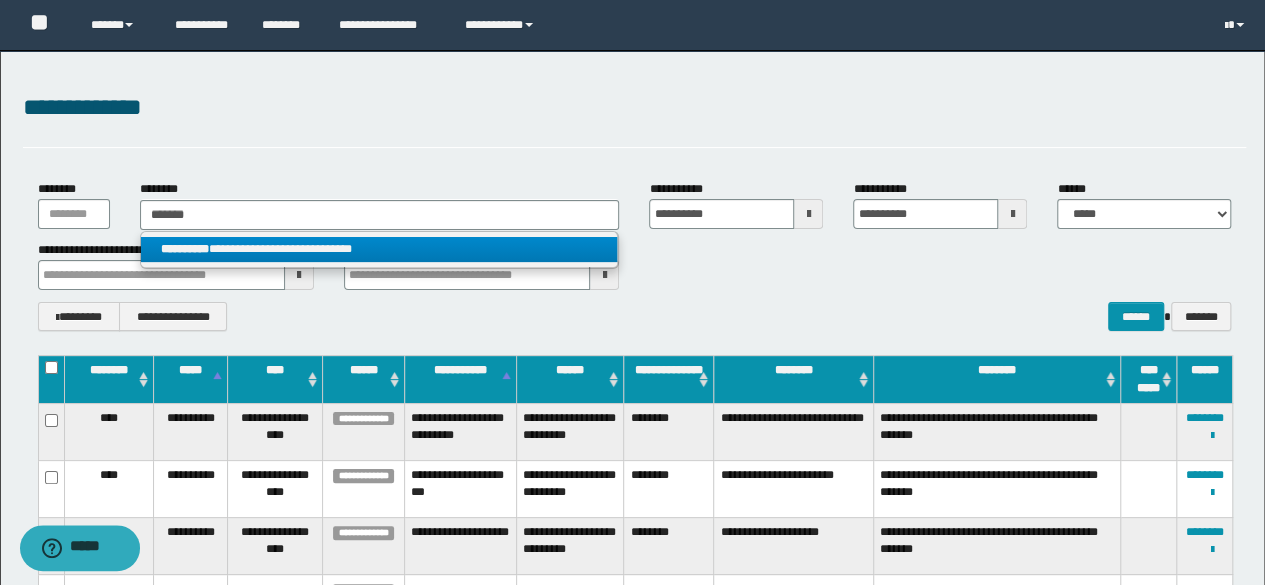 click on "**********" at bounding box center (379, 249) 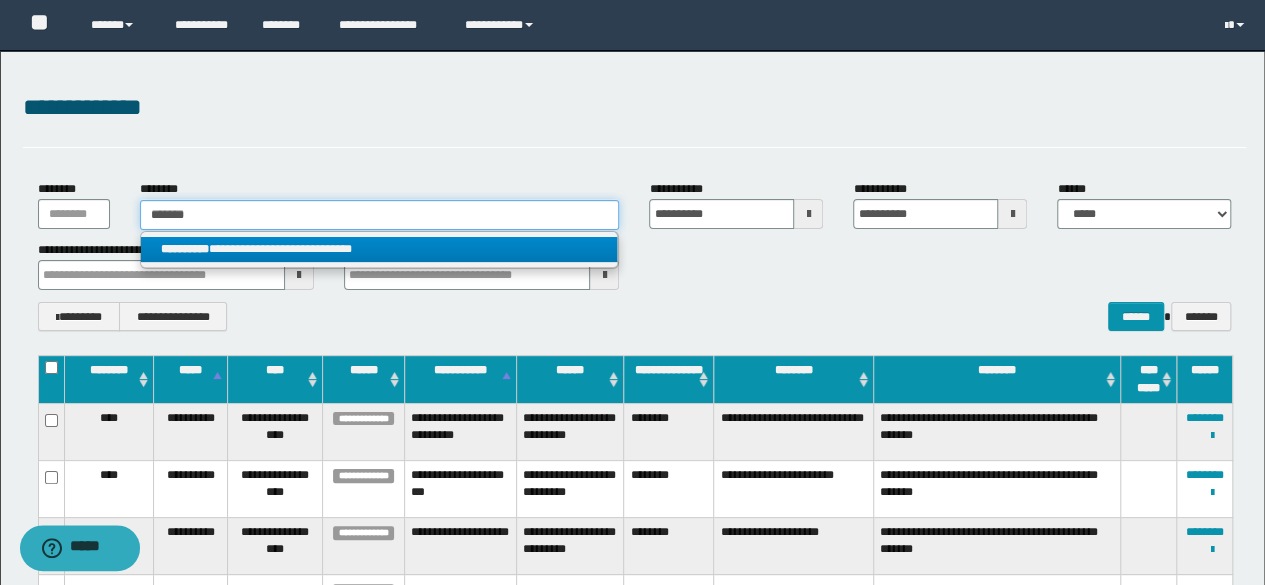 type 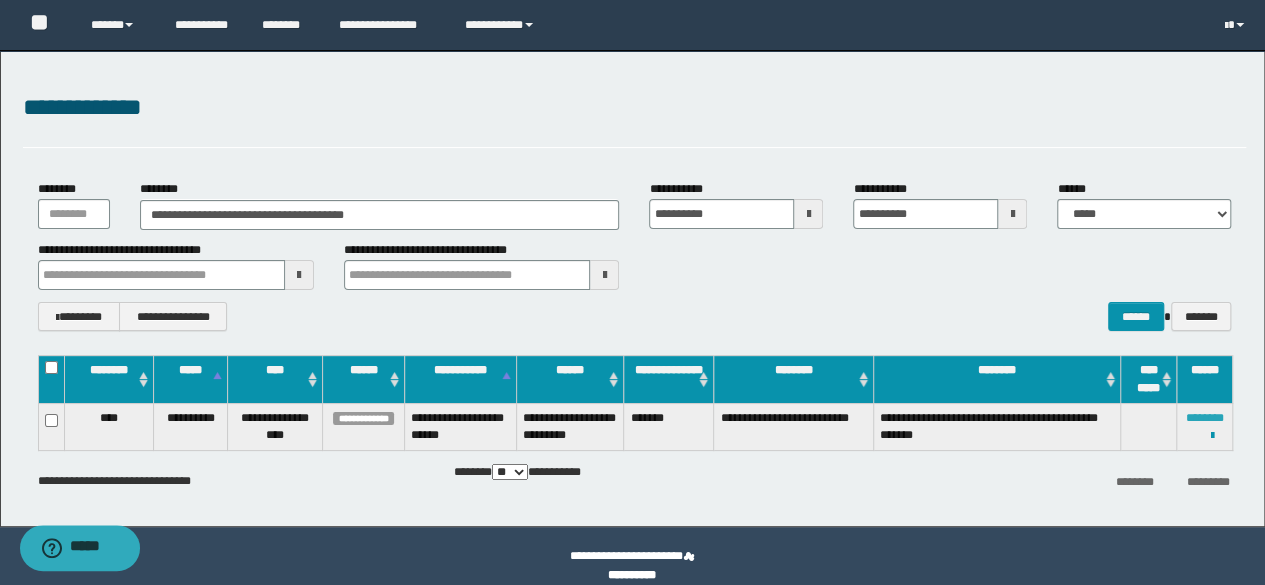 click on "********" at bounding box center [1205, 418] 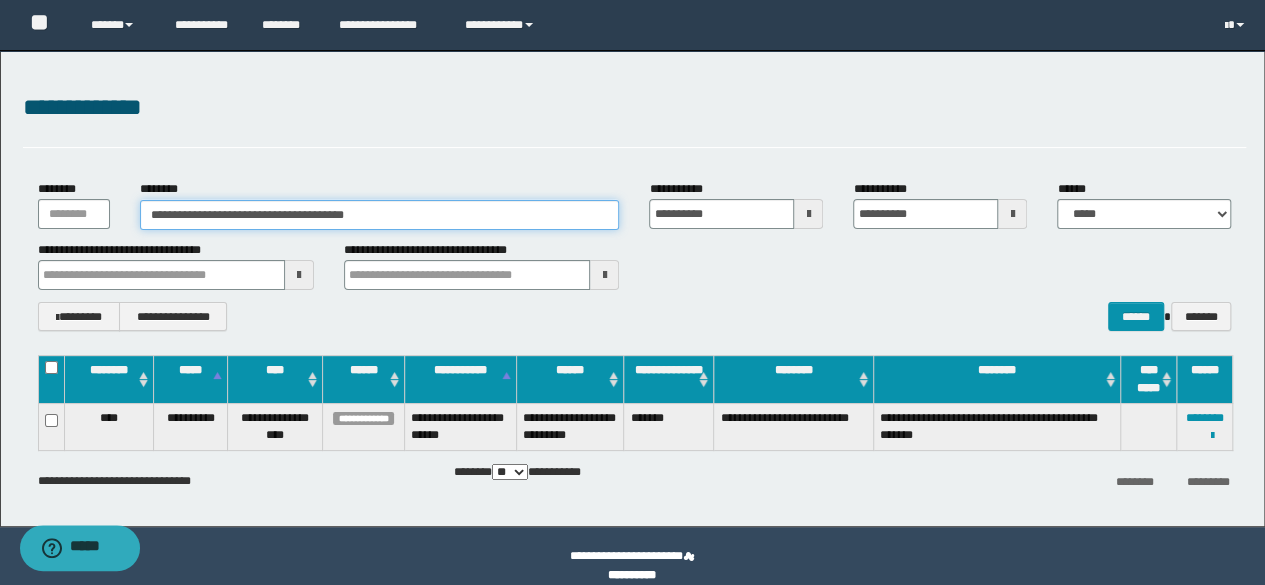 drag, startPoint x: 431, startPoint y: 229, endPoint x: 0, endPoint y: 108, distance: 447.6628 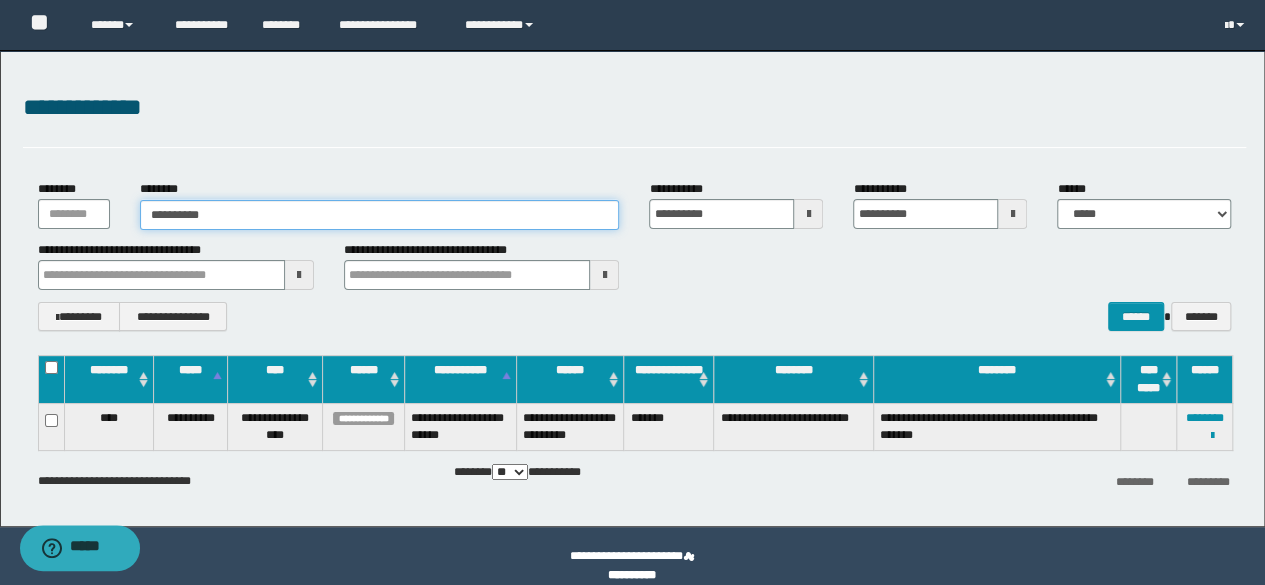 type on "**********" 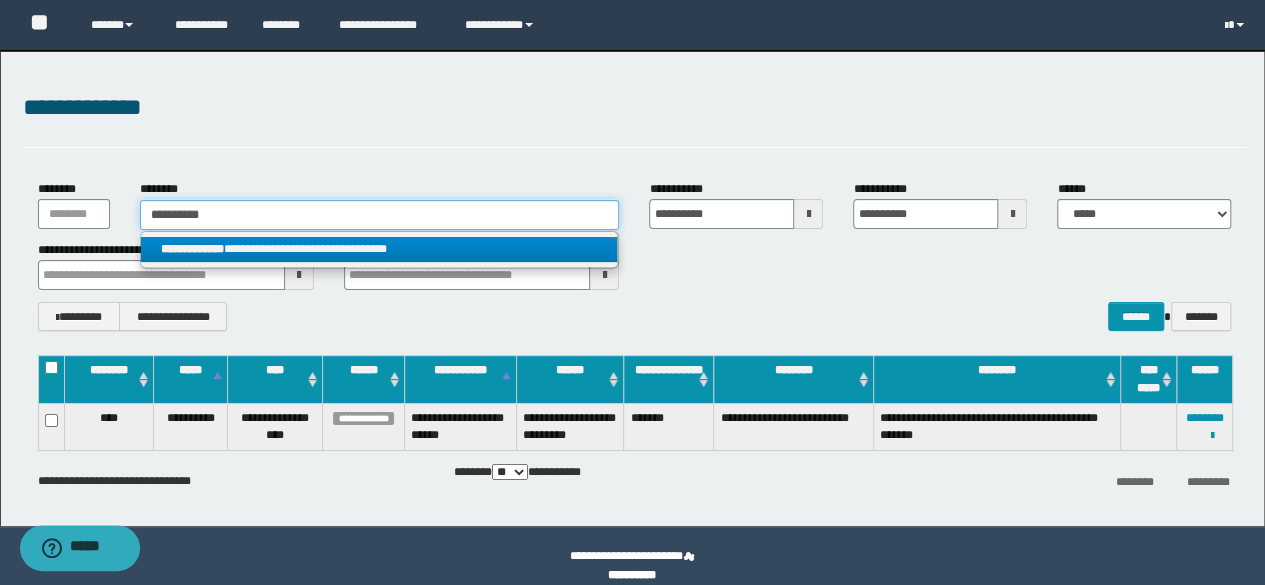 type on "**********" 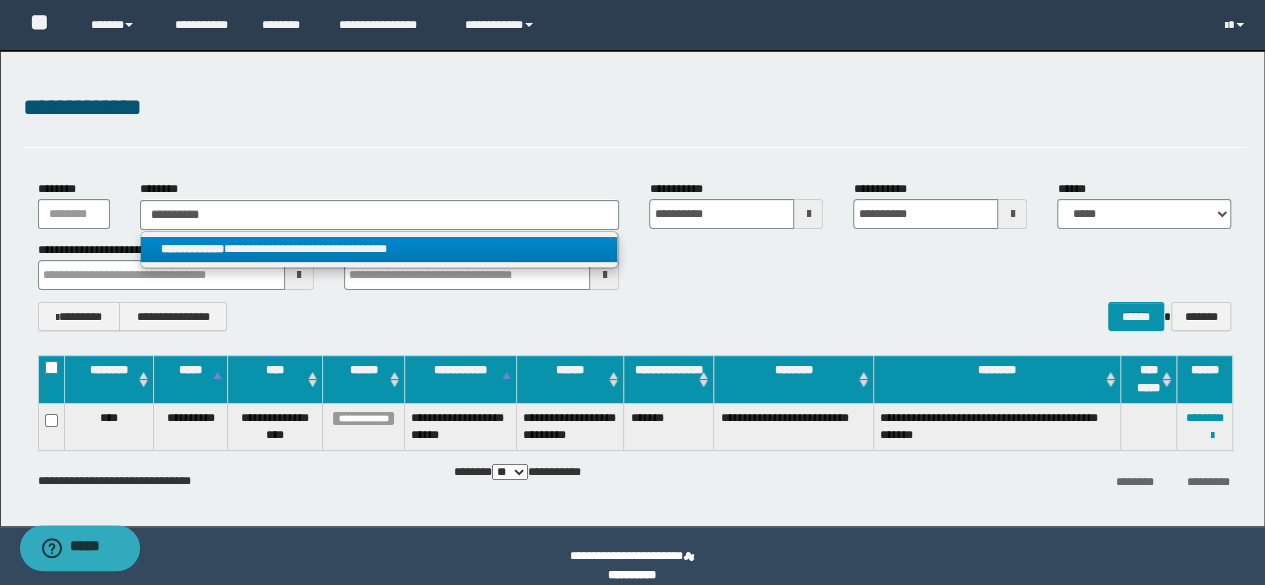 click on "**********" at bounding box center (379, 249) 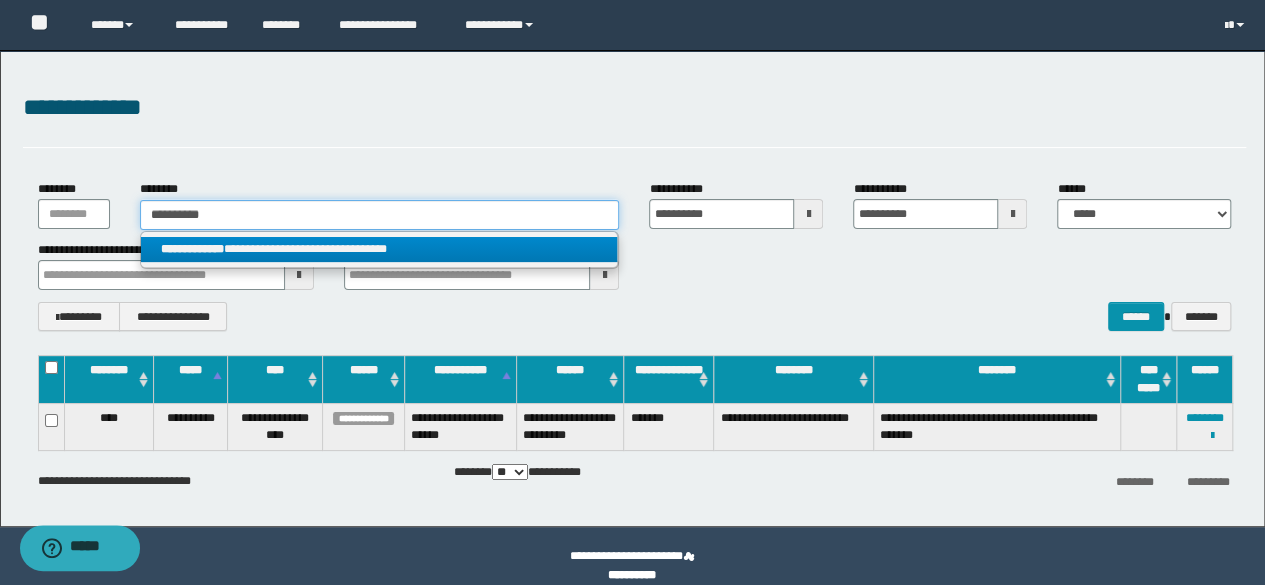type 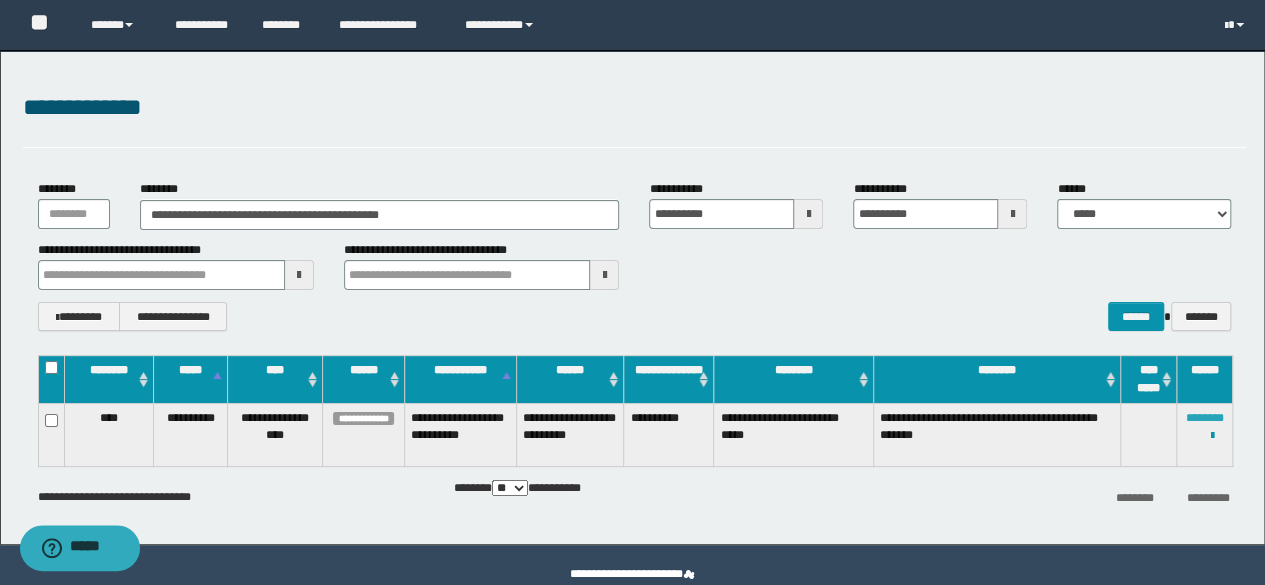 click on "********" at bounding box center (1205, 418) 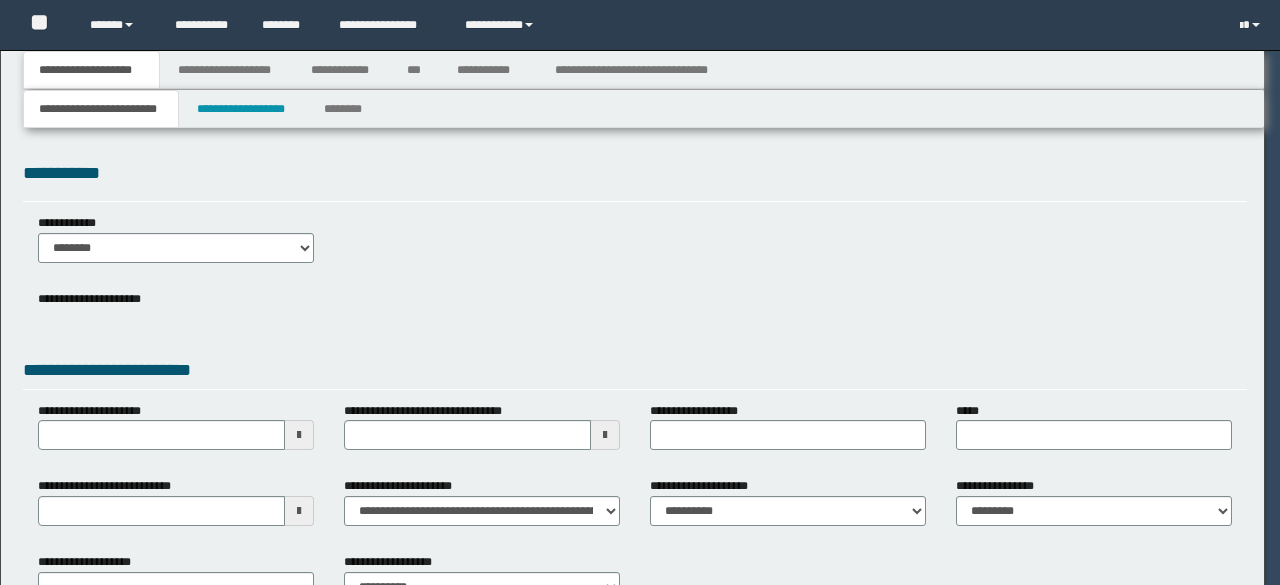 scroll, scrollTop: 0, scrollLeft: 0, axis: both 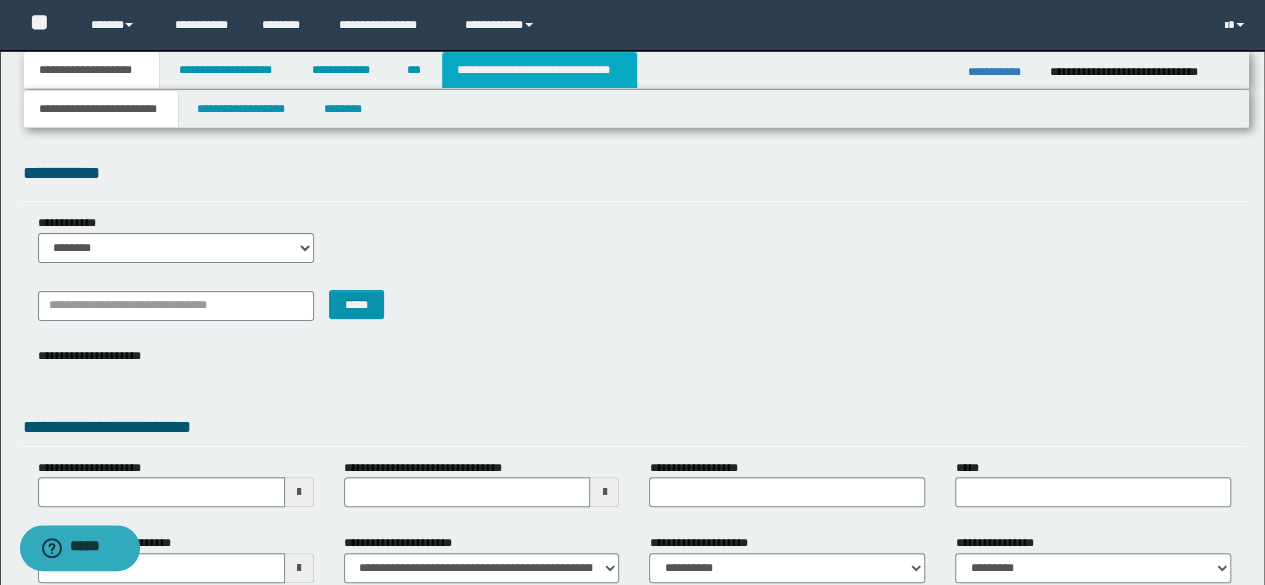 click on "**********" at bounding box center [539, 70] 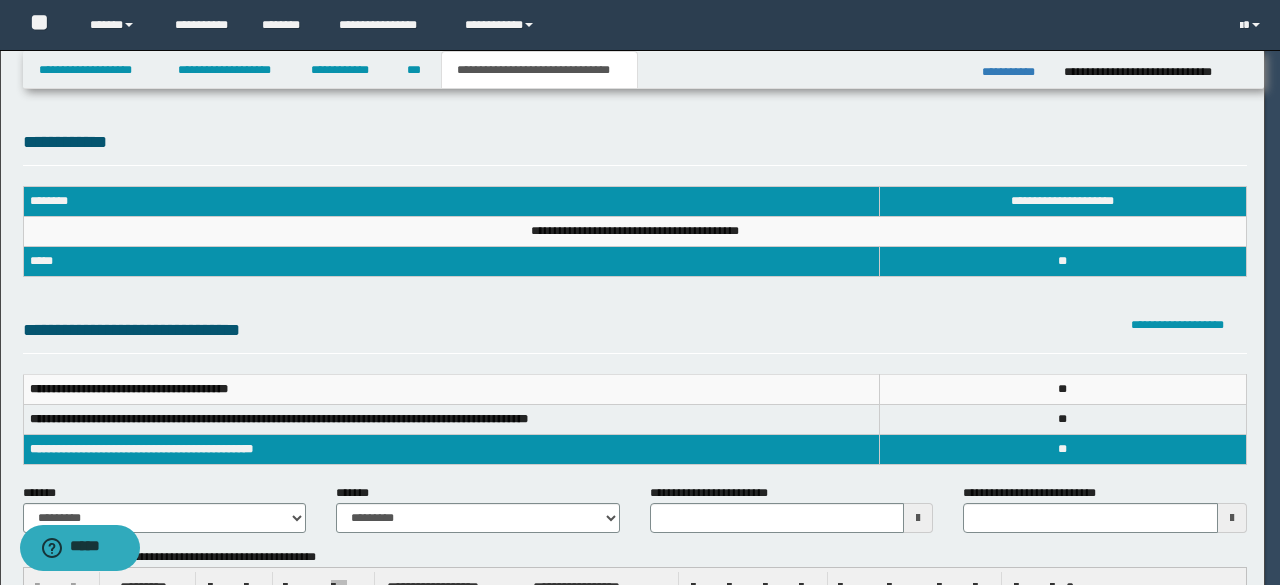 scroll, scrollTop: 0, scrollLeft: 0, axis: both 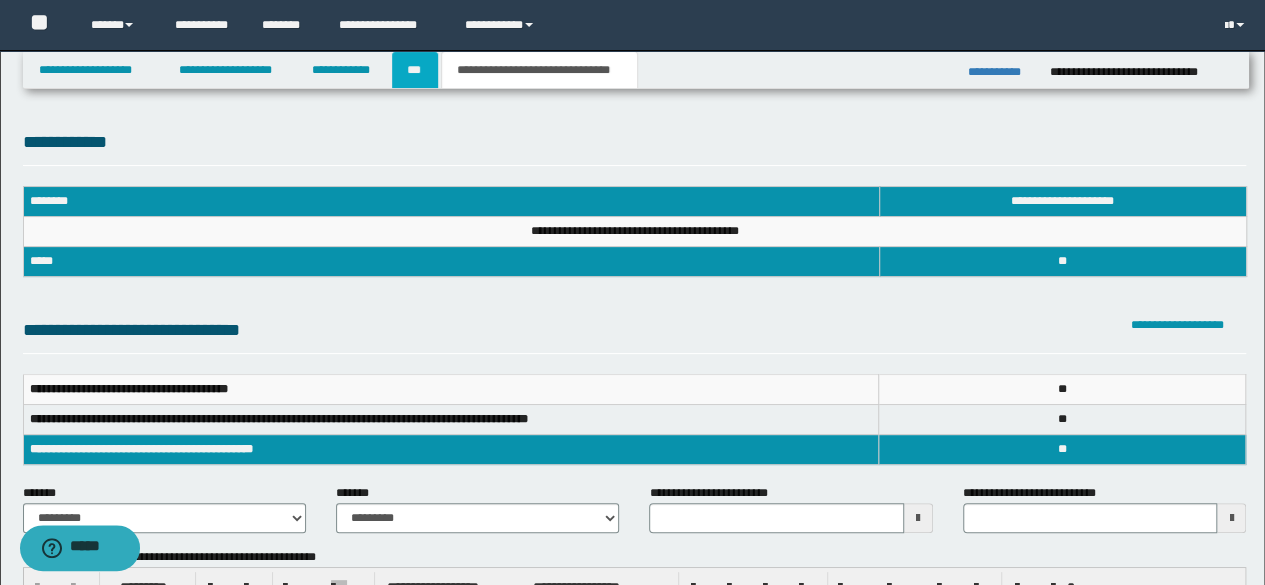click on "***" at bounding box center [415, 70] 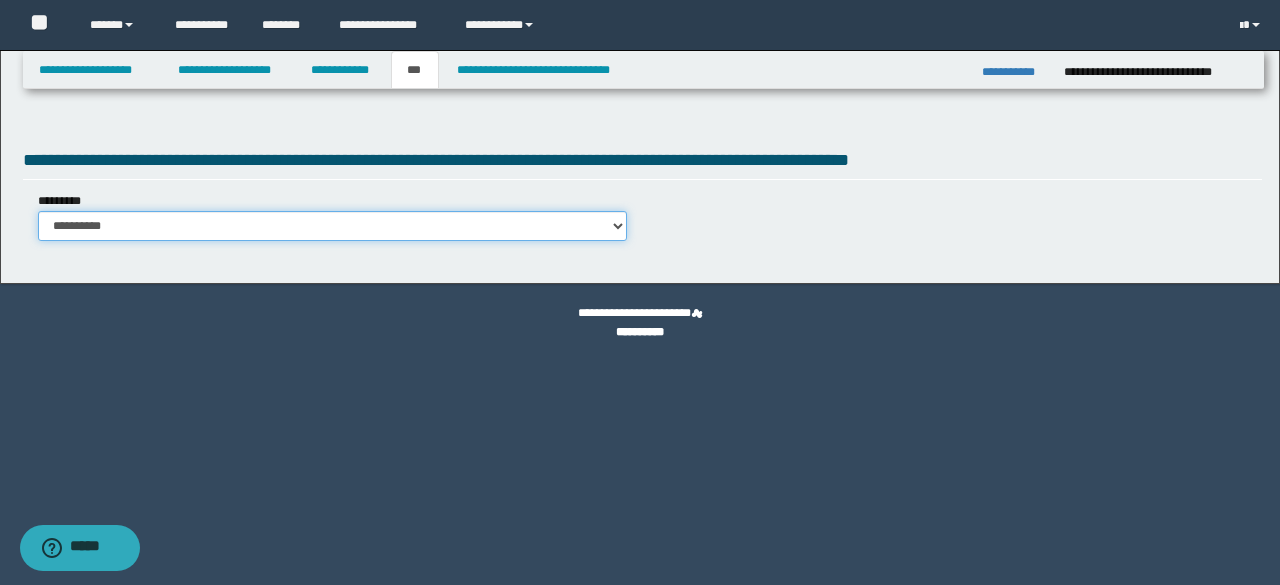 click on "**********" at bounding box center (333, 226) 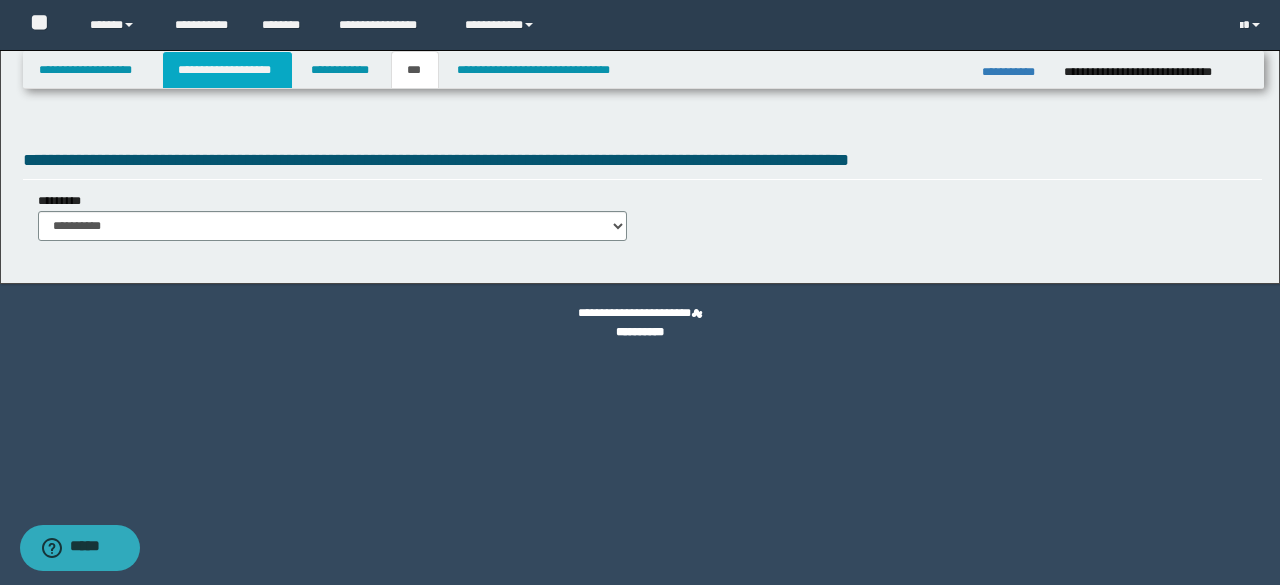 click on "**********" at bounding box center [227, 70] 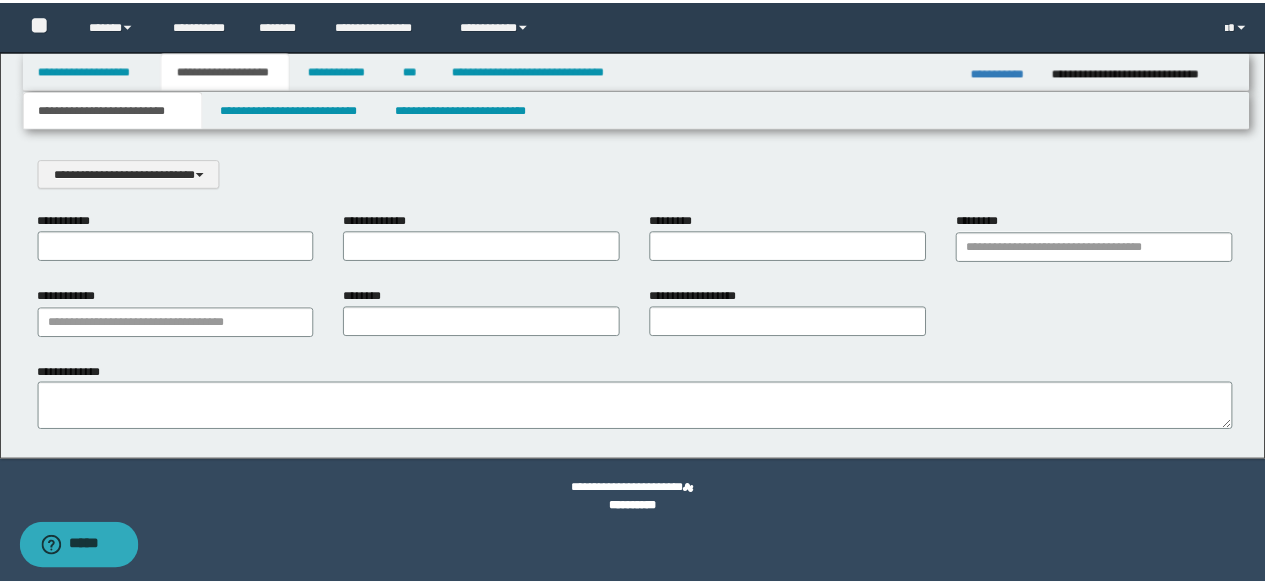 scroll, scrollTop: 0, scrollLeft: 0, axis: both 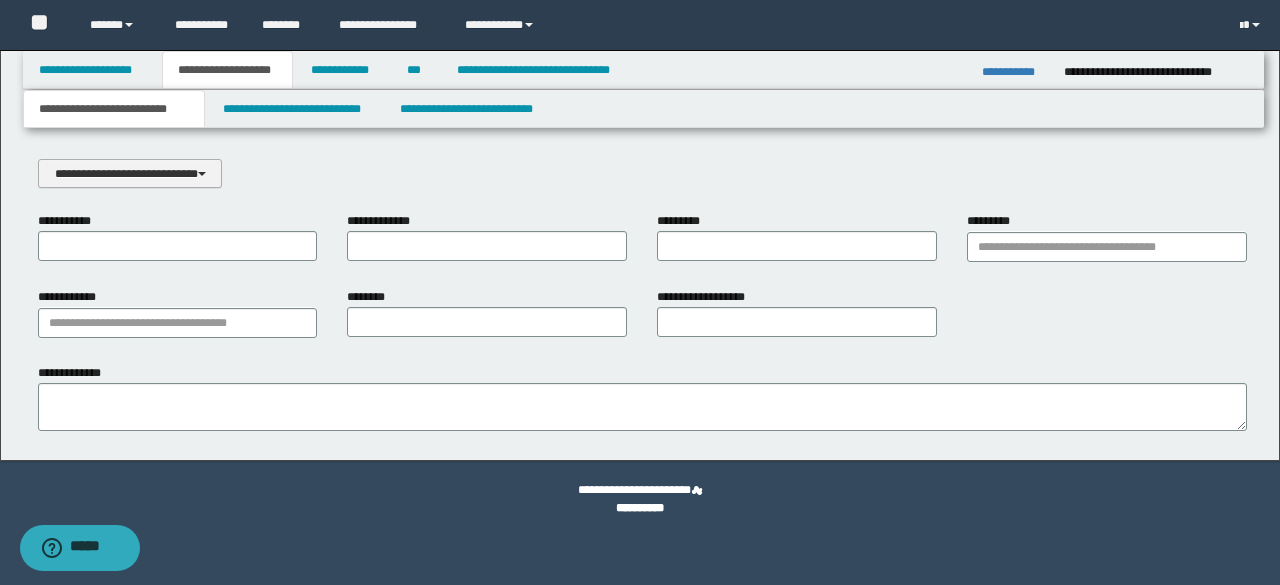 click on "**********" at bounding box center (130, 173) 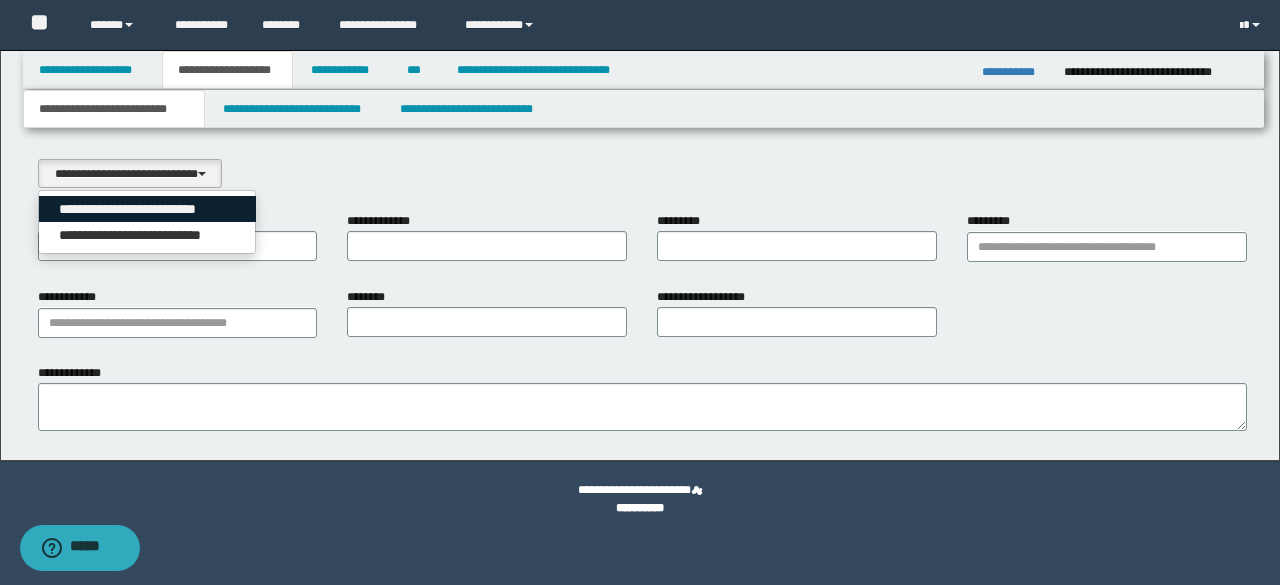 click on "**********" at bounding box center [148, 209] 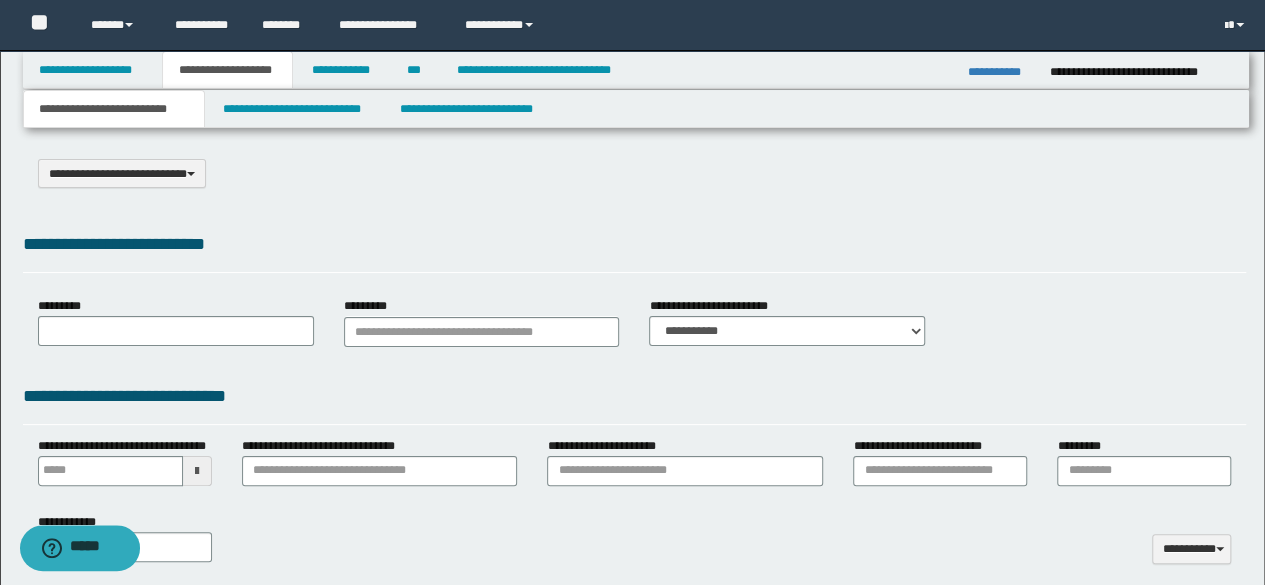 select on "*" 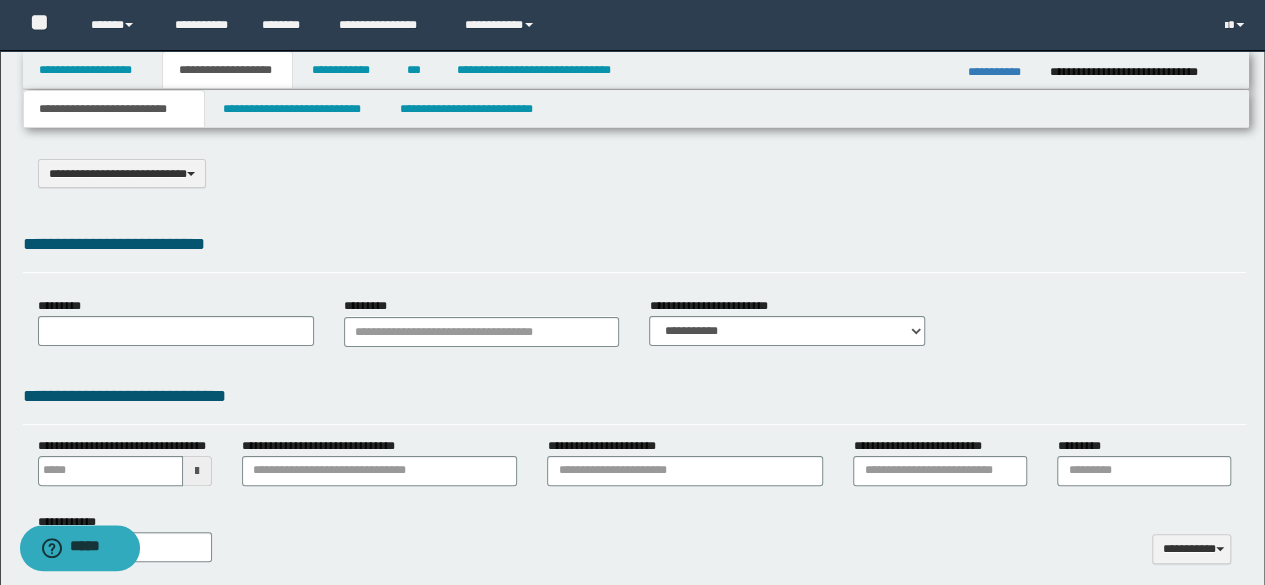 type 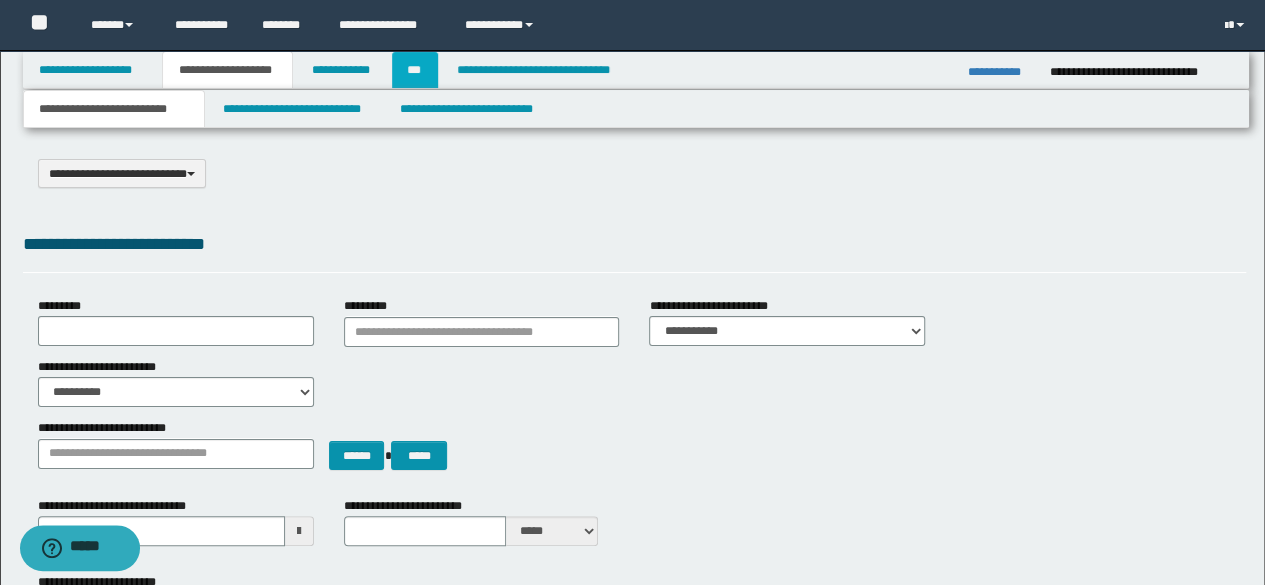 click on "***" at bounding box center (415, 70) 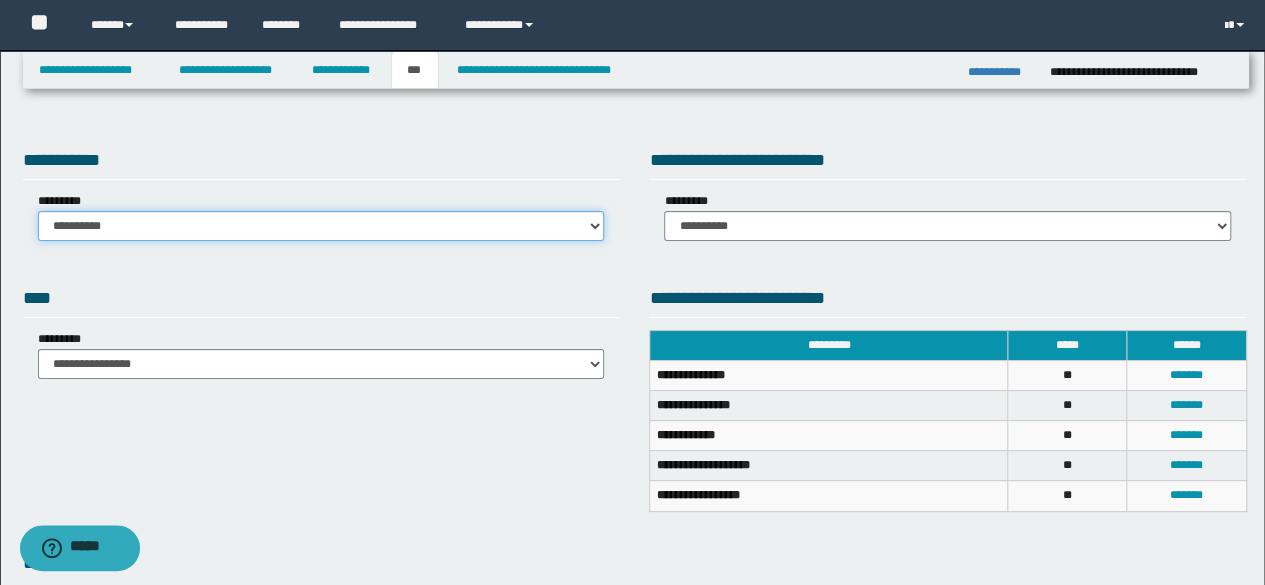 click on "**********" at bounding box center [321, 226] 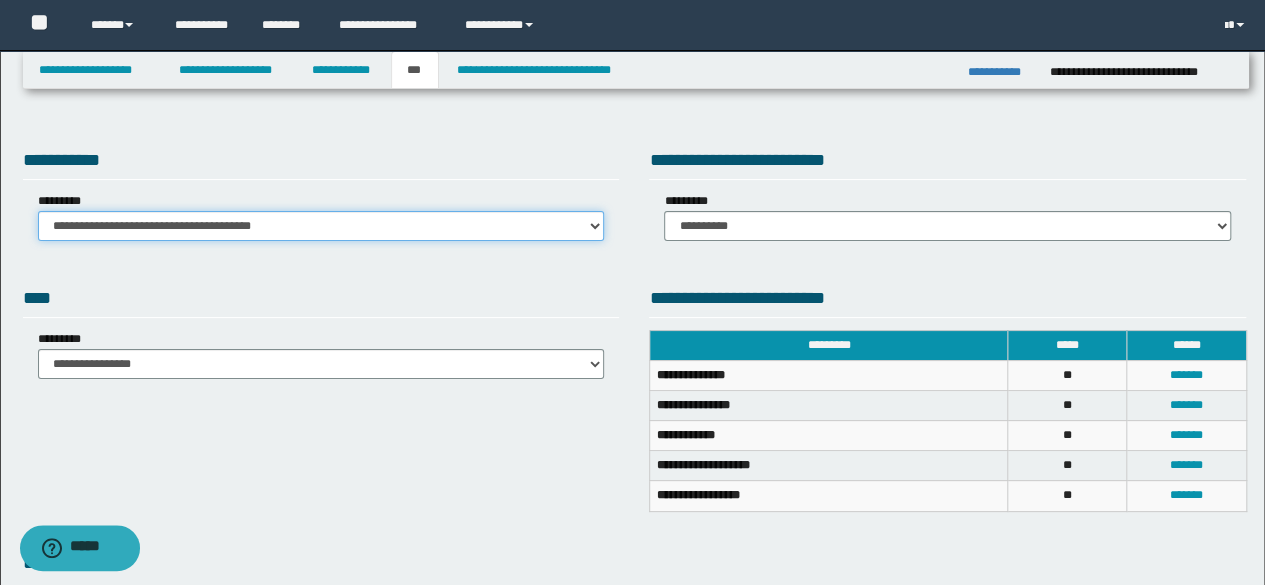 click on "**********" at bounding box center (321, 226) 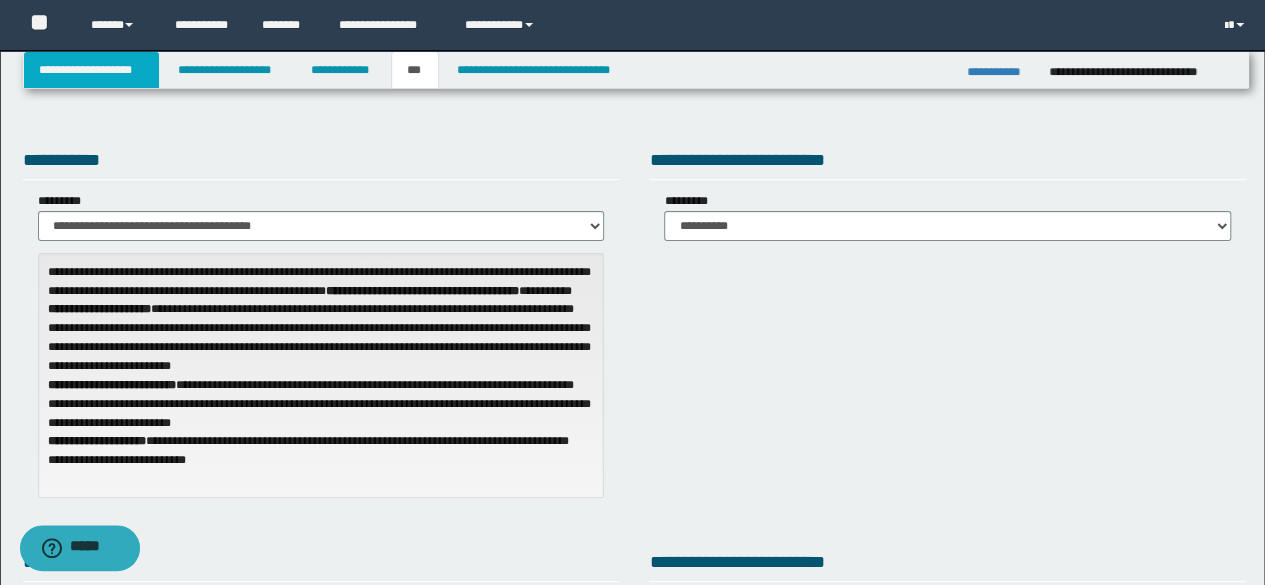 click on "**********" at bounding box center (92, 70) 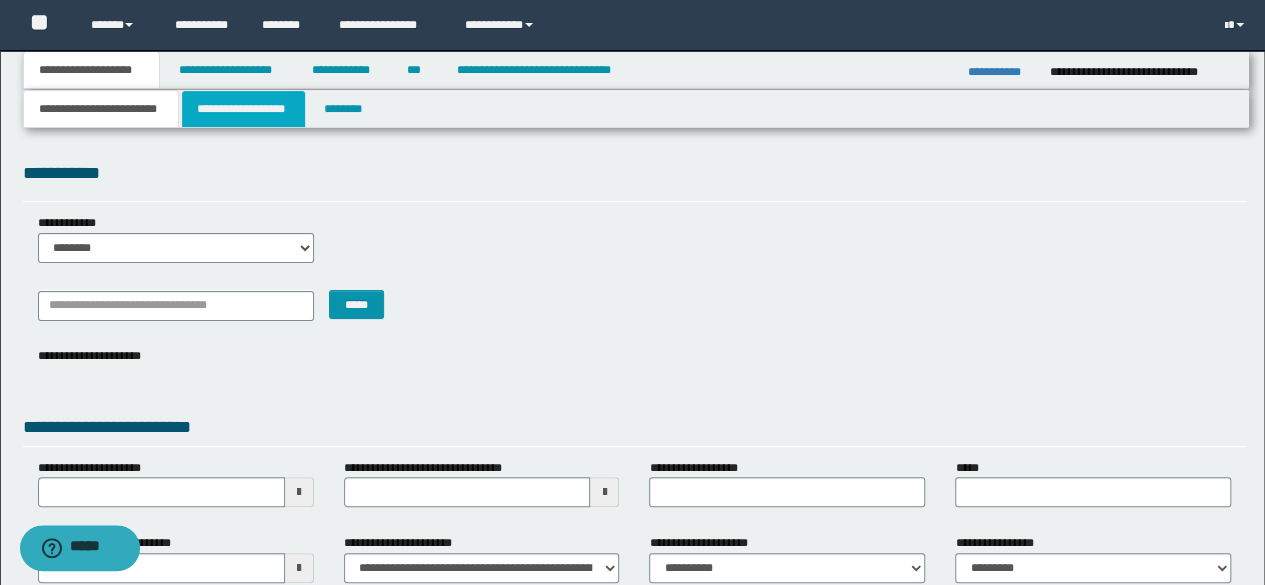 click on "**********" at bounding box center (243, 109) 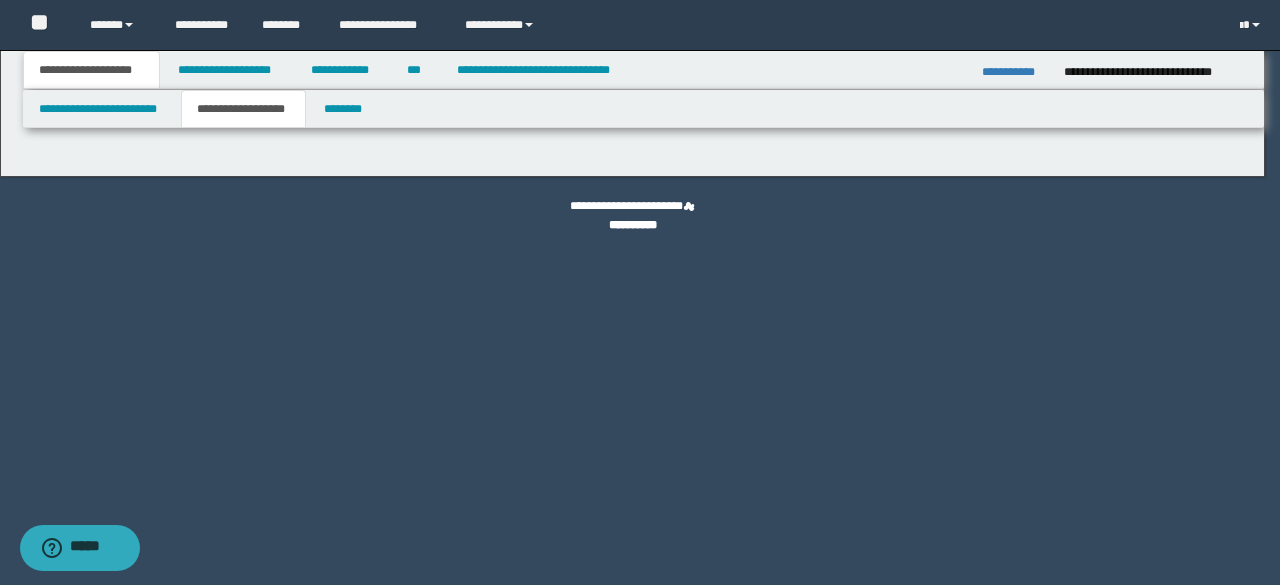 type on "*******" 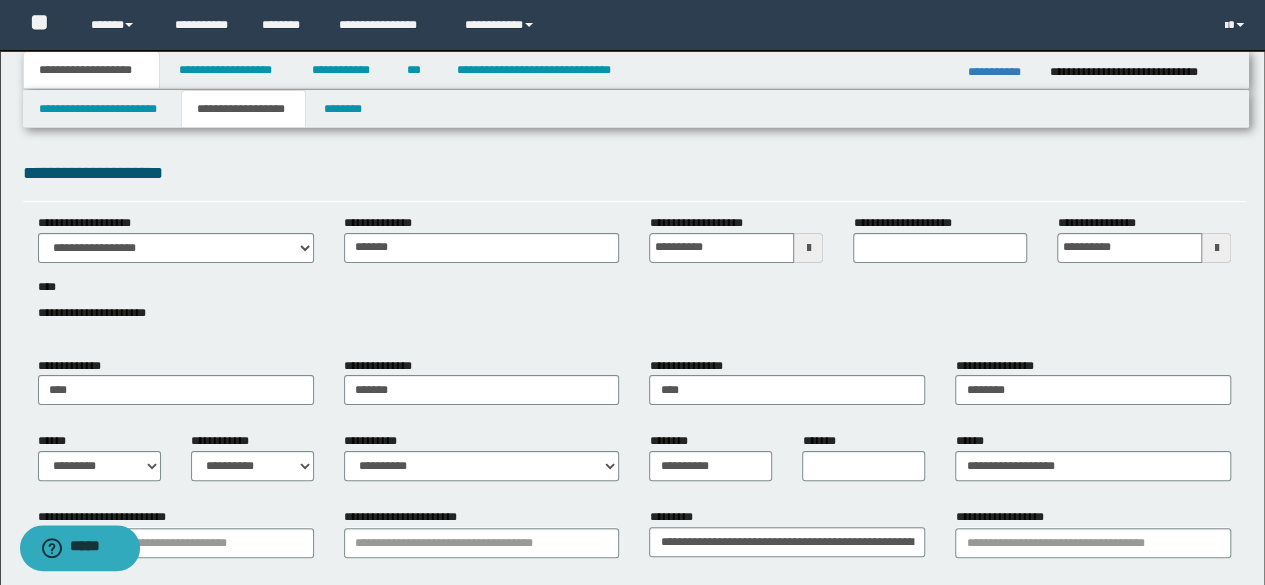 click at bounding box center [1216, 248] 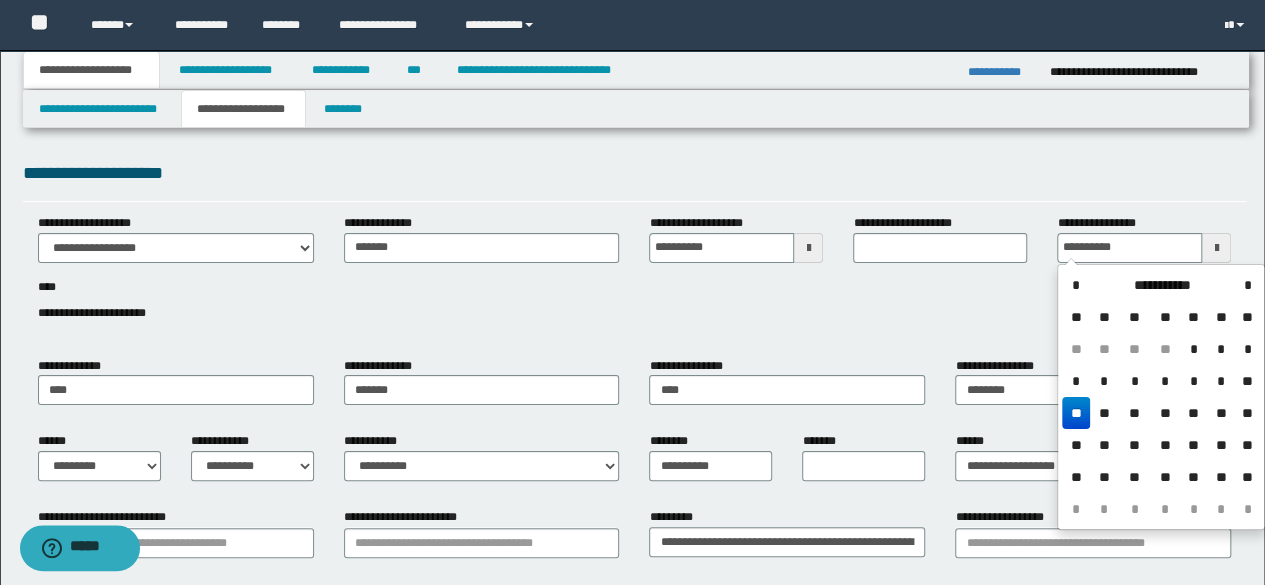 click on "**" at bounding box center [1076, 413] 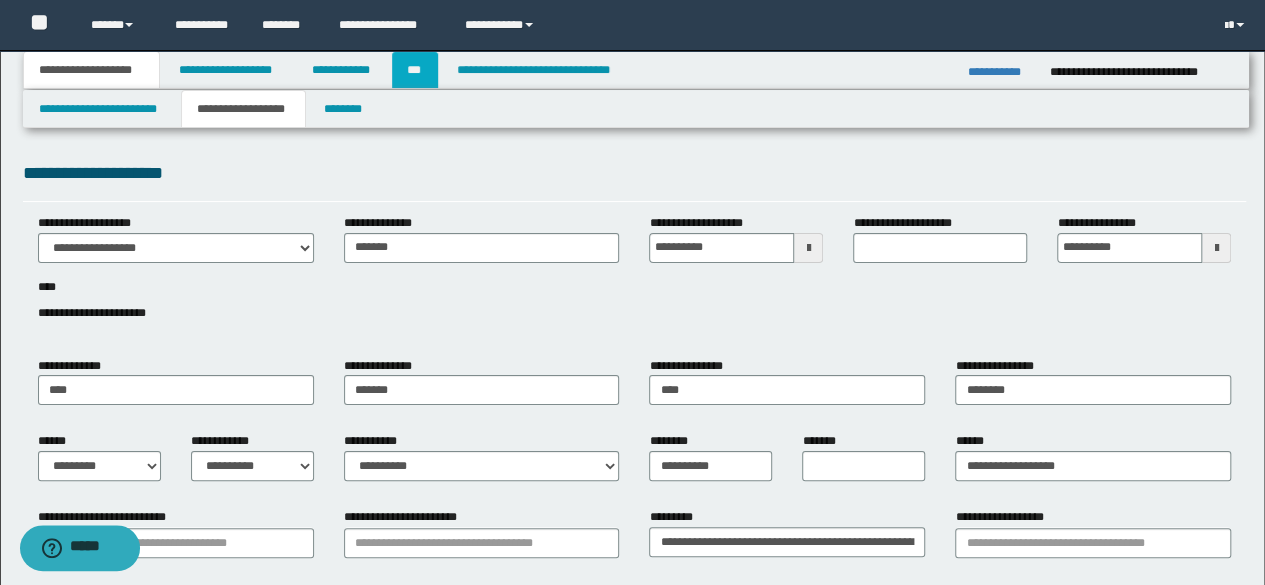 click on "***" at bounding box center (415, 70) 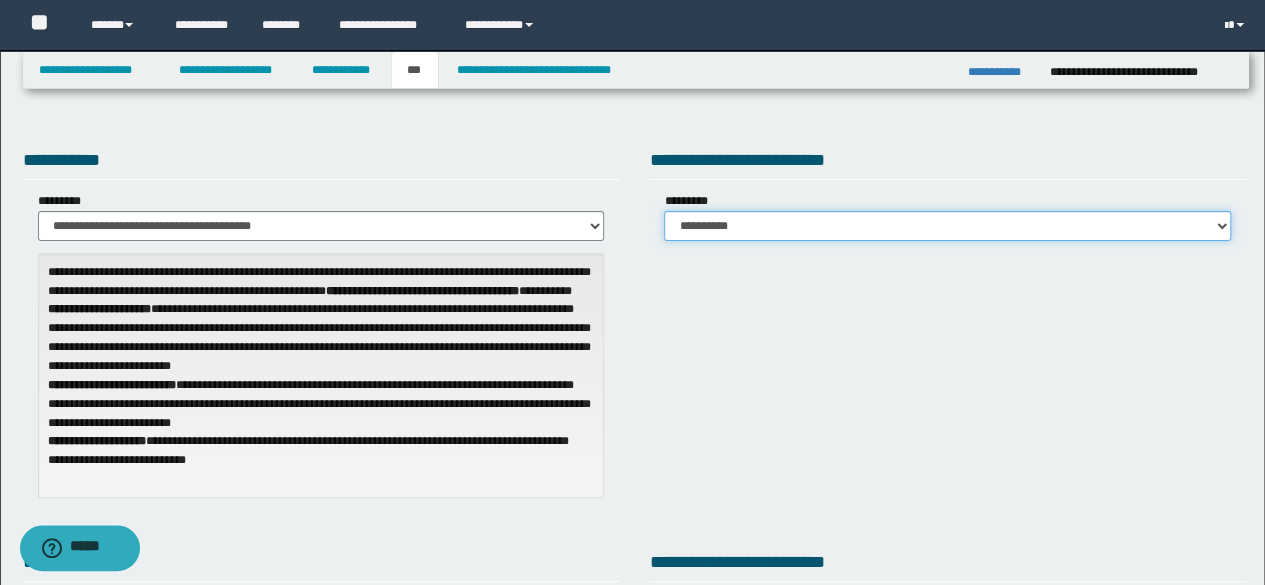 click on "**********" at bounding box center (947, 226) 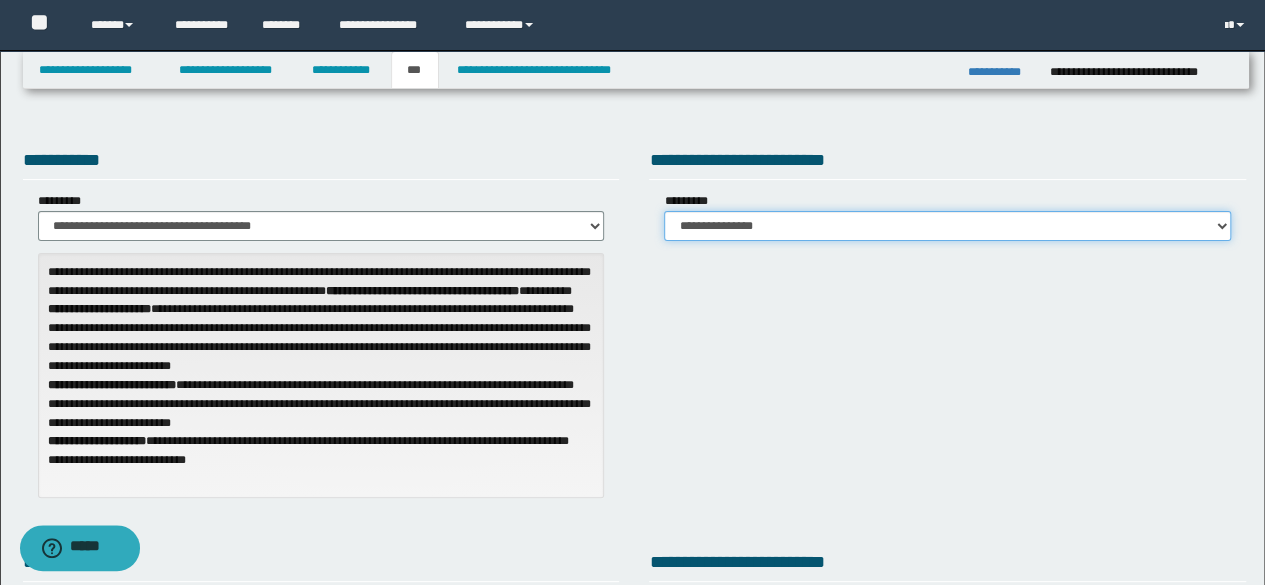 click on "**********" at bounding box center [947, 226] 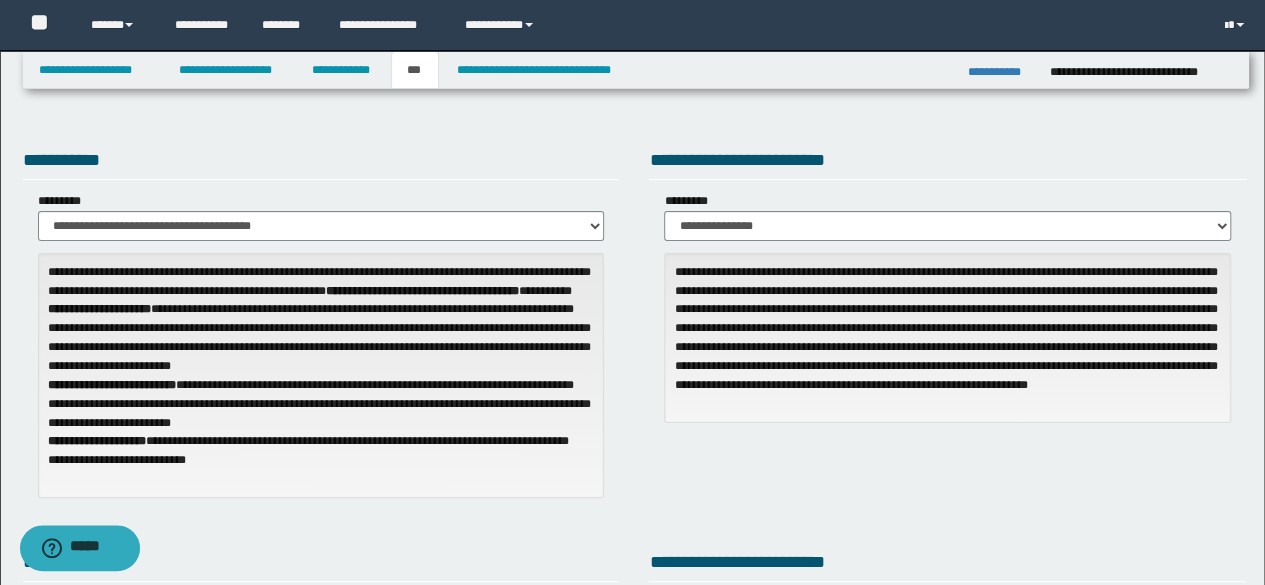 click on "**********" at bounding box center (632, 635) 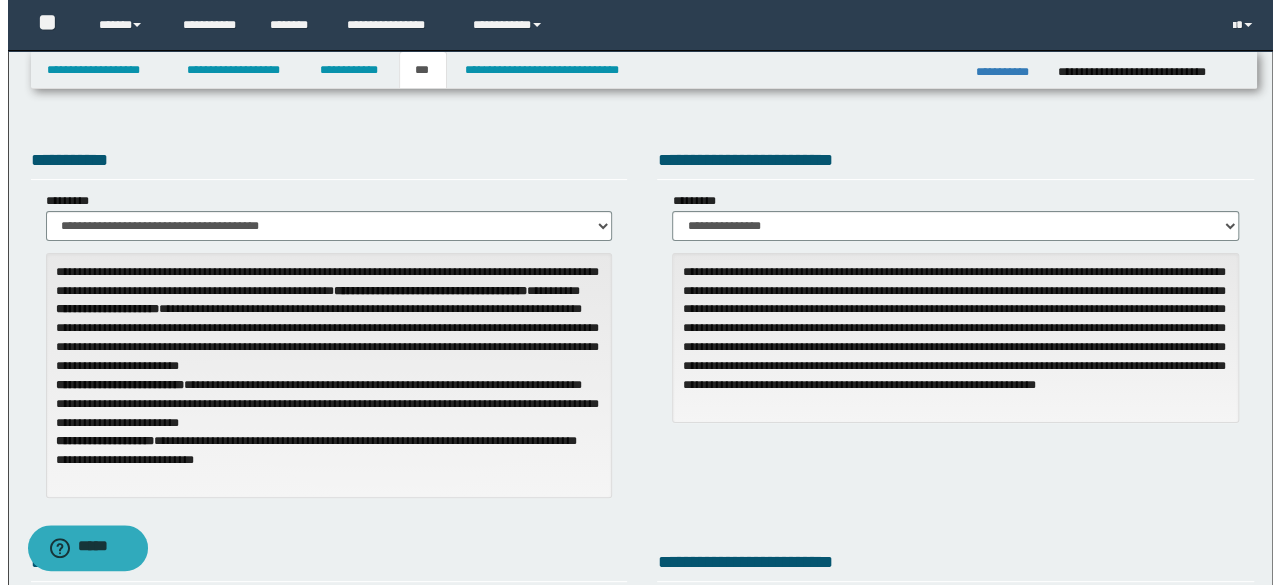scroll, scrollTop: 512, scrollLeft: 0, axis: vertical 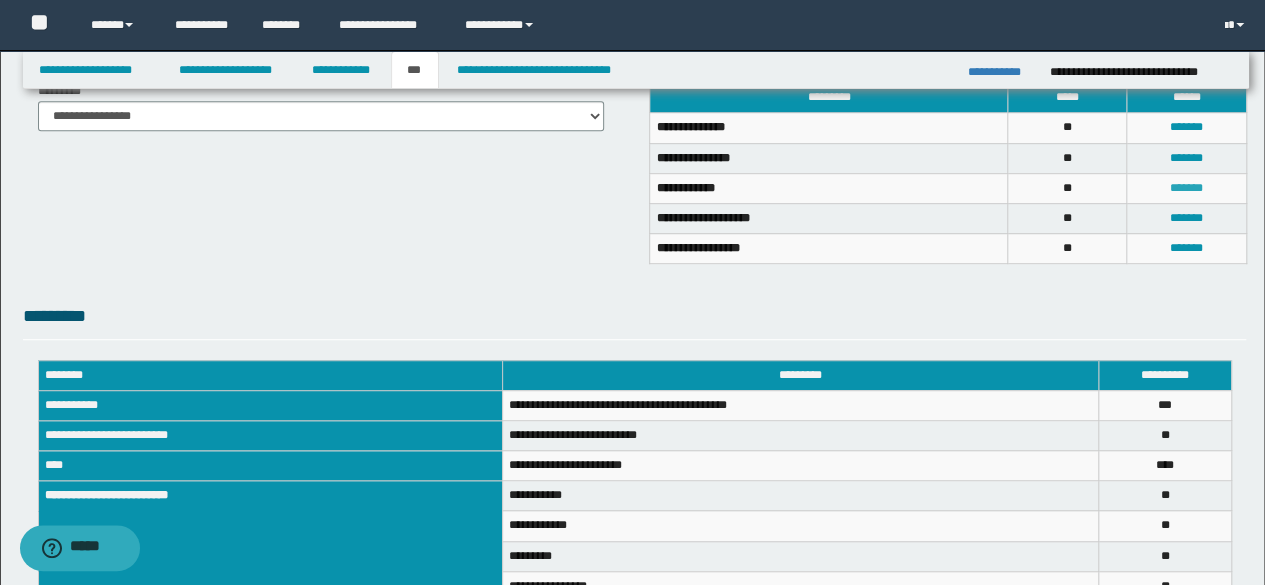 click on "*******" at bounding box center (1186, 188) 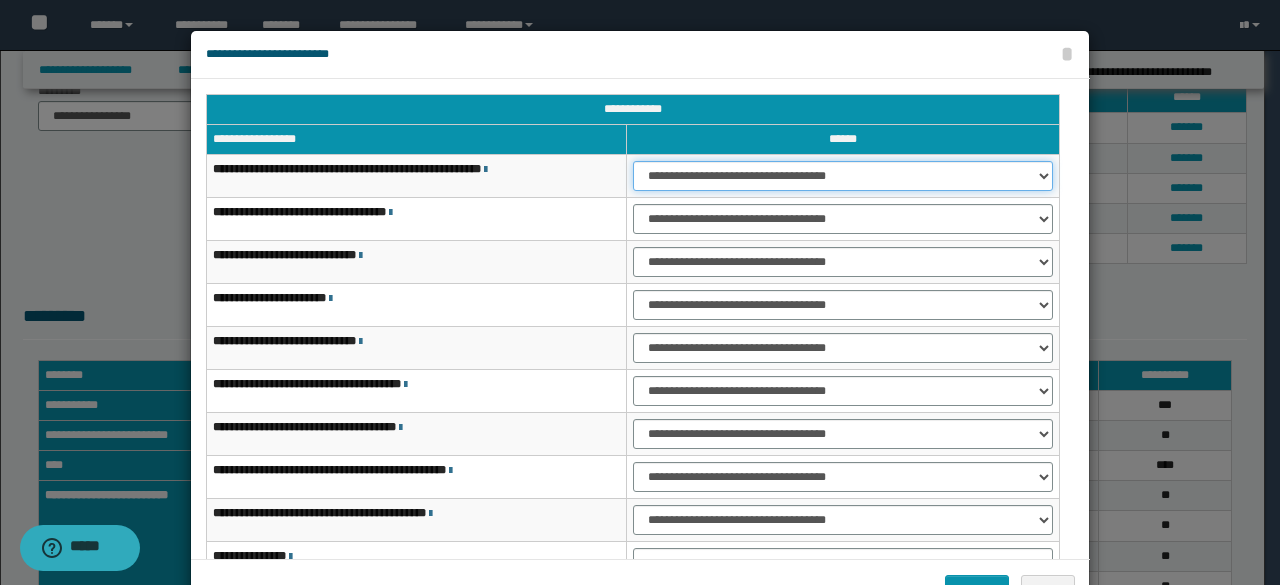 click on "**********" at bounding box center [843, 176] 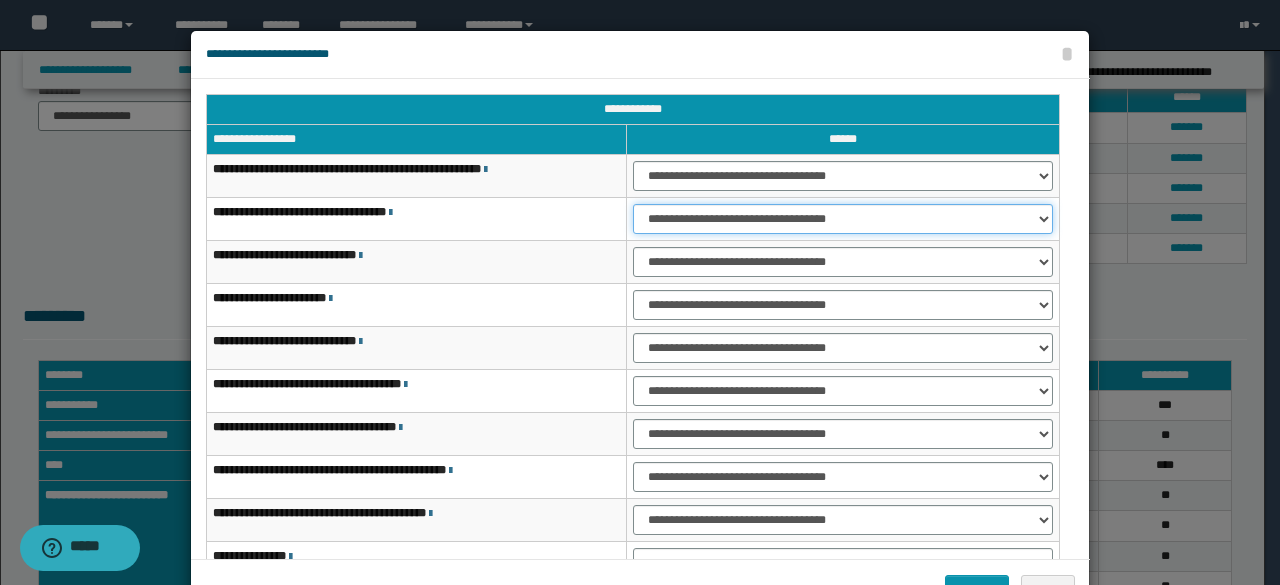 click on "**********" at bounding box center [843, 219] 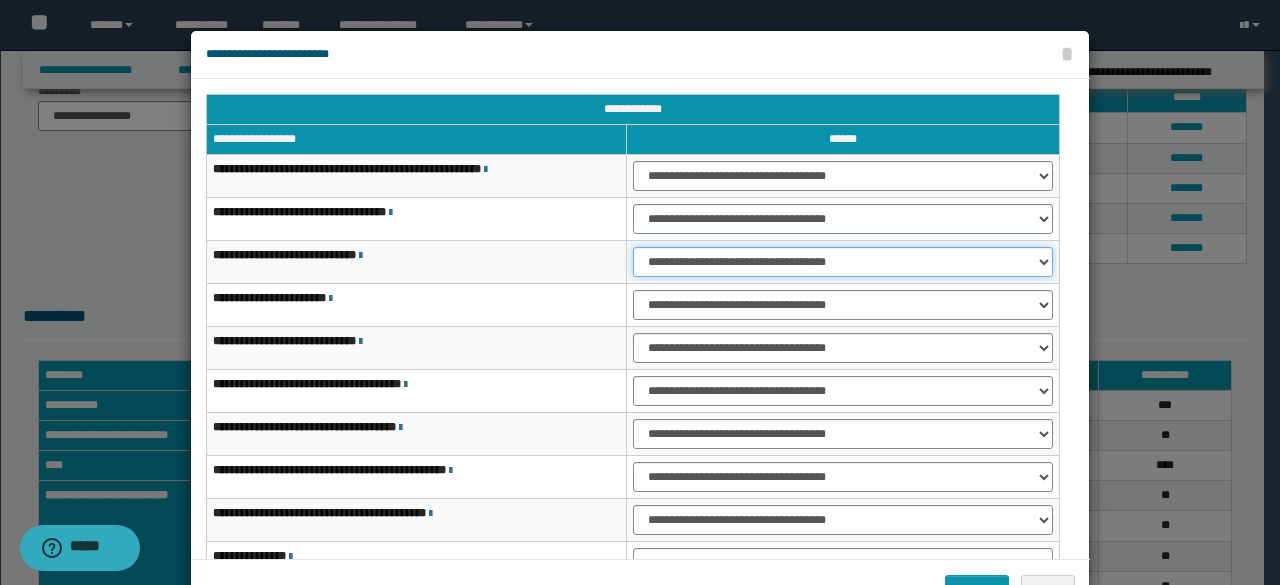 click on "**********" at bounding box center (843, 262) 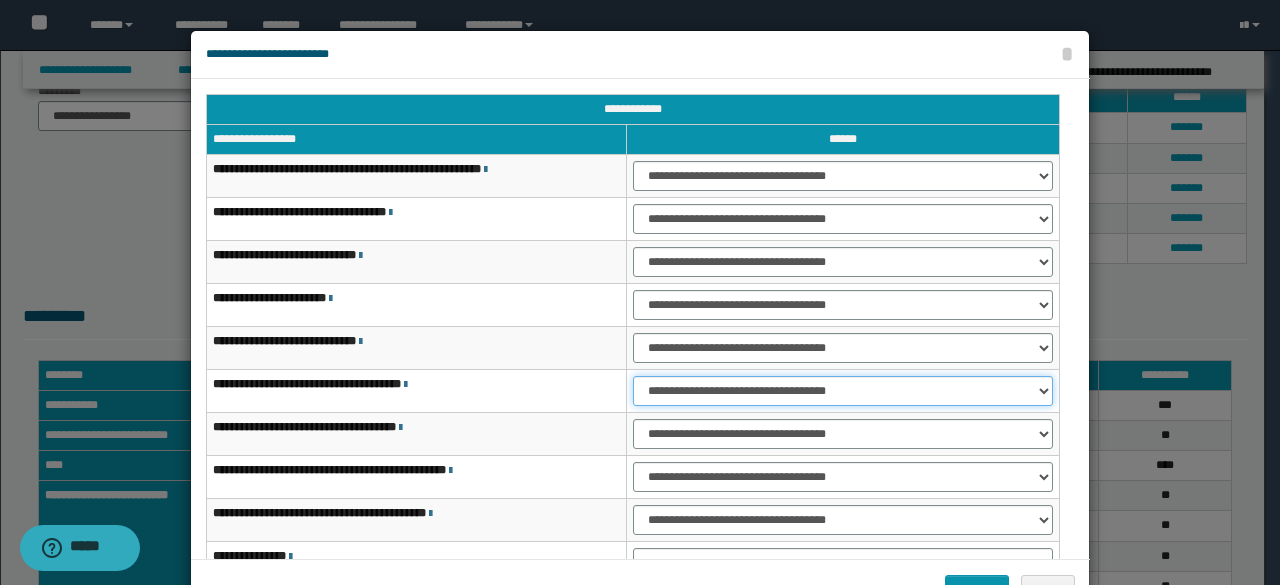 click on "**********" at bounding box center [843, 391] 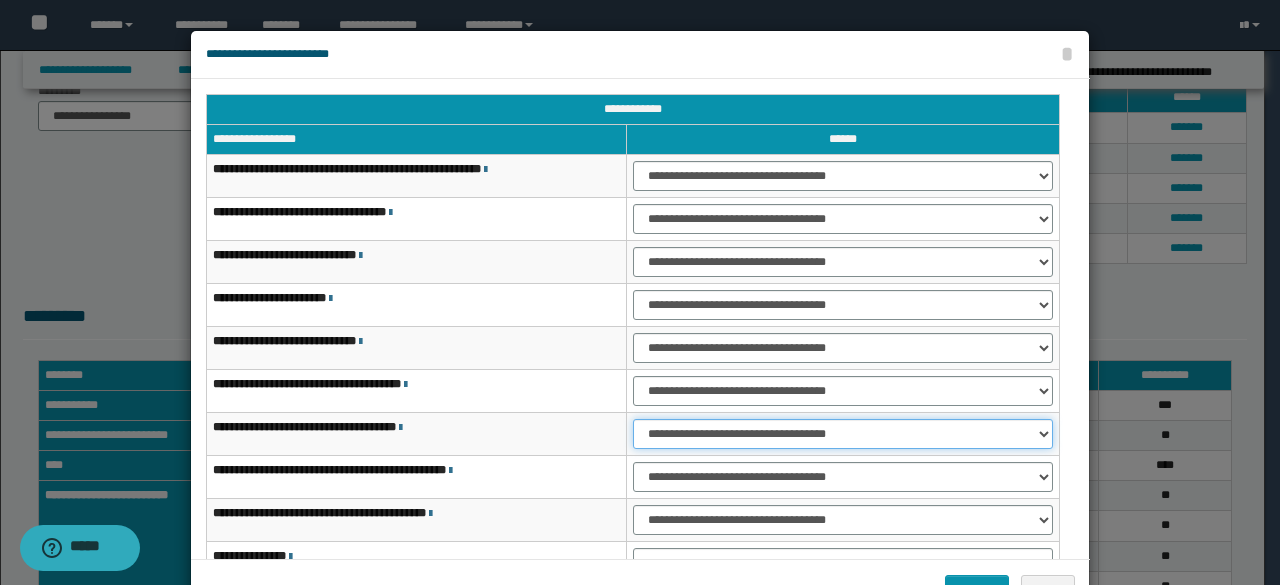 click on "**********" at bounding box center [843, 434] 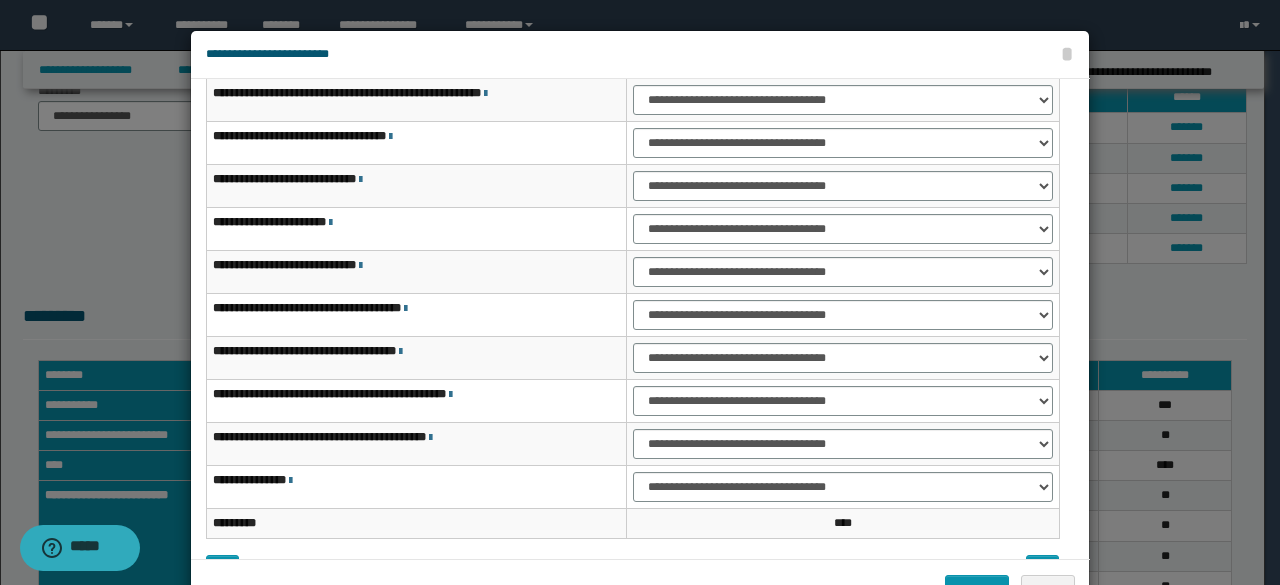 scroll, scrollTop: 116, scrollLeft: 0, axis: vertical 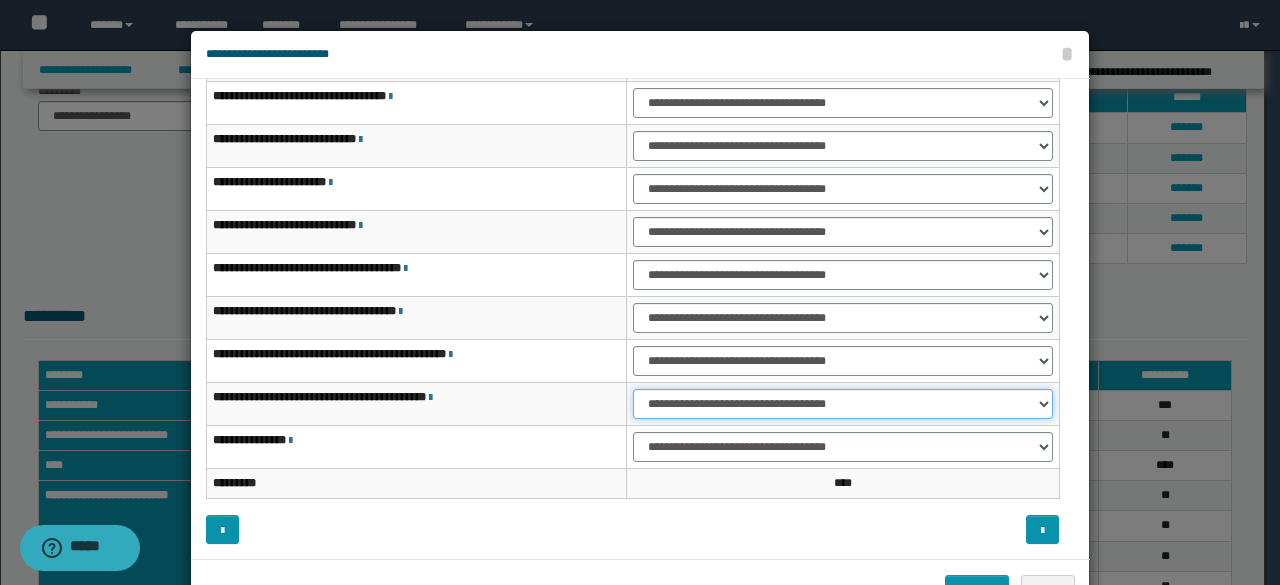 click on "**********" at bounding box center [843, 404] 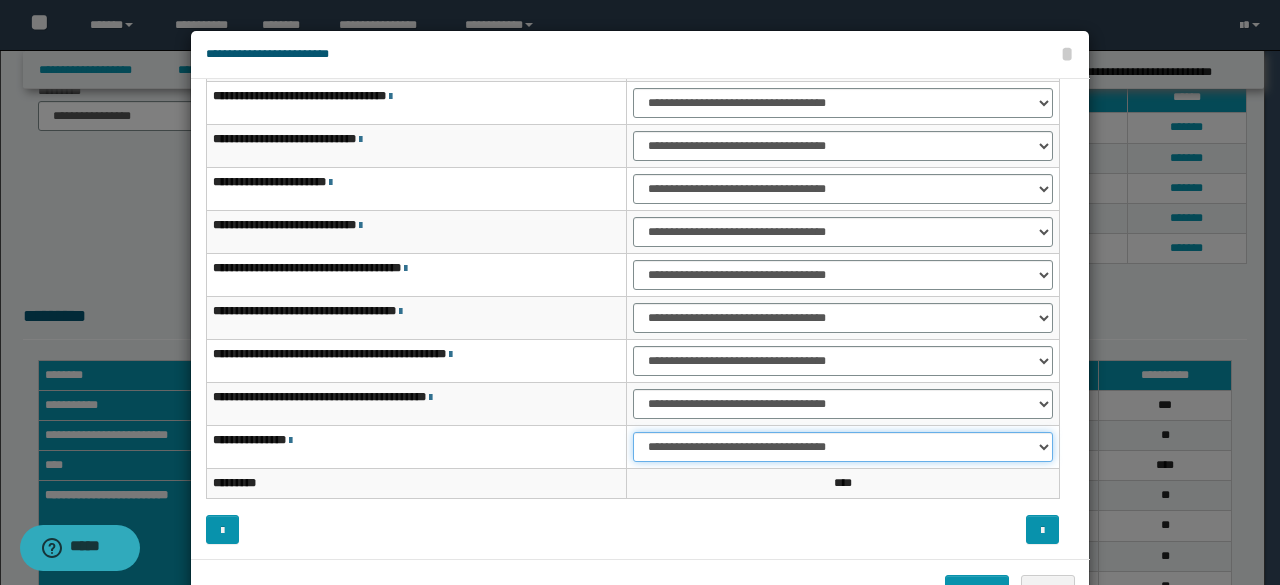 click on "**********" at bounding box center (843, 447) 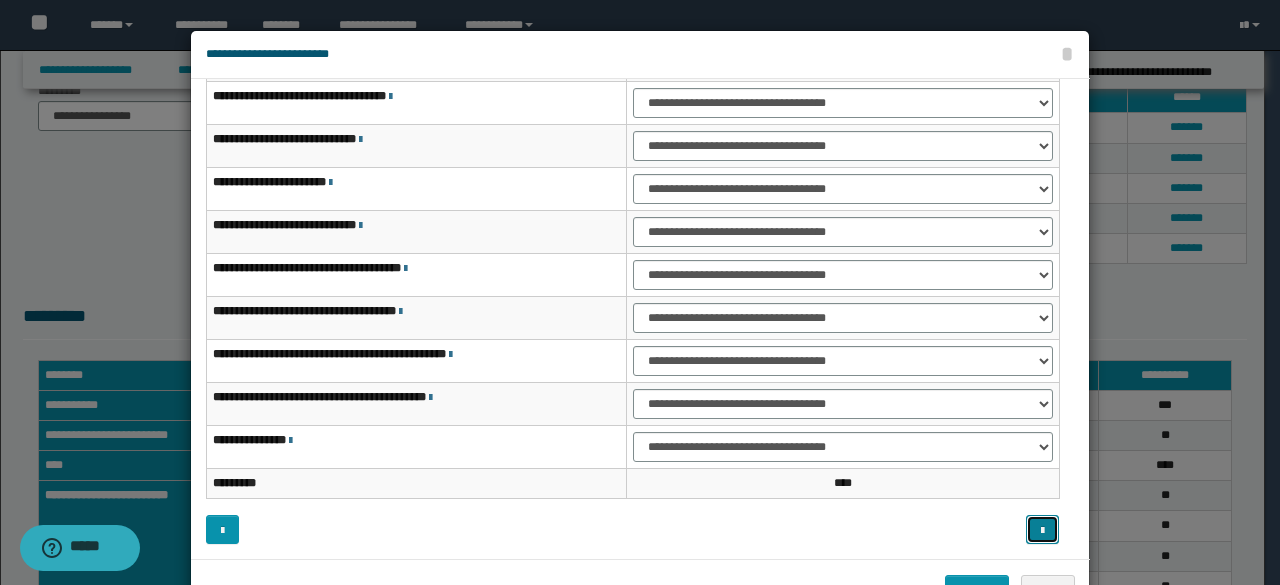 click at bounding box center (1042, 531) 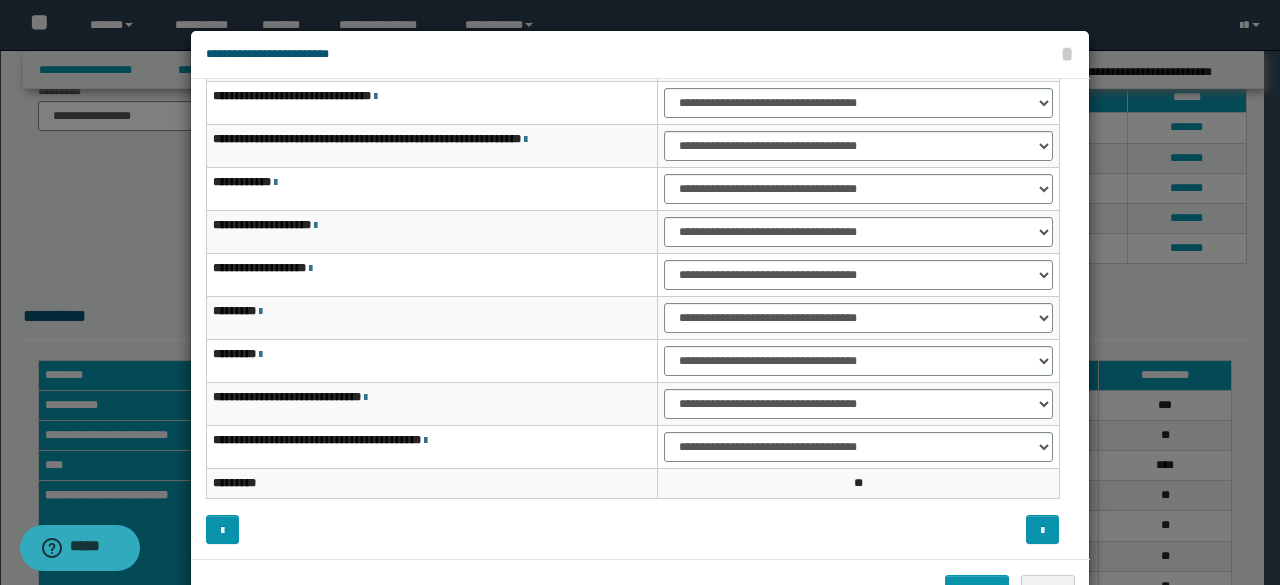 click on "**********" at bounding box center (632, 246) 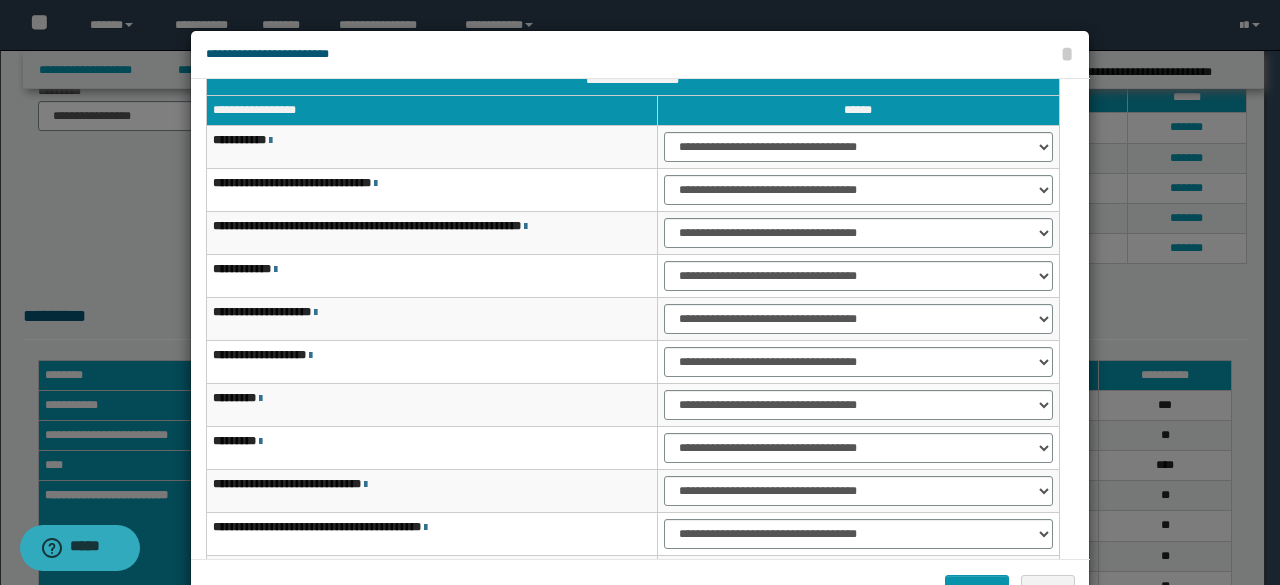 scroll, scrollTop: 0, scrollLeft: 0, axis: both 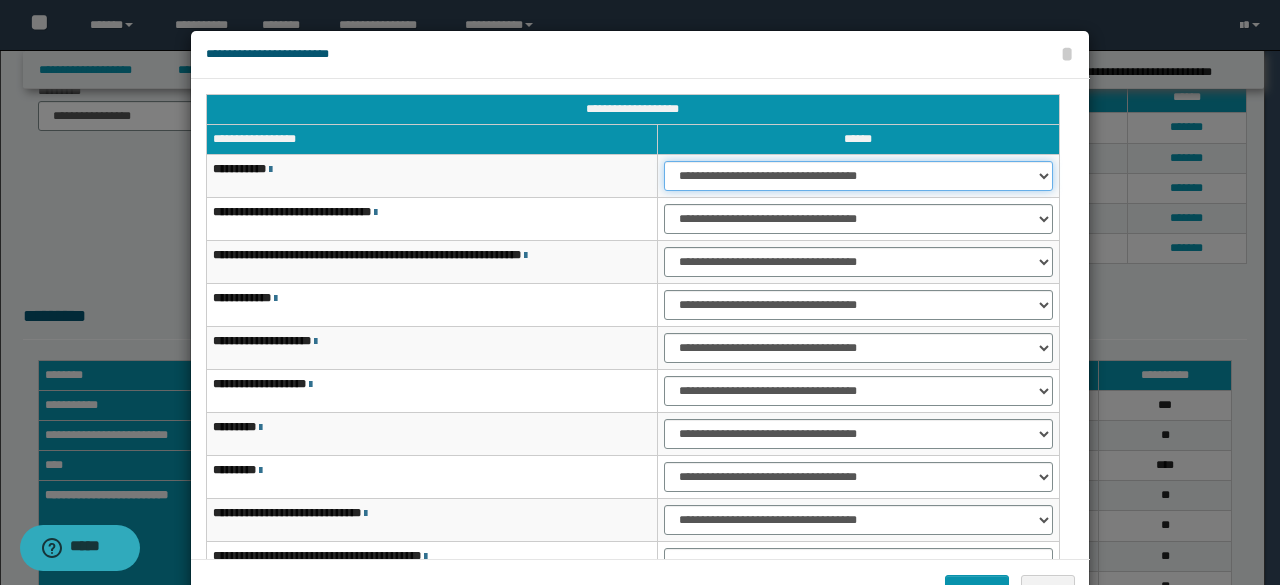 click on "**********" at bounding box center [858, 176] 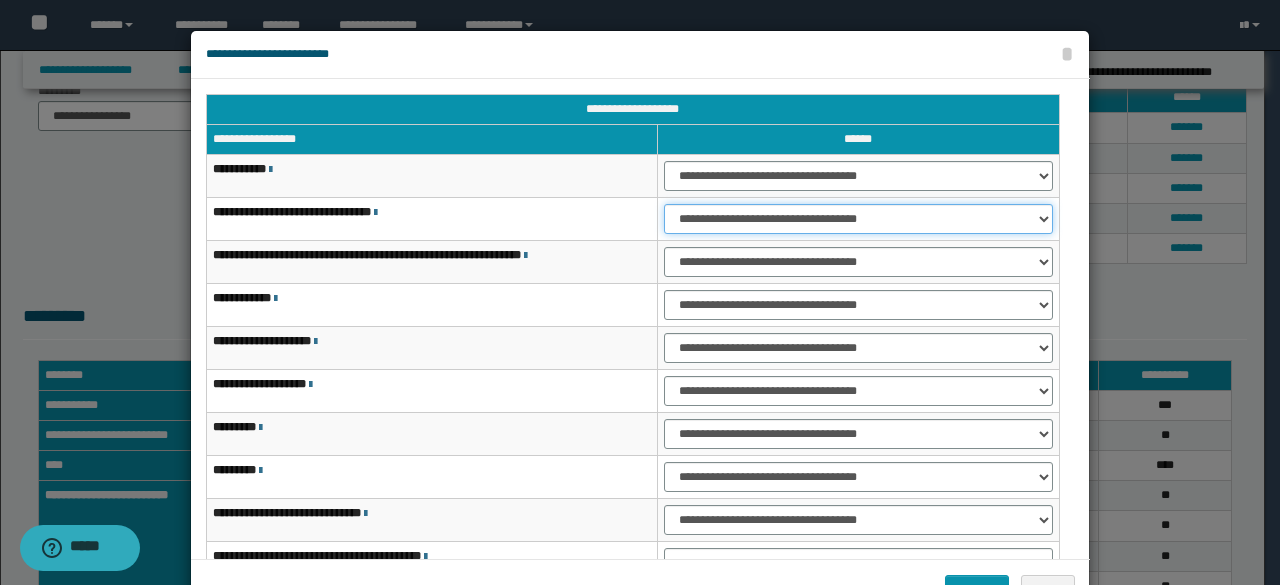 click on "**********" at bounding box center [858, 219] 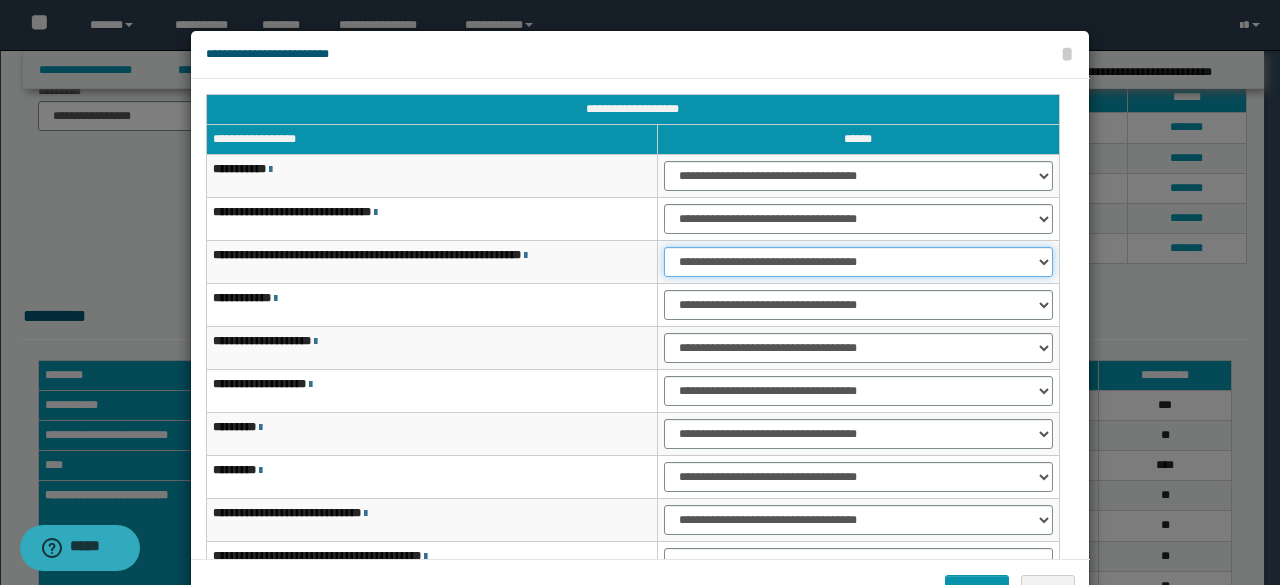 click on "**********" at bounding box center (858, 262) 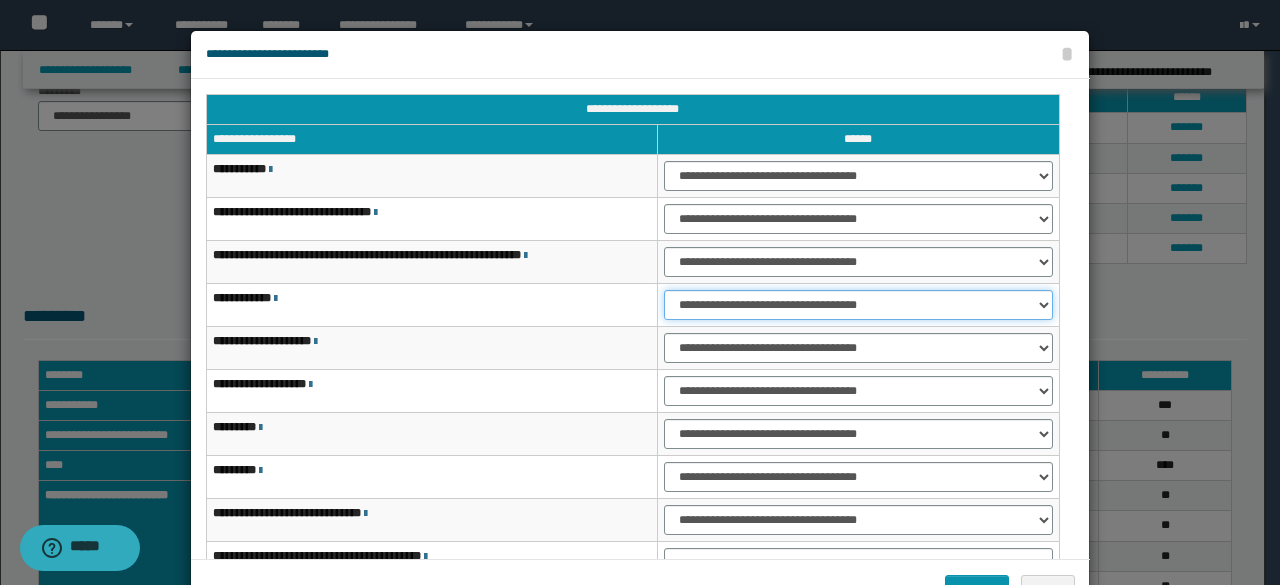 click on "**********" at bounding box center [858, 305] 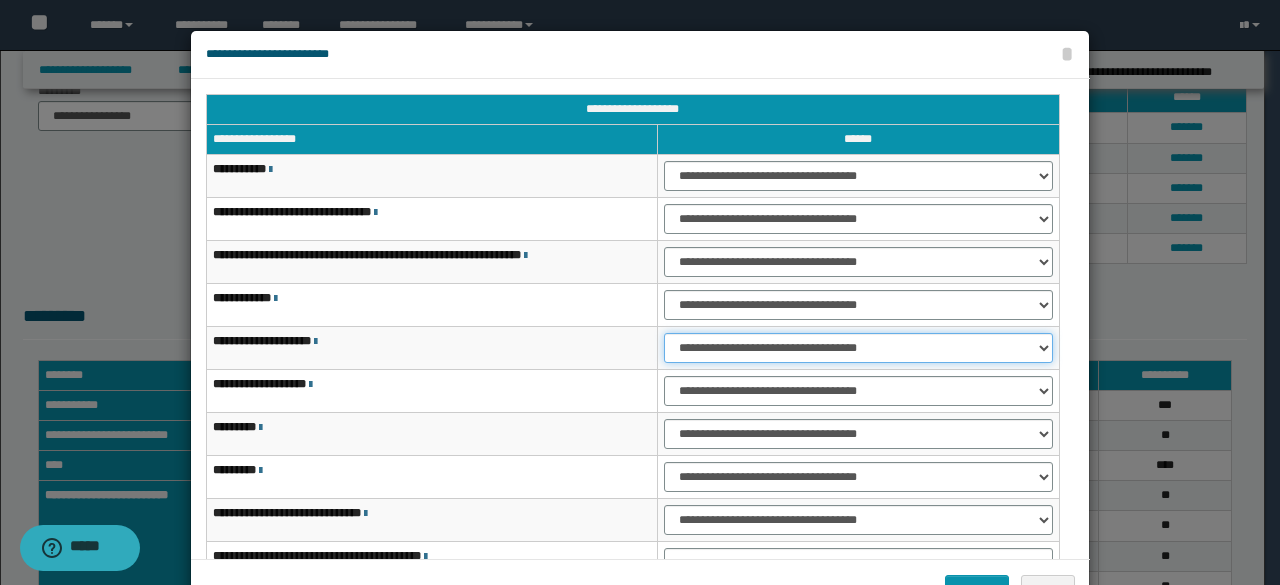 click on "**********" at bounding box center [858, 348] 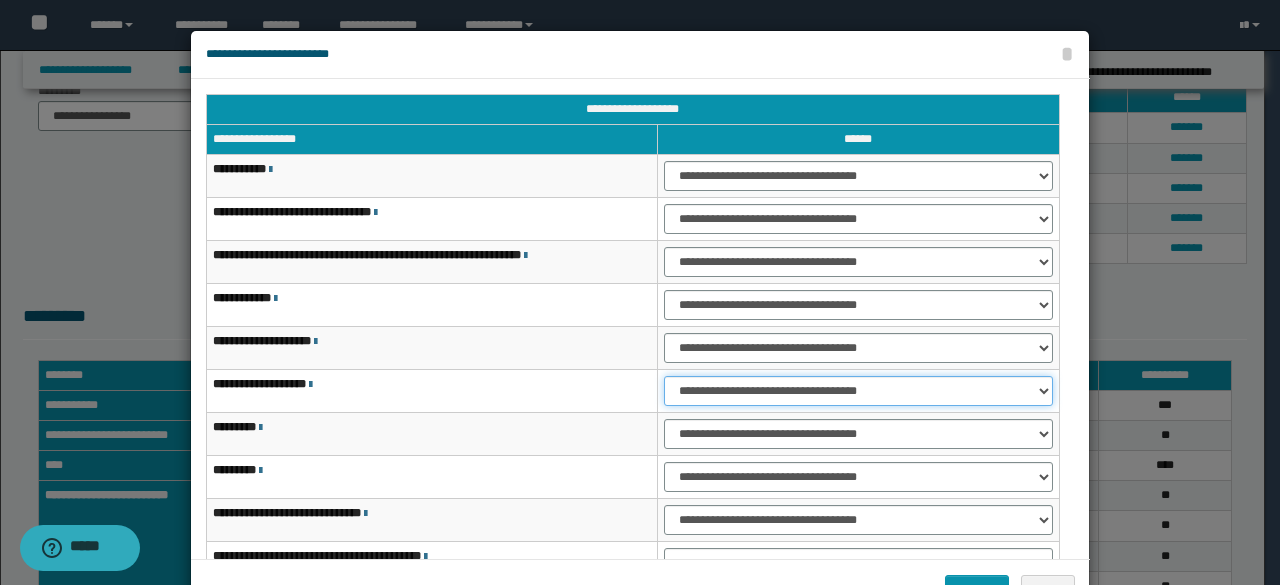 click on "**********" at bounding box center [858, 391] 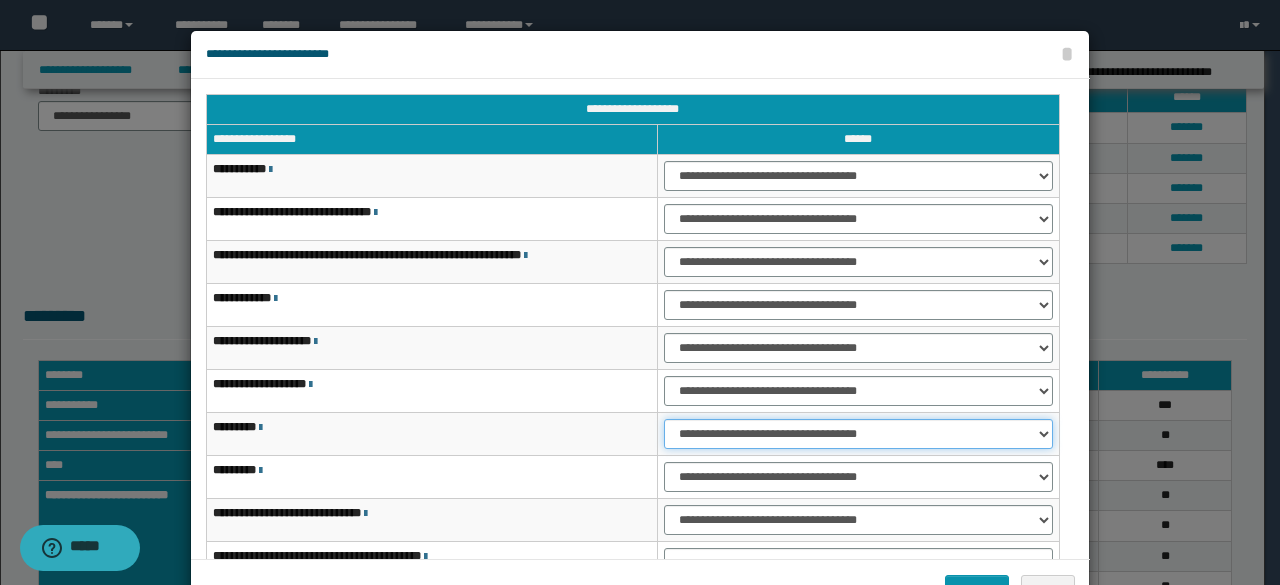click on "**********" at bounding box center (858, 434) 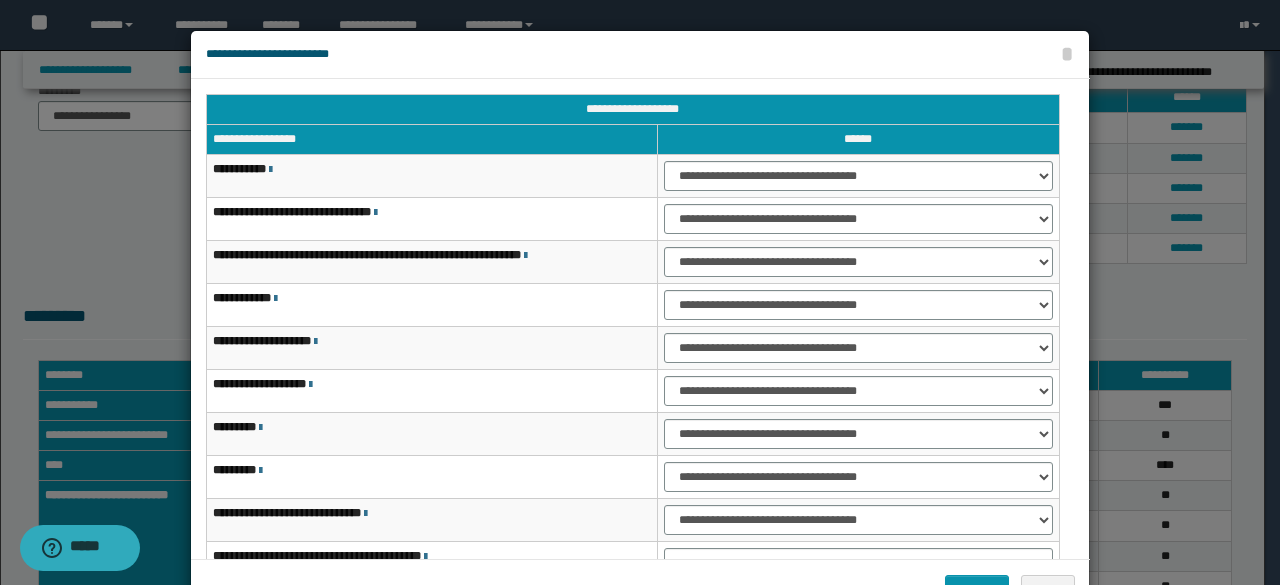 scroll, scrollTop: 116, scrollLeft: 0, axis: vertical 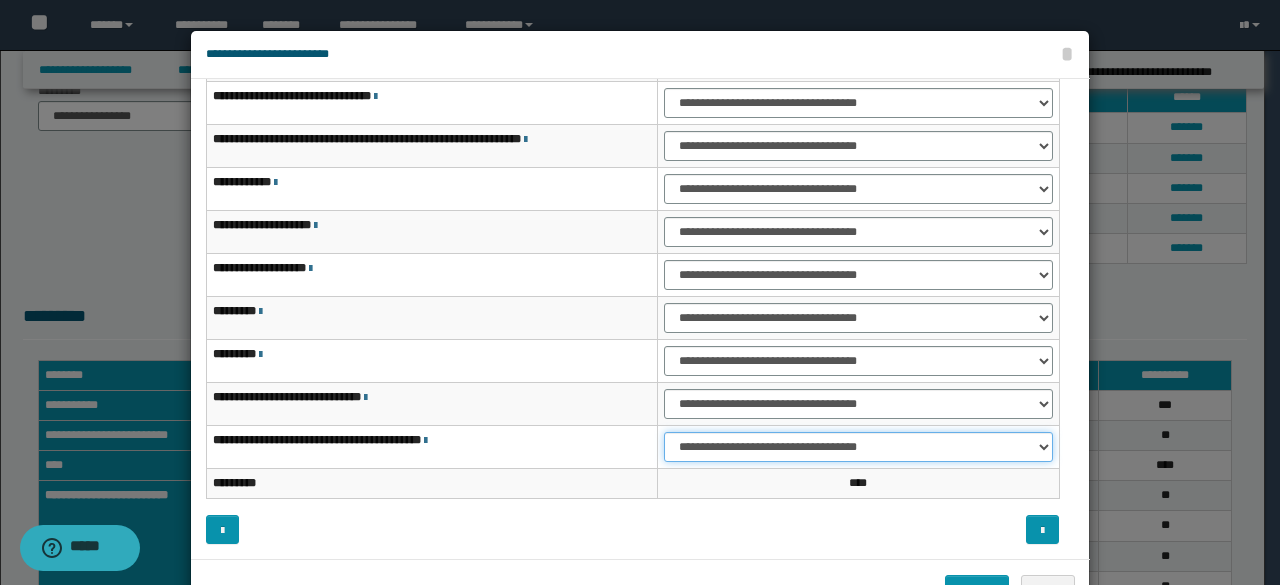 click on "**********" at bounding box center (858, 447) 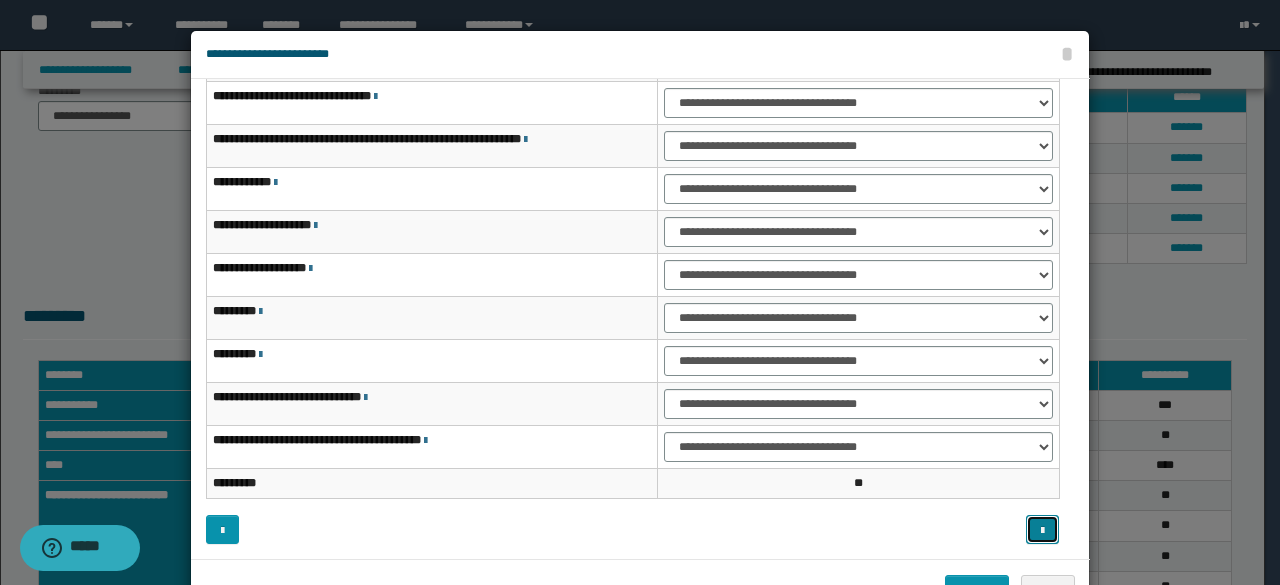 click at bounding box center (1042, 531) 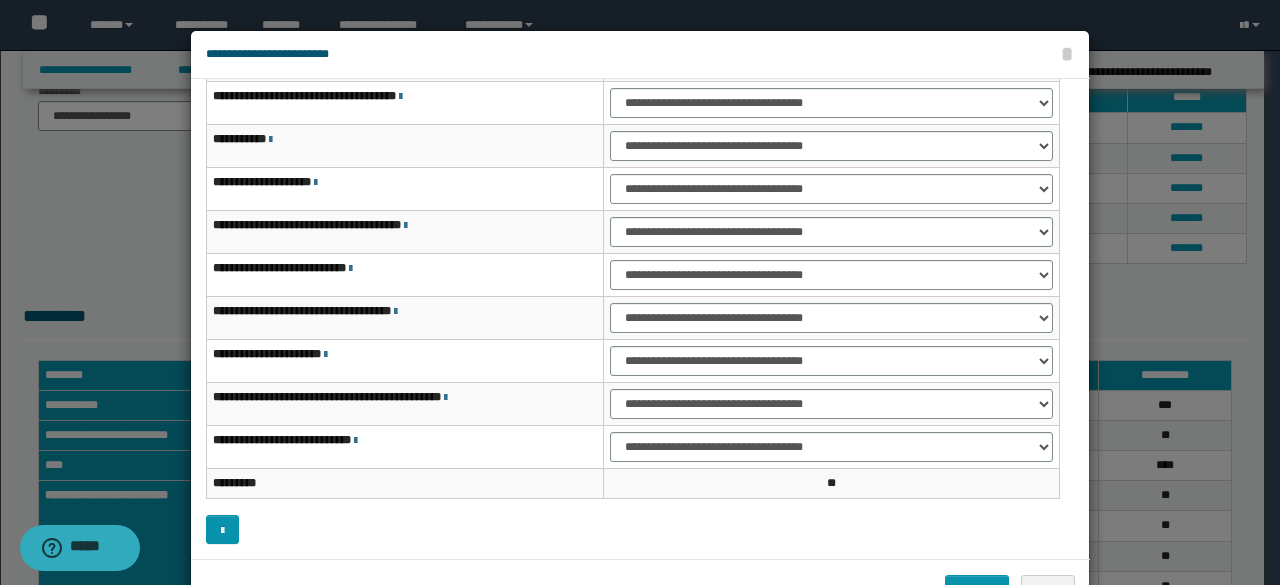 scroll, scrollTop: 0, scrollLeft: 0, axis: both 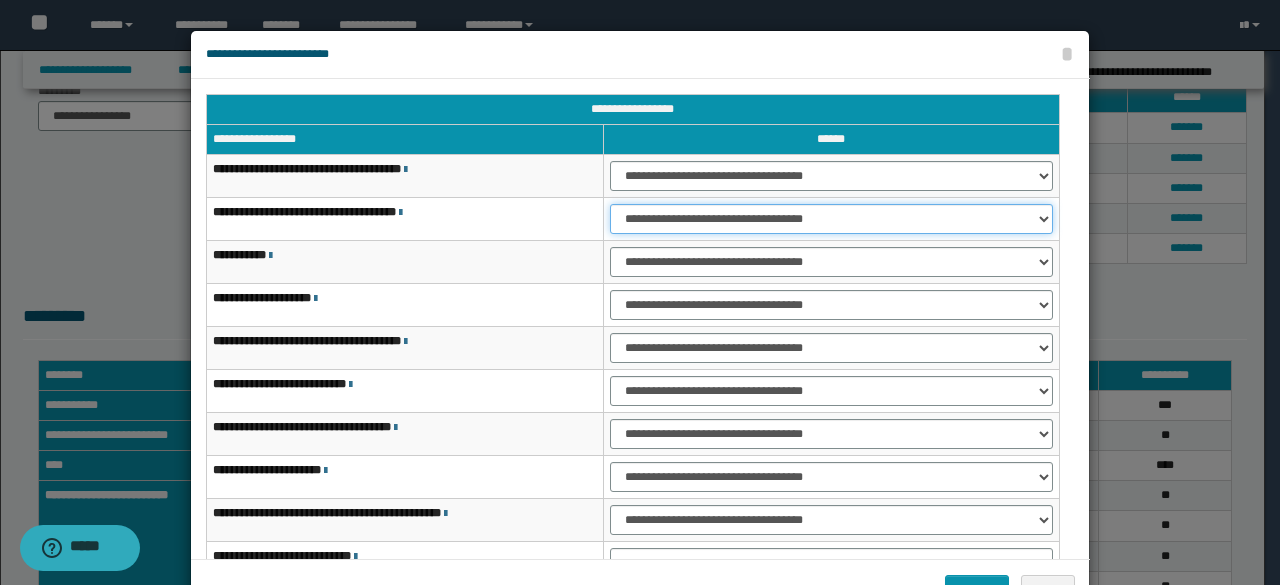 click on "**********" at bounding box center [831, 219] 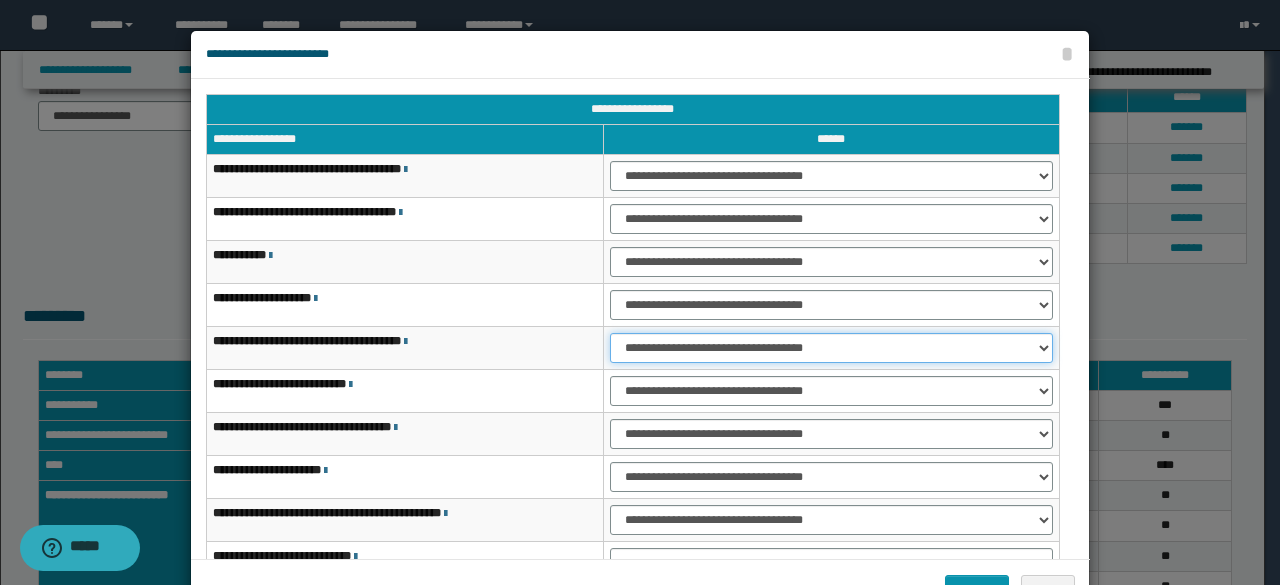 click on "**********" at bounding box center (831, 348) 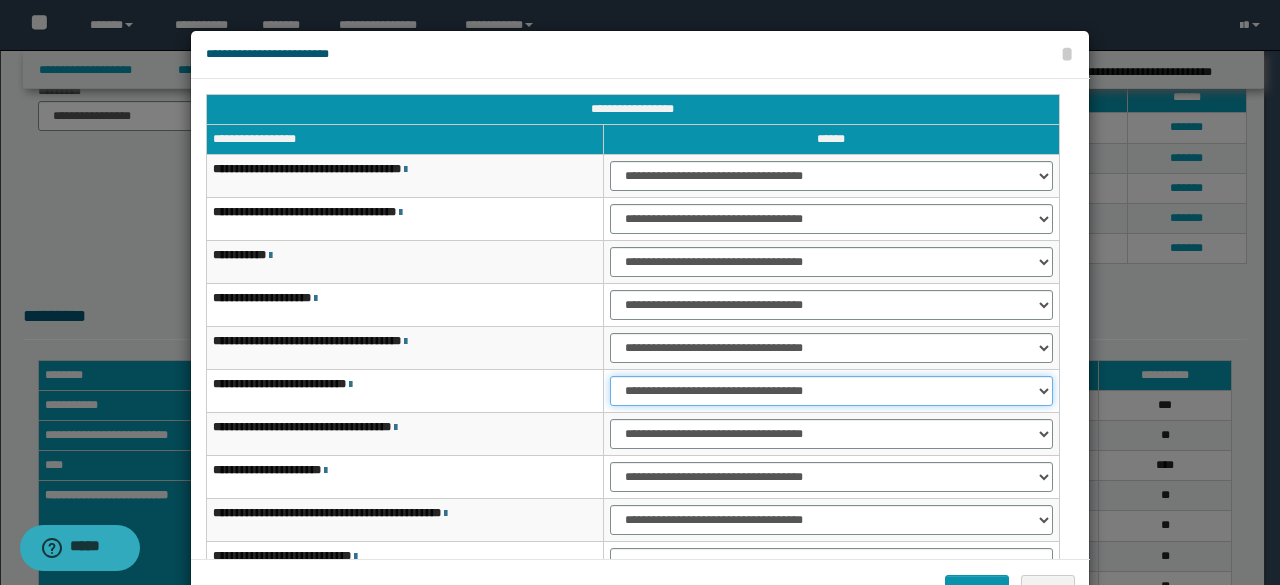 click on "**********" at bounding box center (831, 391) 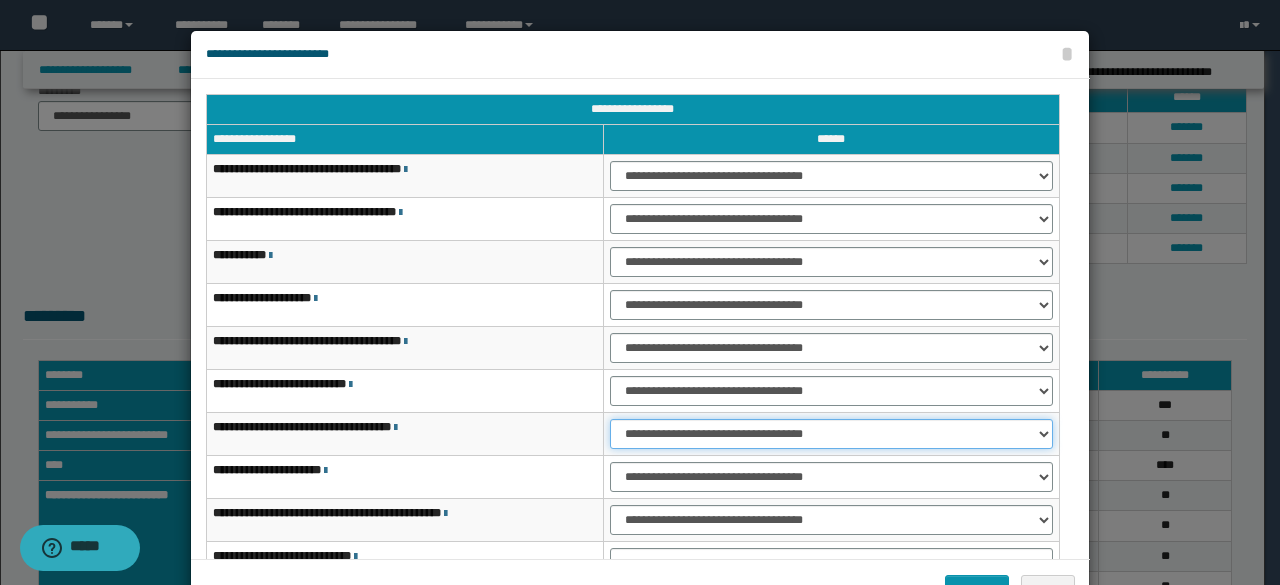click on "**********" at bounding box center (831, 434) 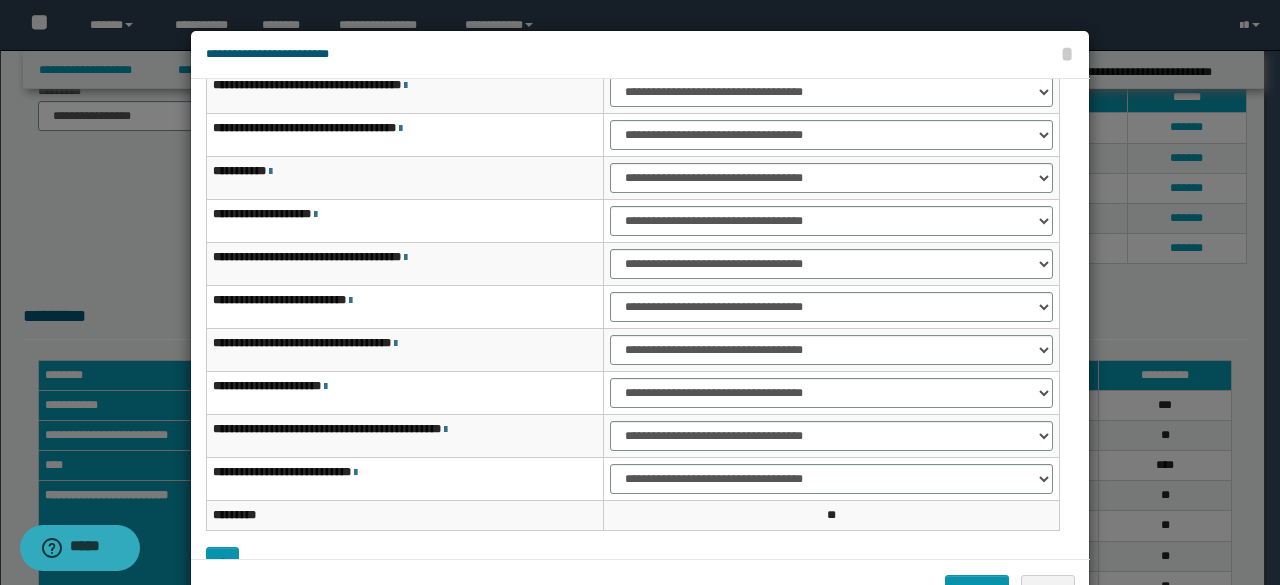 scroll, scrollTop: 116, scrollLeft: 0, axis: vertical 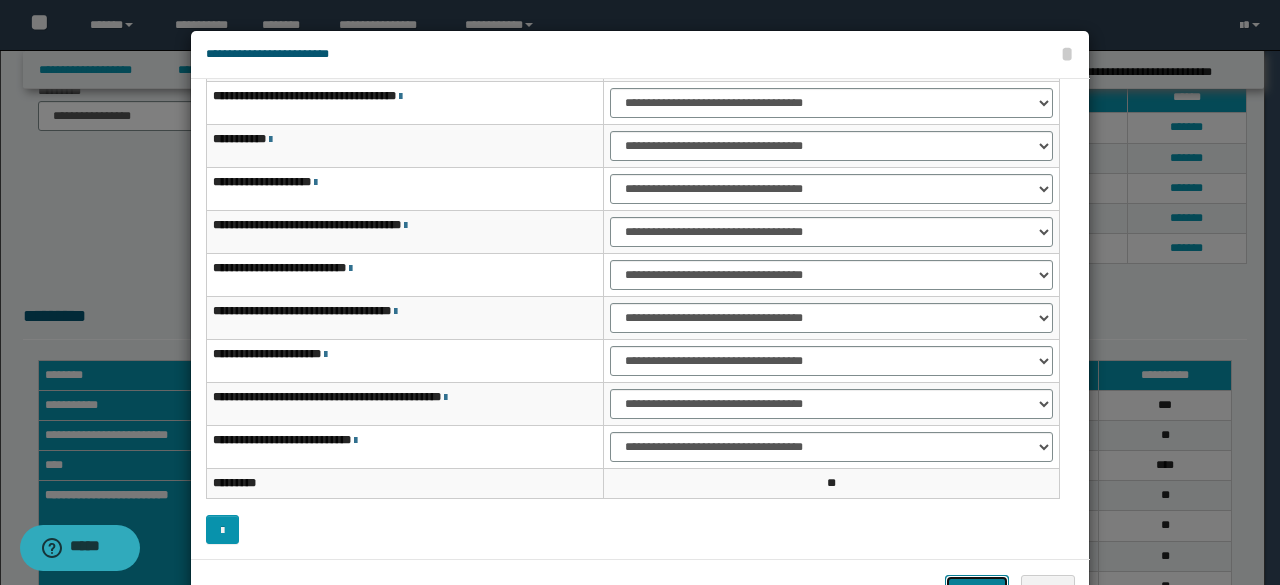 click on "*******" at bounding box center [977, 589] 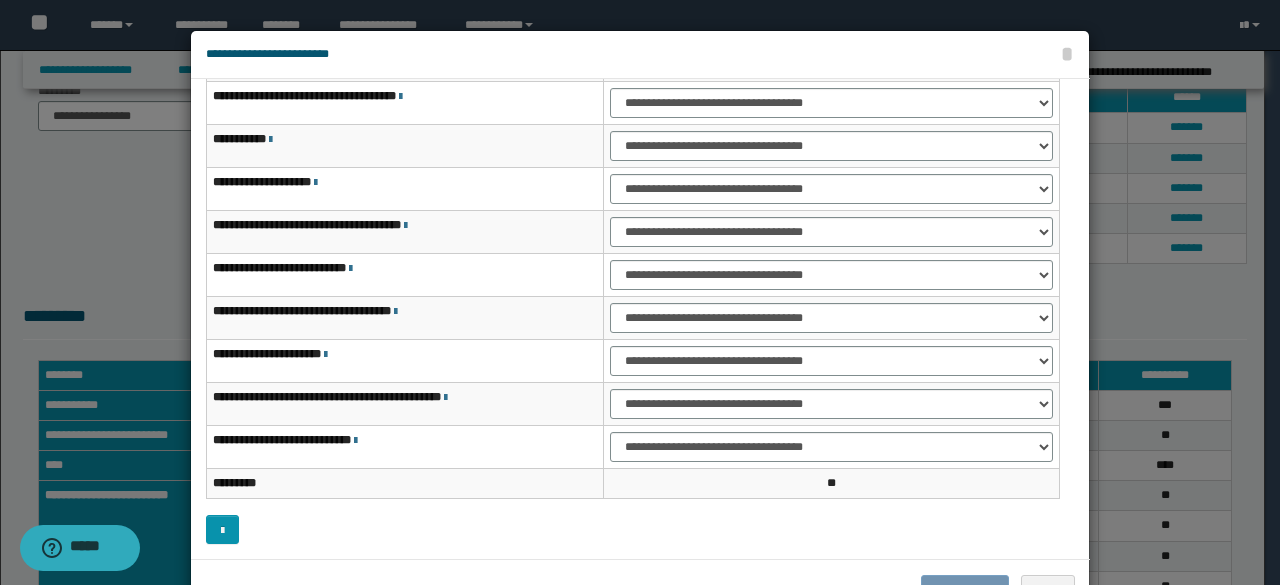 click on "**********" at bounding box center (640, 589) 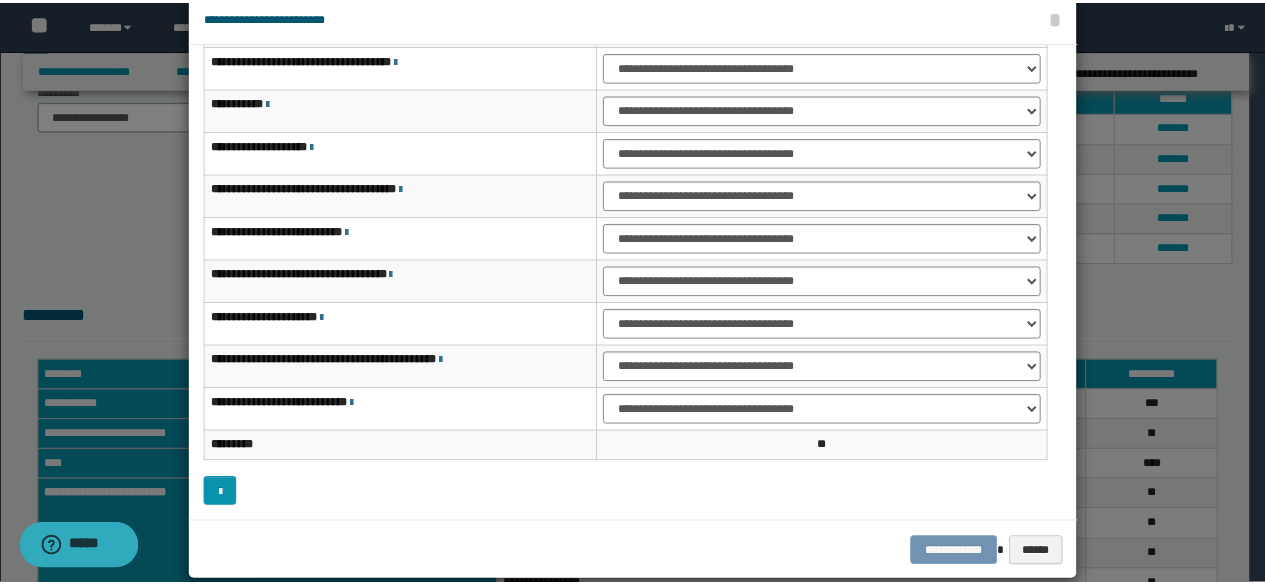 scroll, scrollTop: 64, scrollLeft: 0, axis: vertical 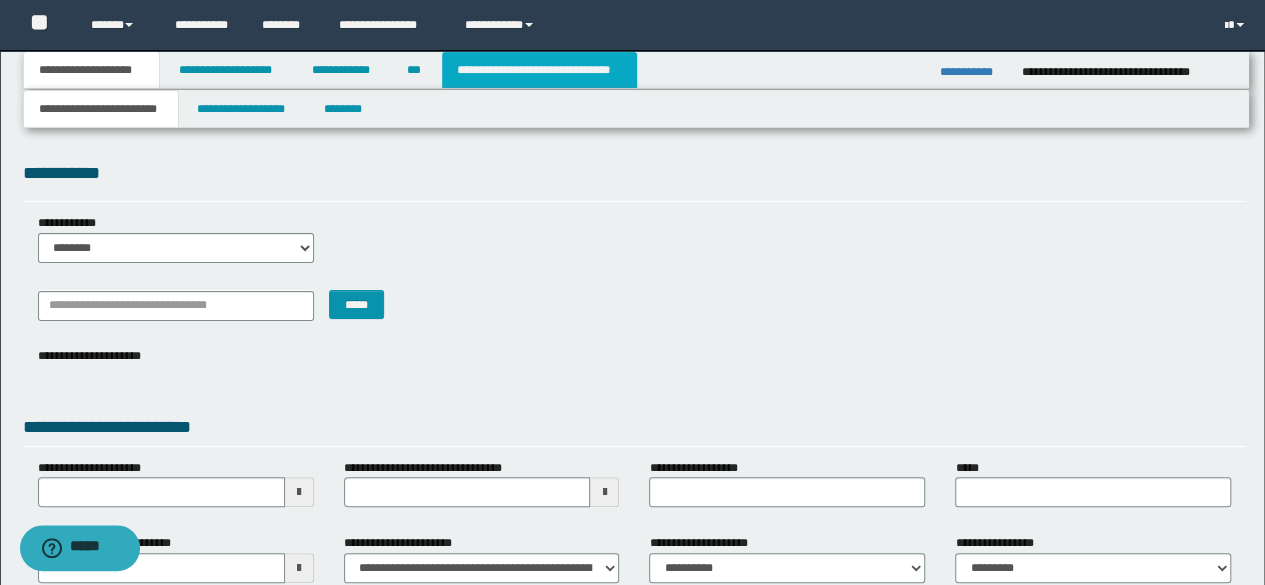click on "**********" at bounding box center [539, 70] 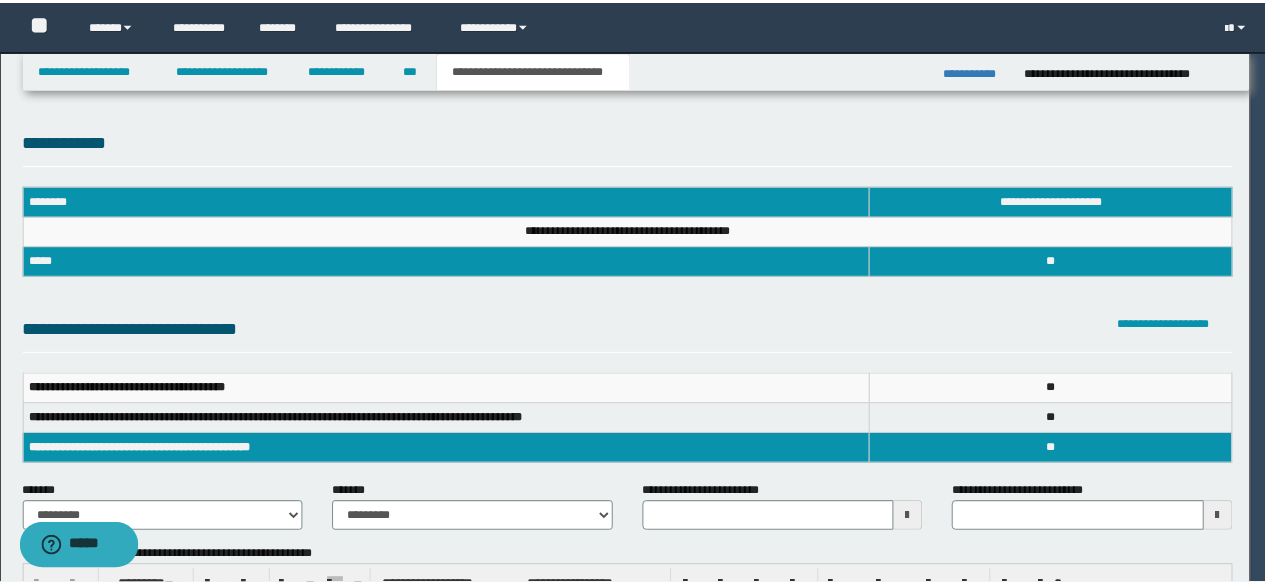 scroll, scrollTop: 0, scrollLeft: 0, axis: both 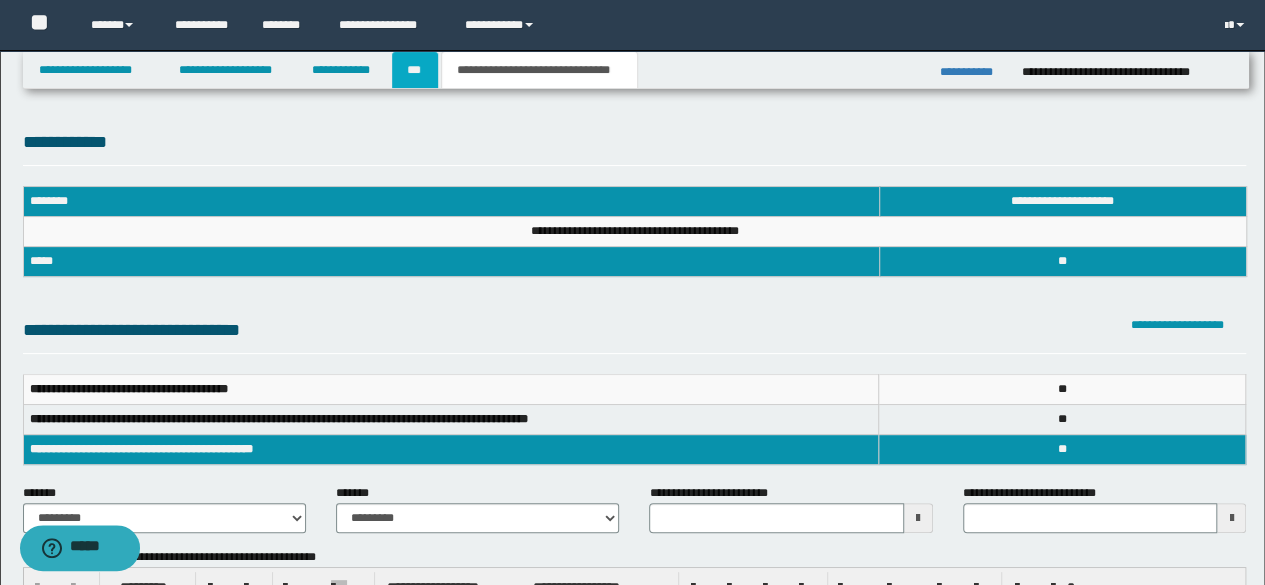 click on "***" at bounding box center [415, 70] 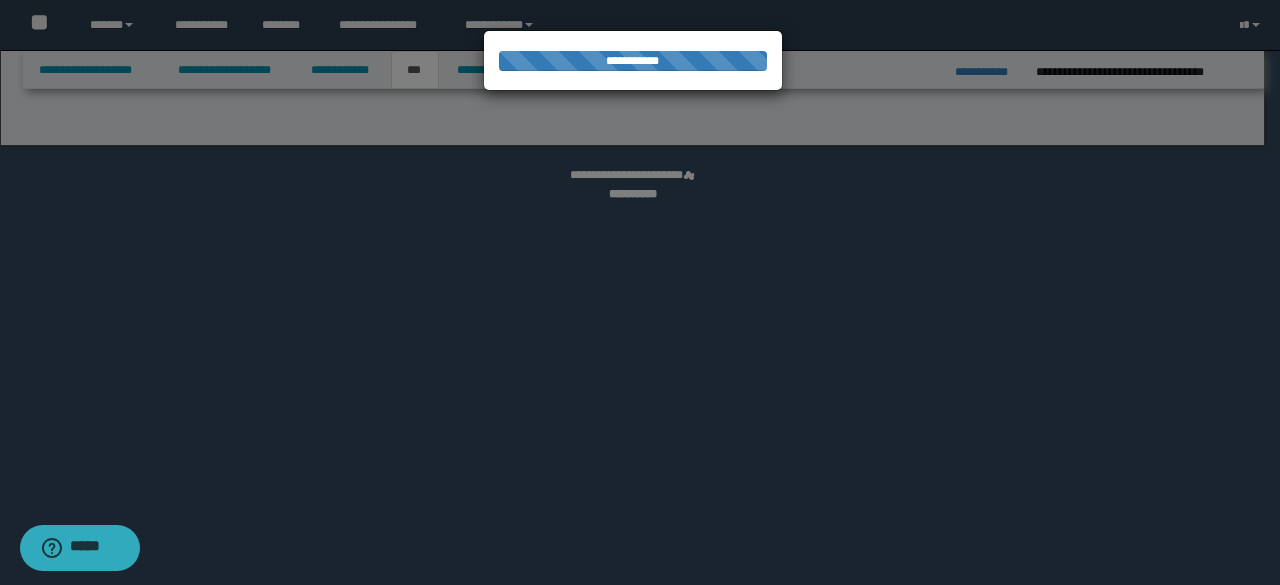 select on "*" 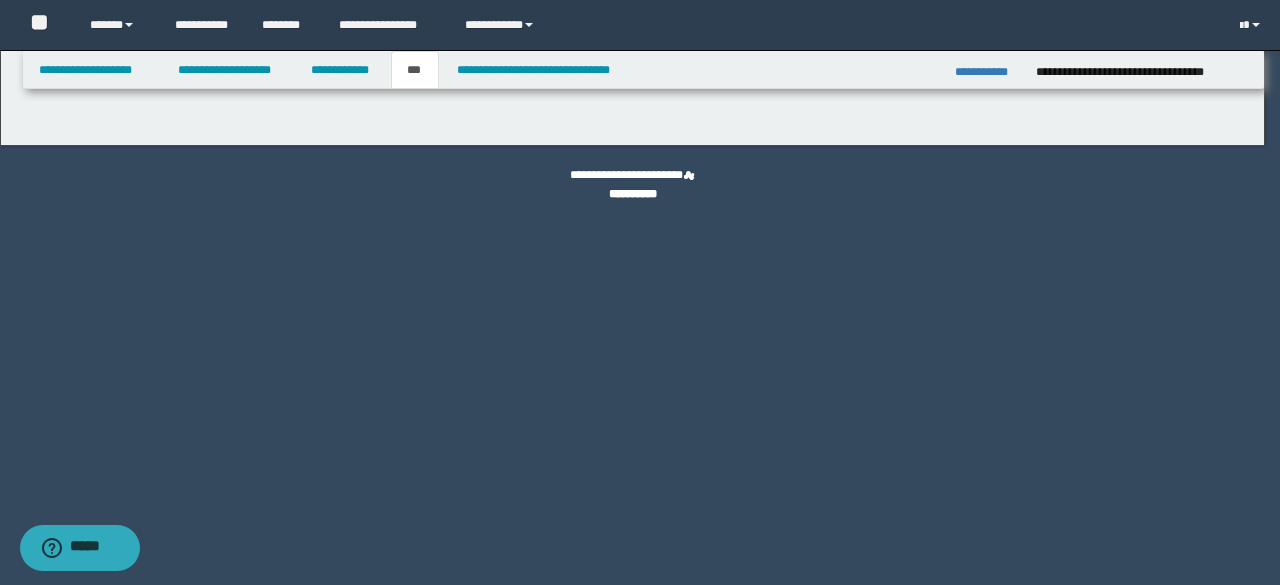 select on "***" 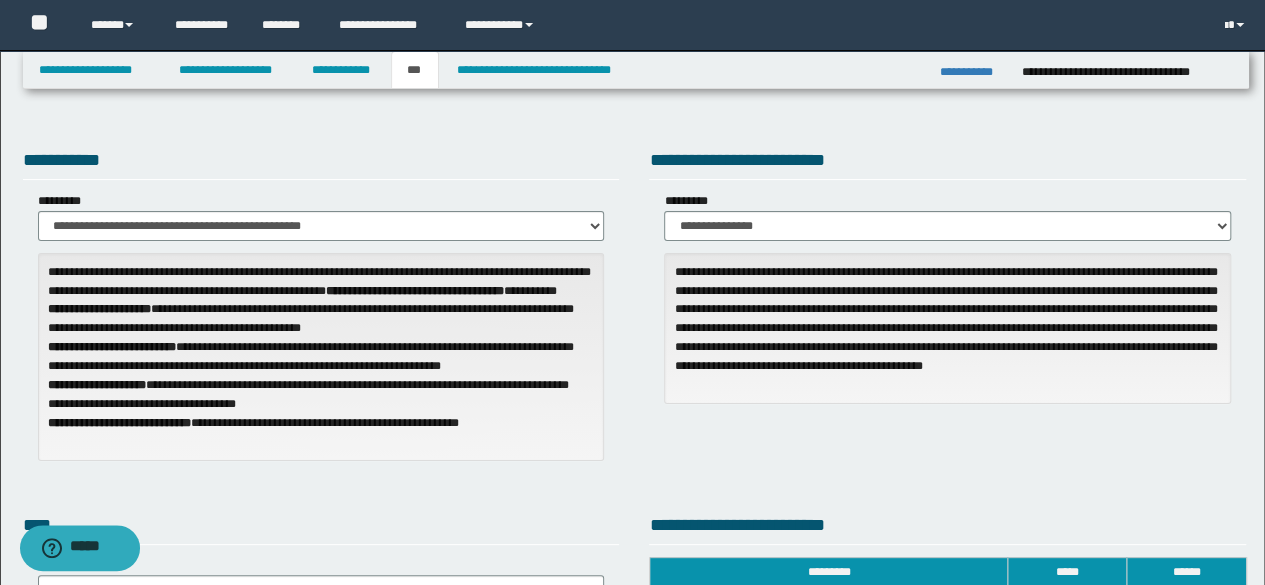 scroll, scrollTop: 512, scrollLeft: 0, axis: vertical 